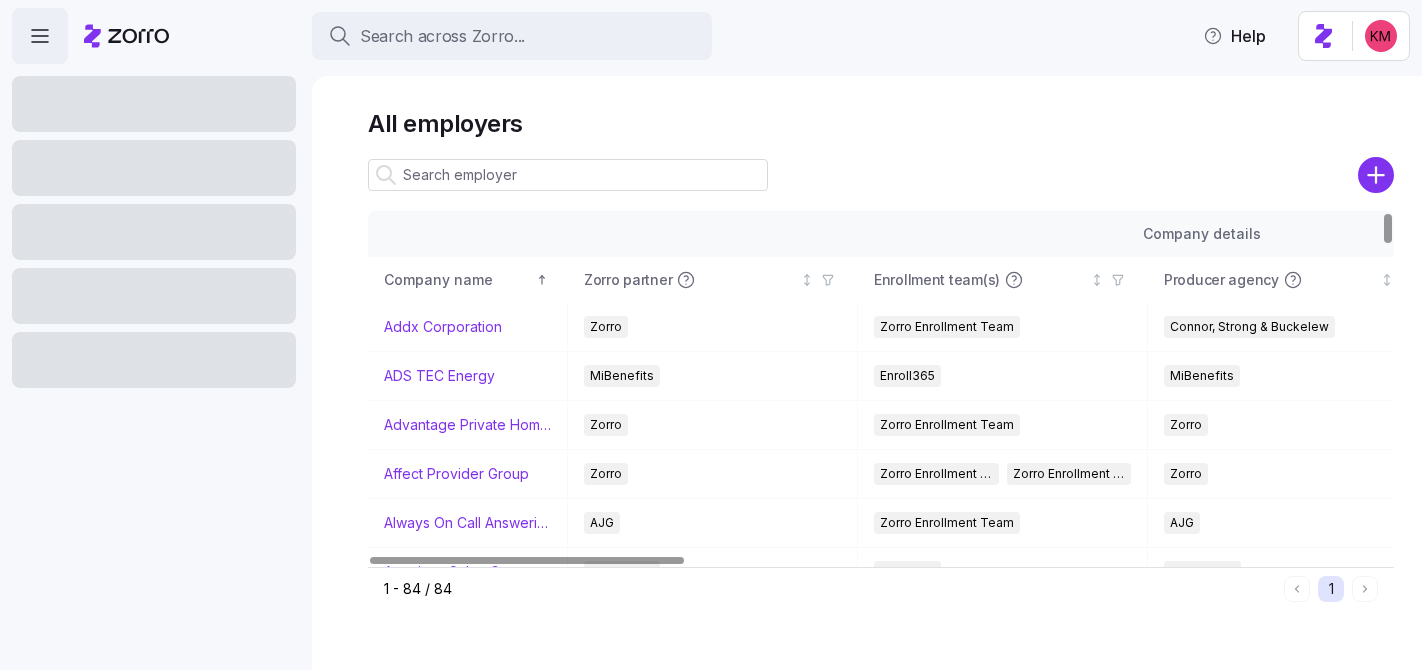 scroll, scrollTop: 0, scrollLeft: 0, axis: both 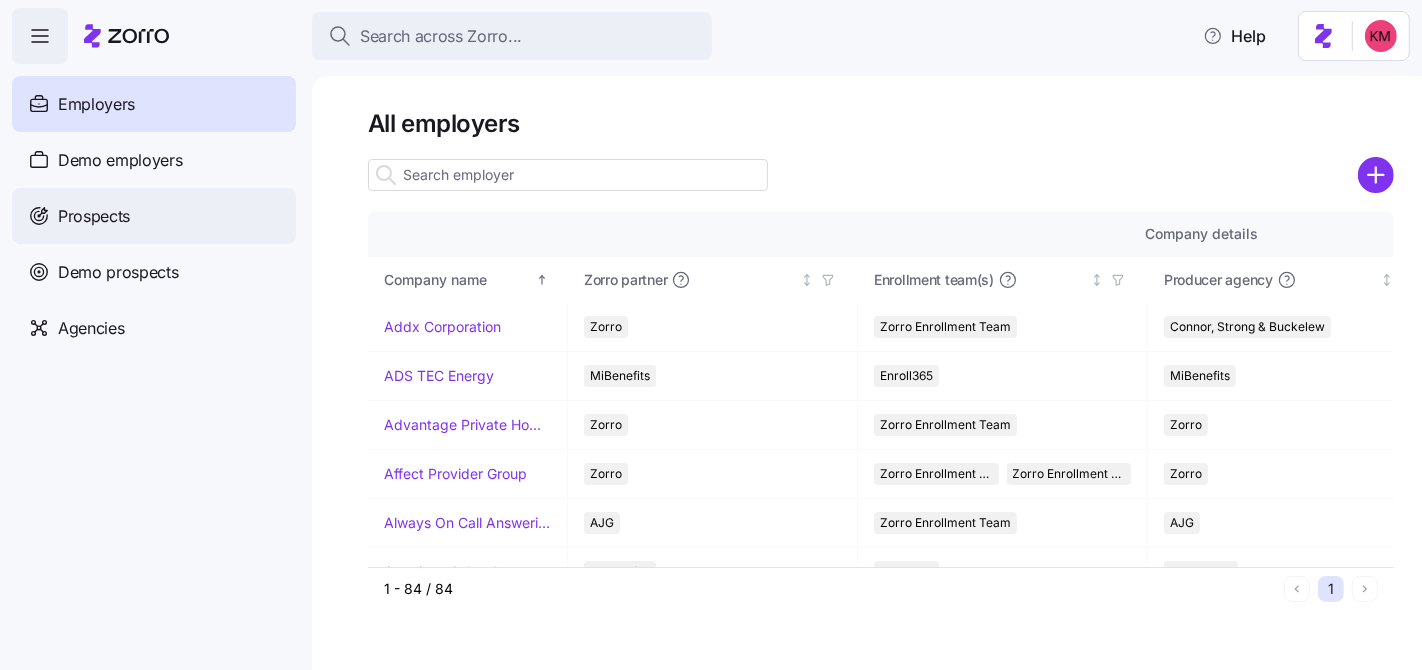 click on "Prospects" at bounding box center (94, 216) 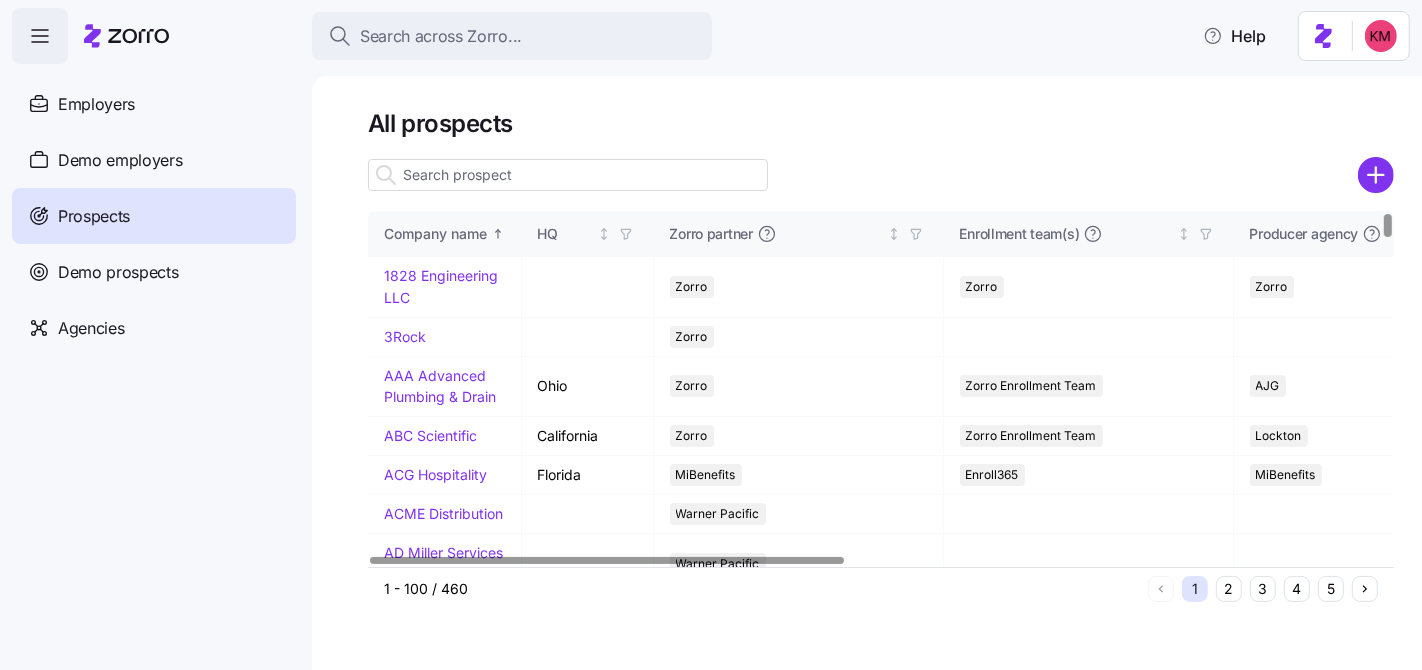 click at bounding box center [568, 175] 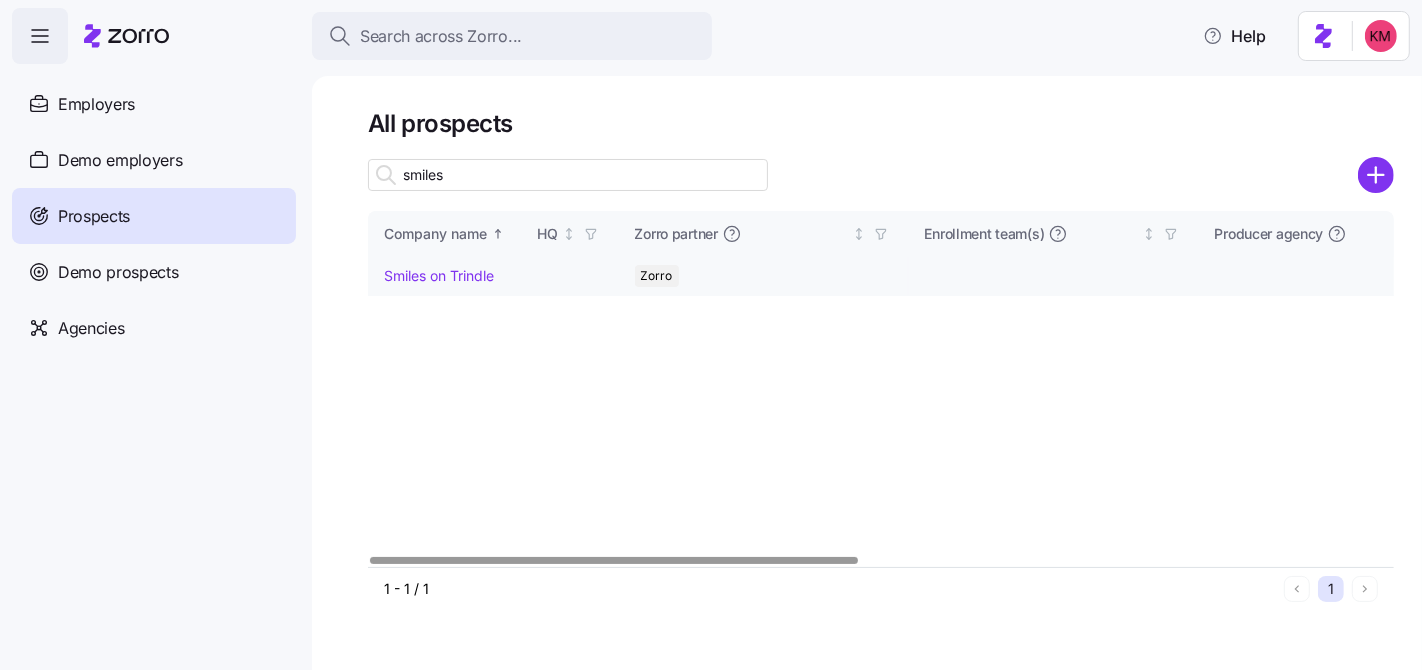 type on "smiles" 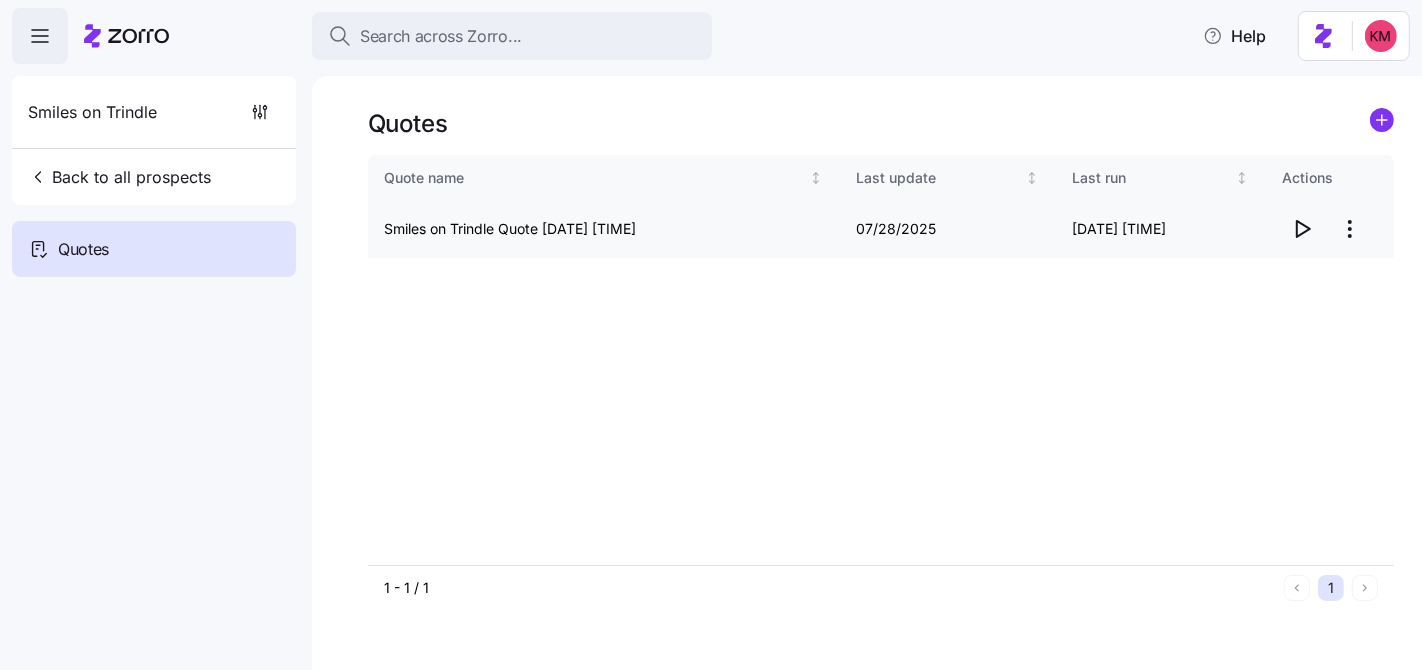 click 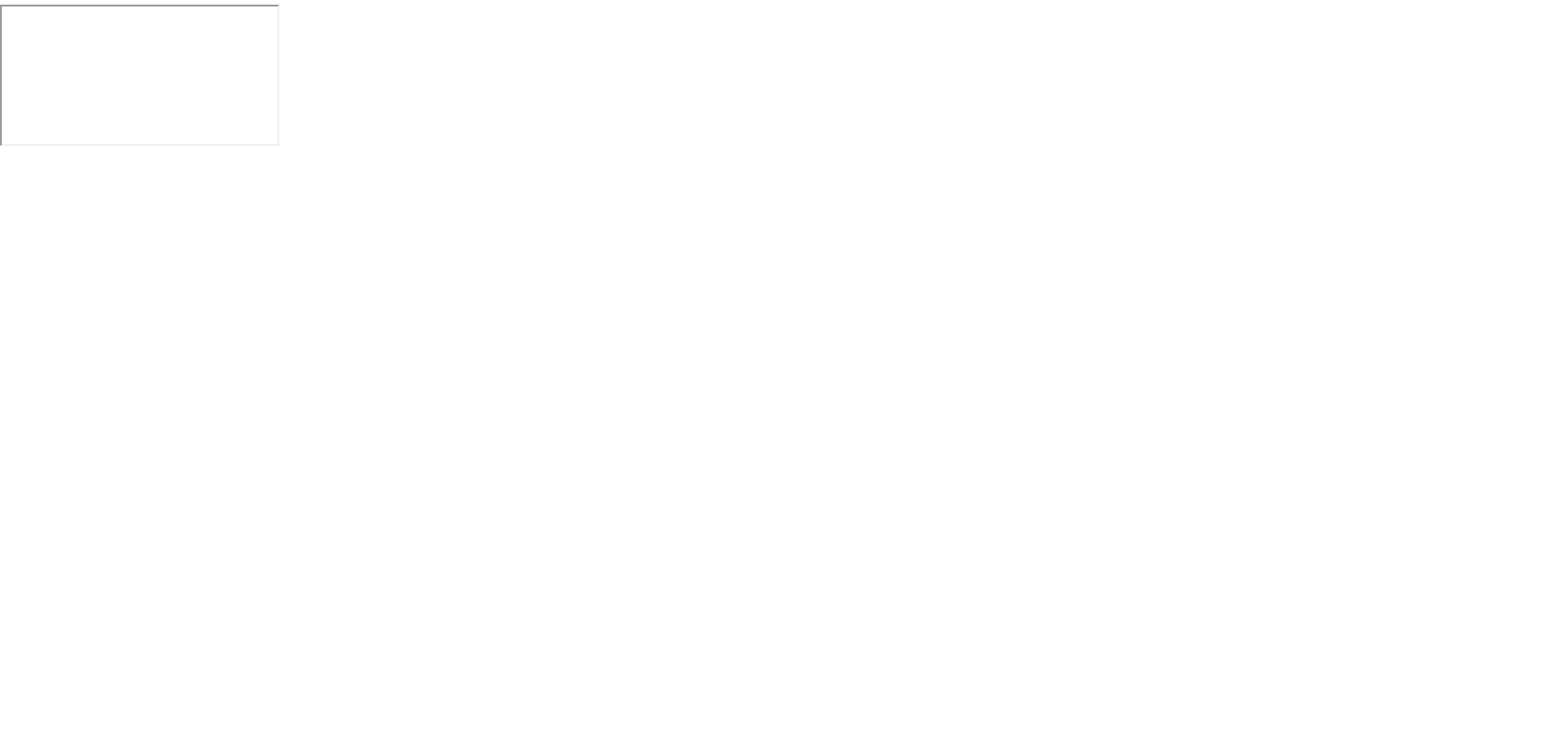 scroll, scrollTop: 0, scrollLeft: 0, axis: both 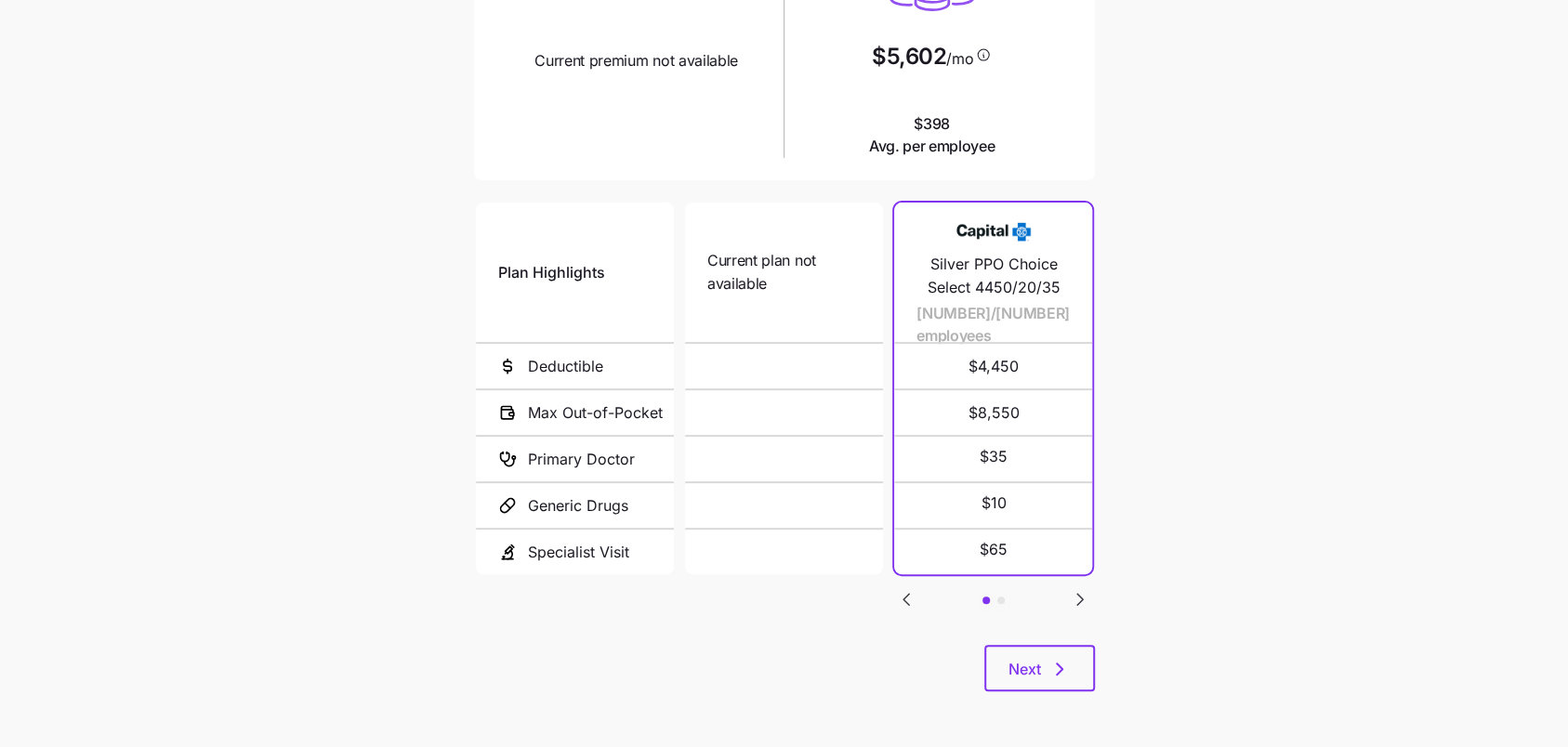 drag, startPoint x: 1050, startPoint y: 667, endPoint x: 1246, endPoint y: 576, distance: 216.0949 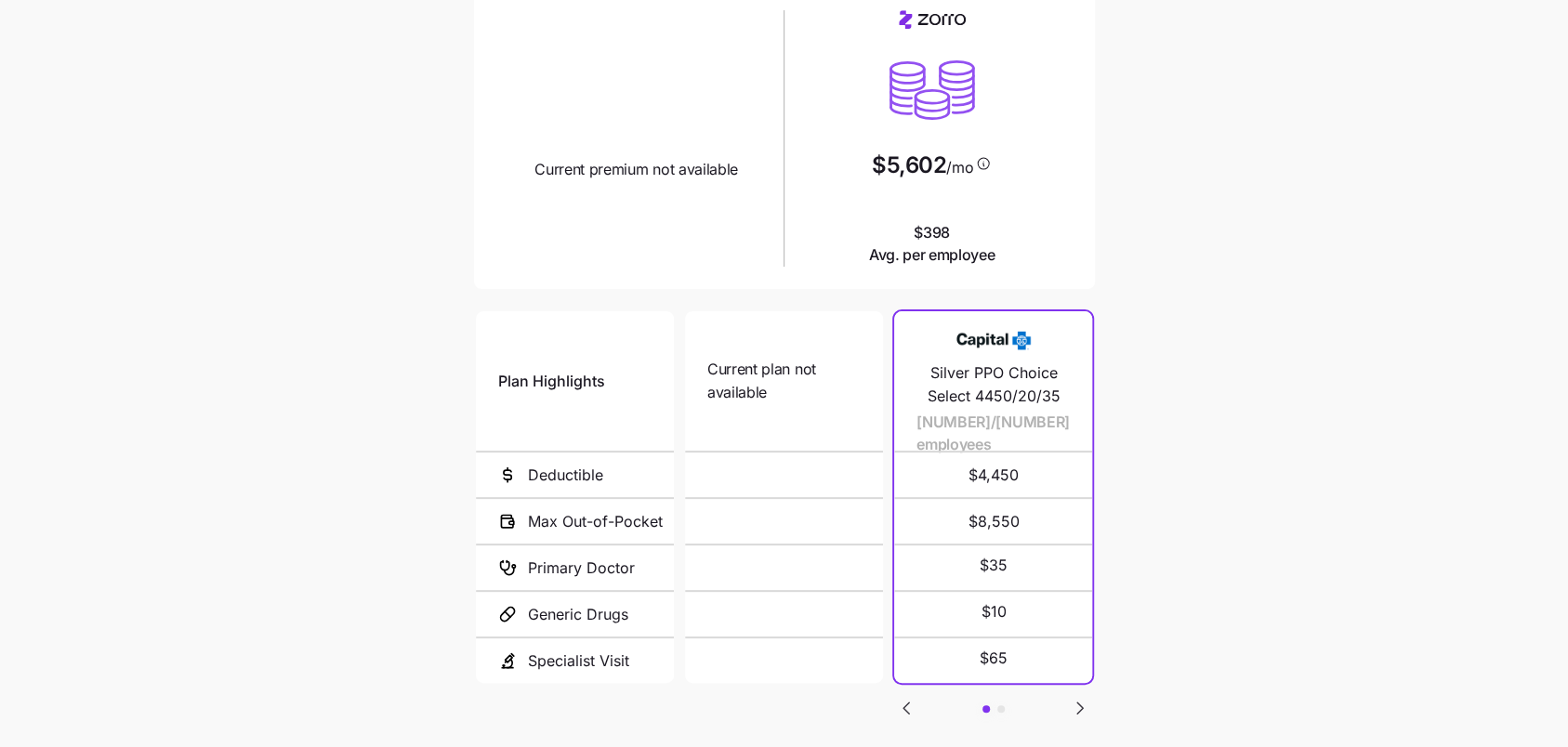 scroll, scrollTop: 266, scrollLeft: 0, axis: vertical 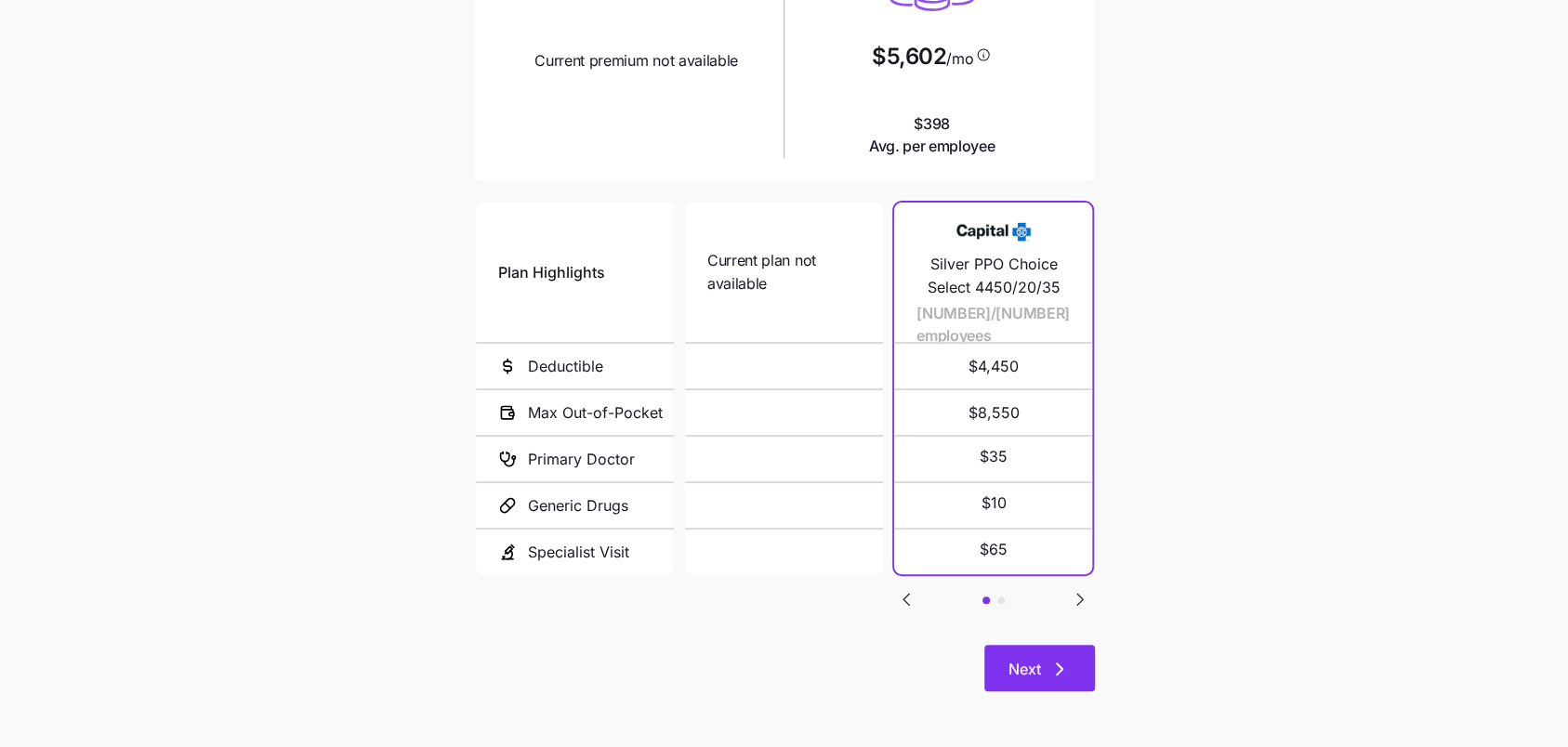 click on "Next" at bounding box center [1039, 668] 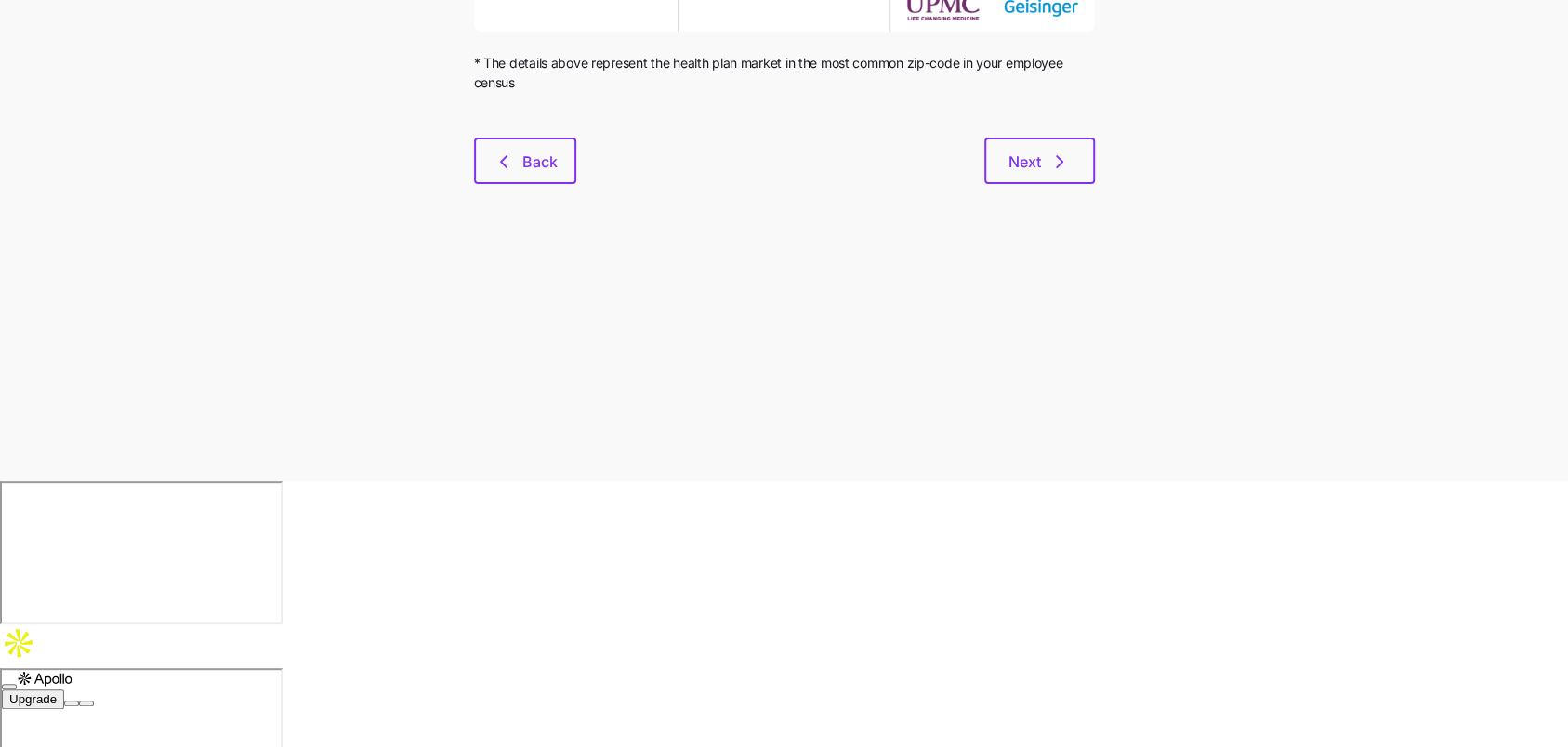 scroll, scrollTop: 0, scrollLeft: 0, axis: both 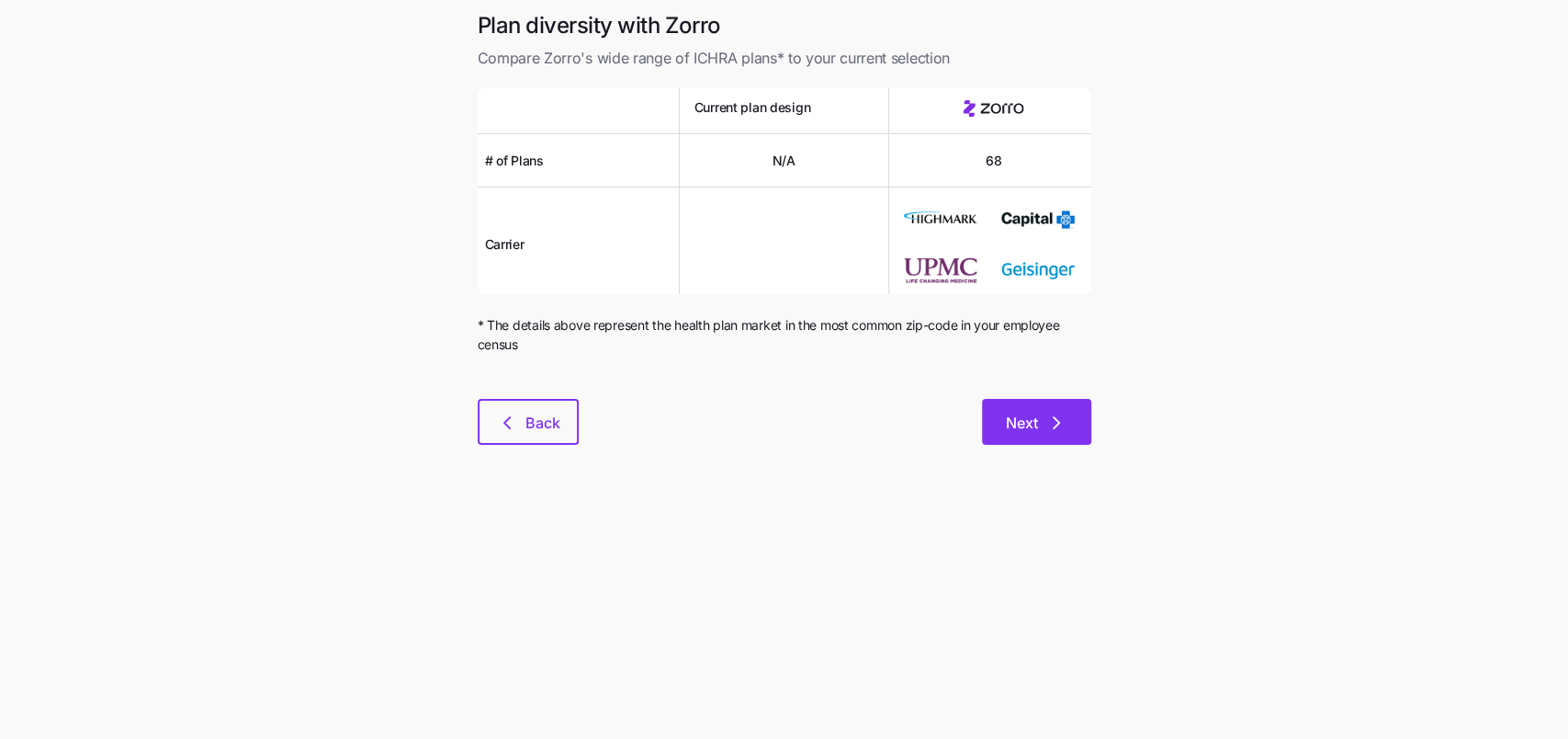click on "Plan diversity with Zorro Compare Zorro's wide range of ICHRA plans* to your current selection   Current plan design # of Plans N/A 68 Carrier * The details above represent the health plan market in the most common zip-code in your employee census Back Next" at bounding box center (784, 239) 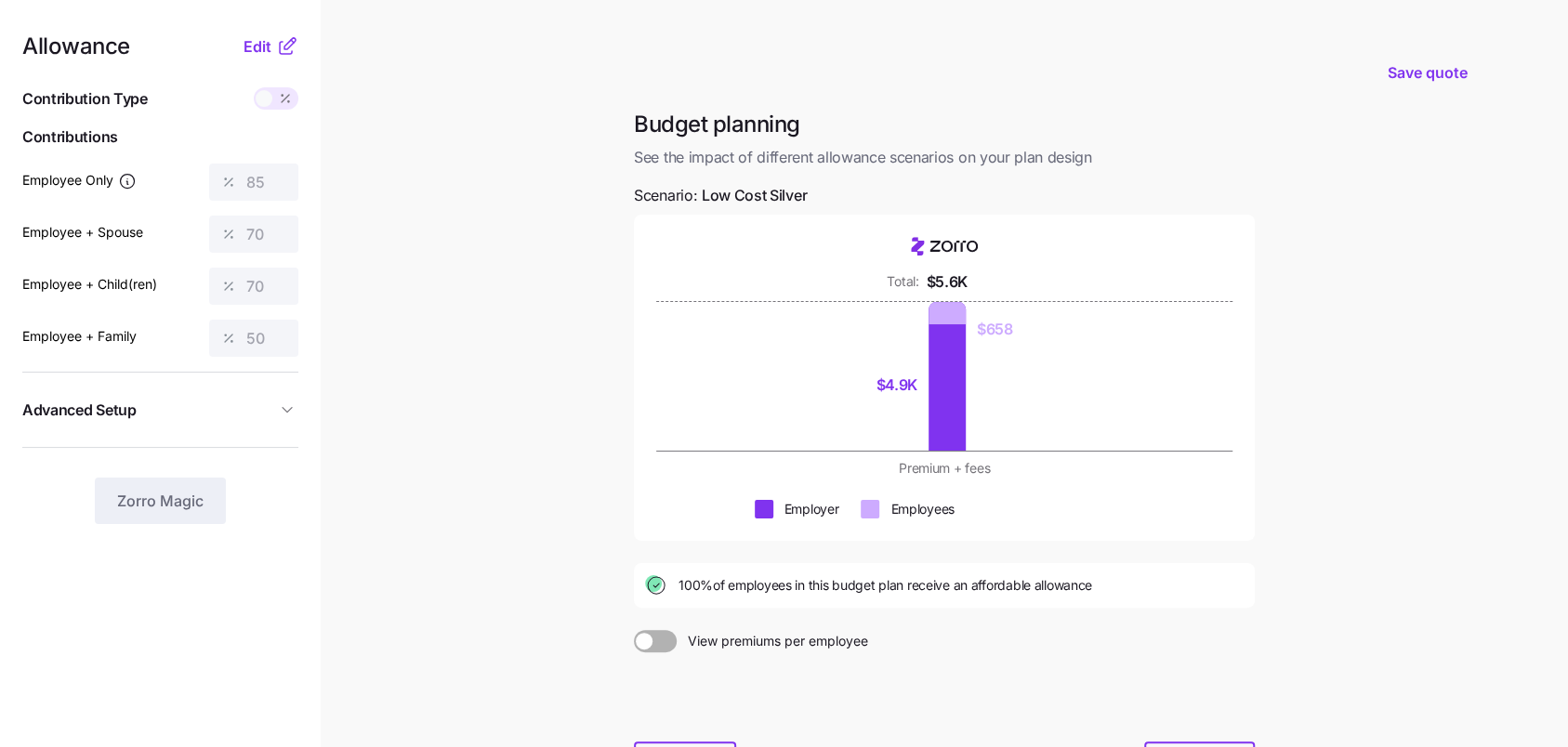 scroll, scrollTop: 0, scrollLeft: 0, axis: both 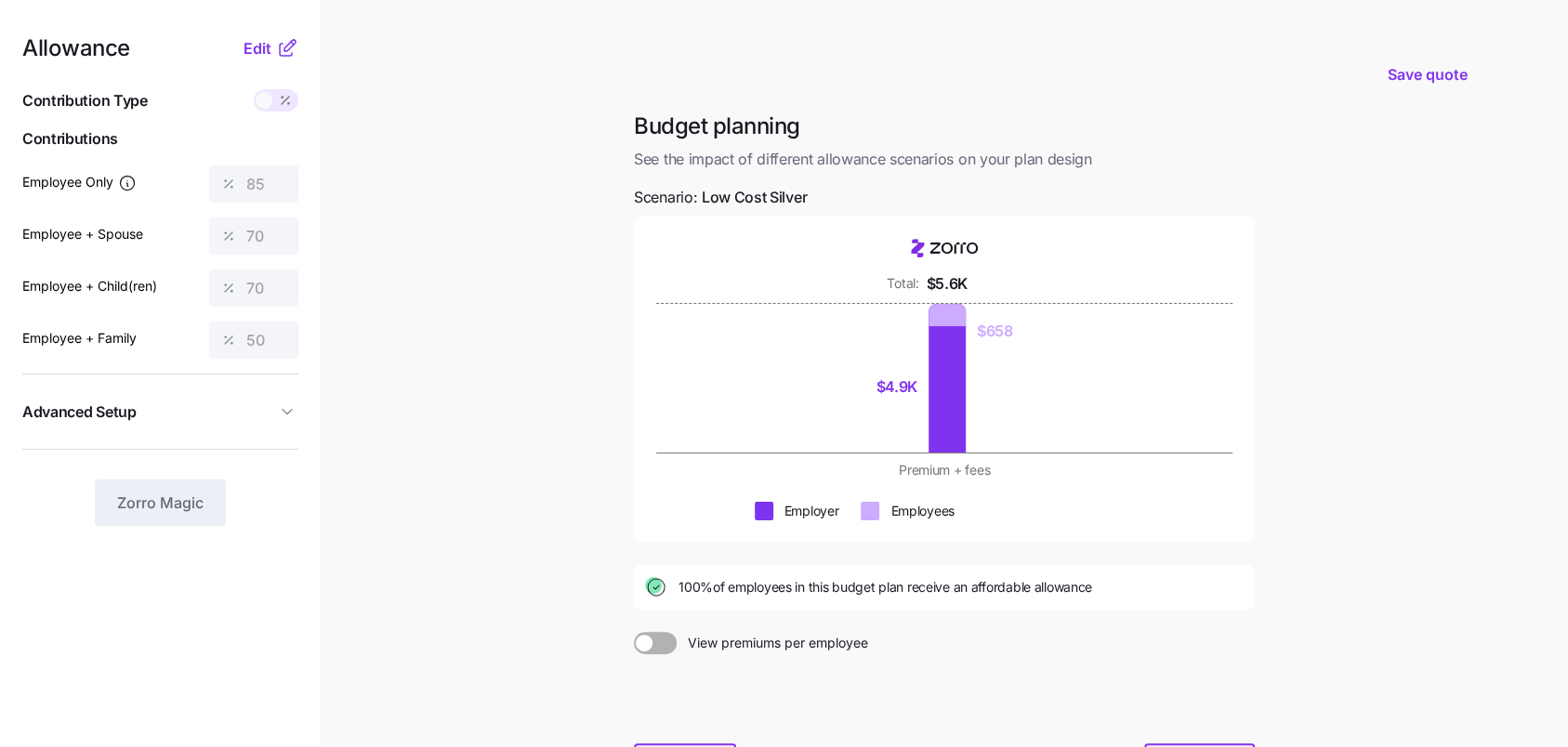 click on "Allowance Edit" at bounding box center [160, 48] 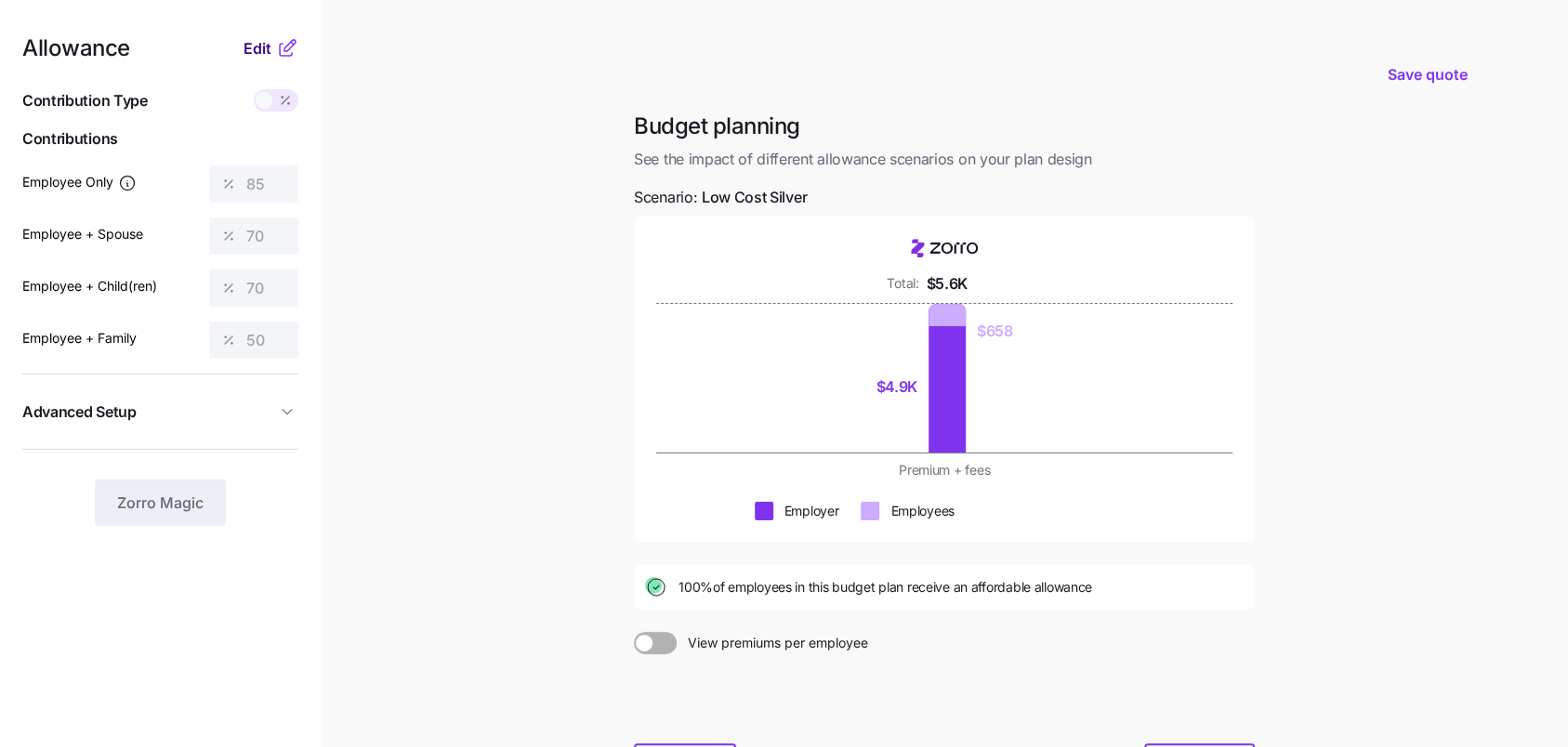 click on "Edit" at bounding box center (257, 48) 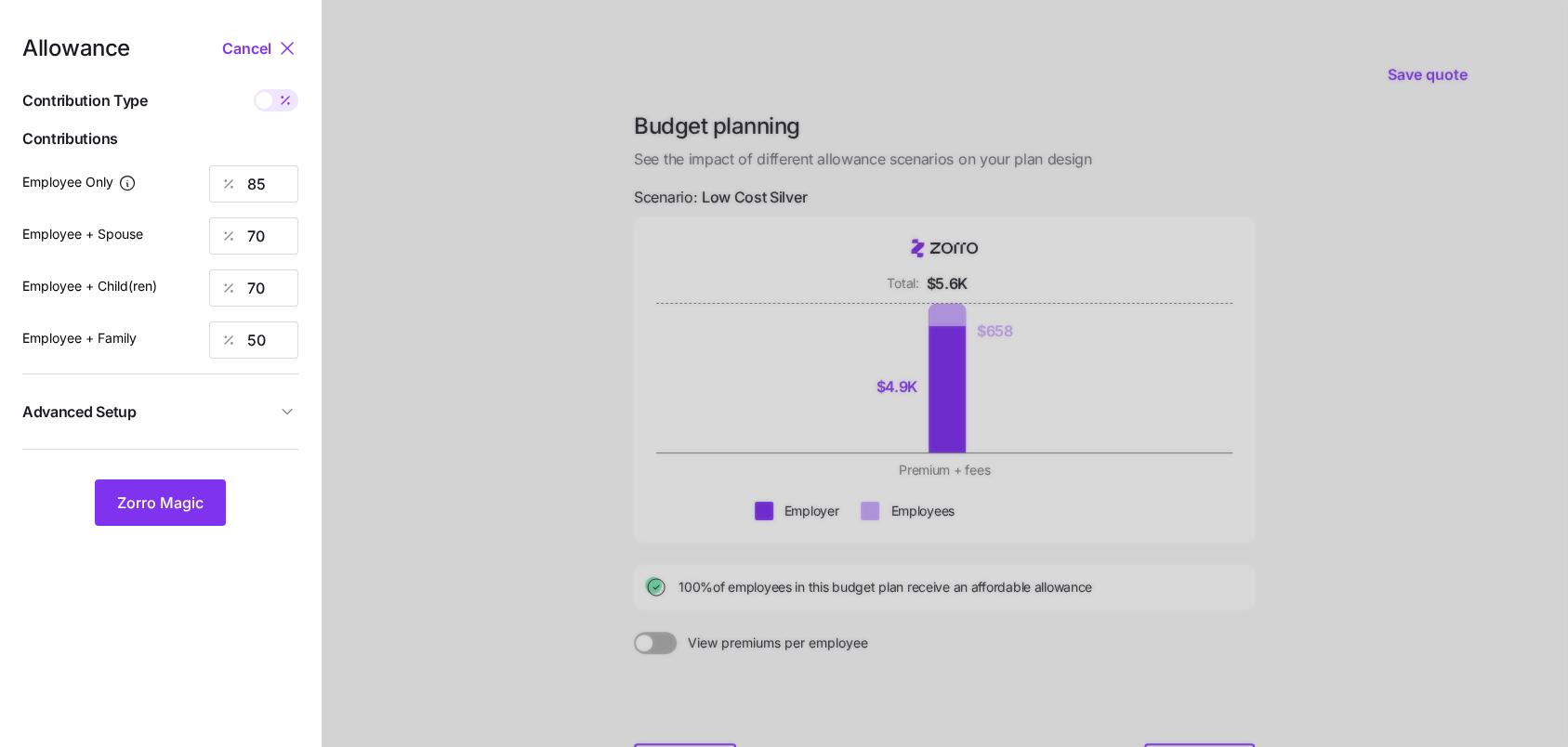 click on "Advanced Setup" at bounding box center (160, 412) 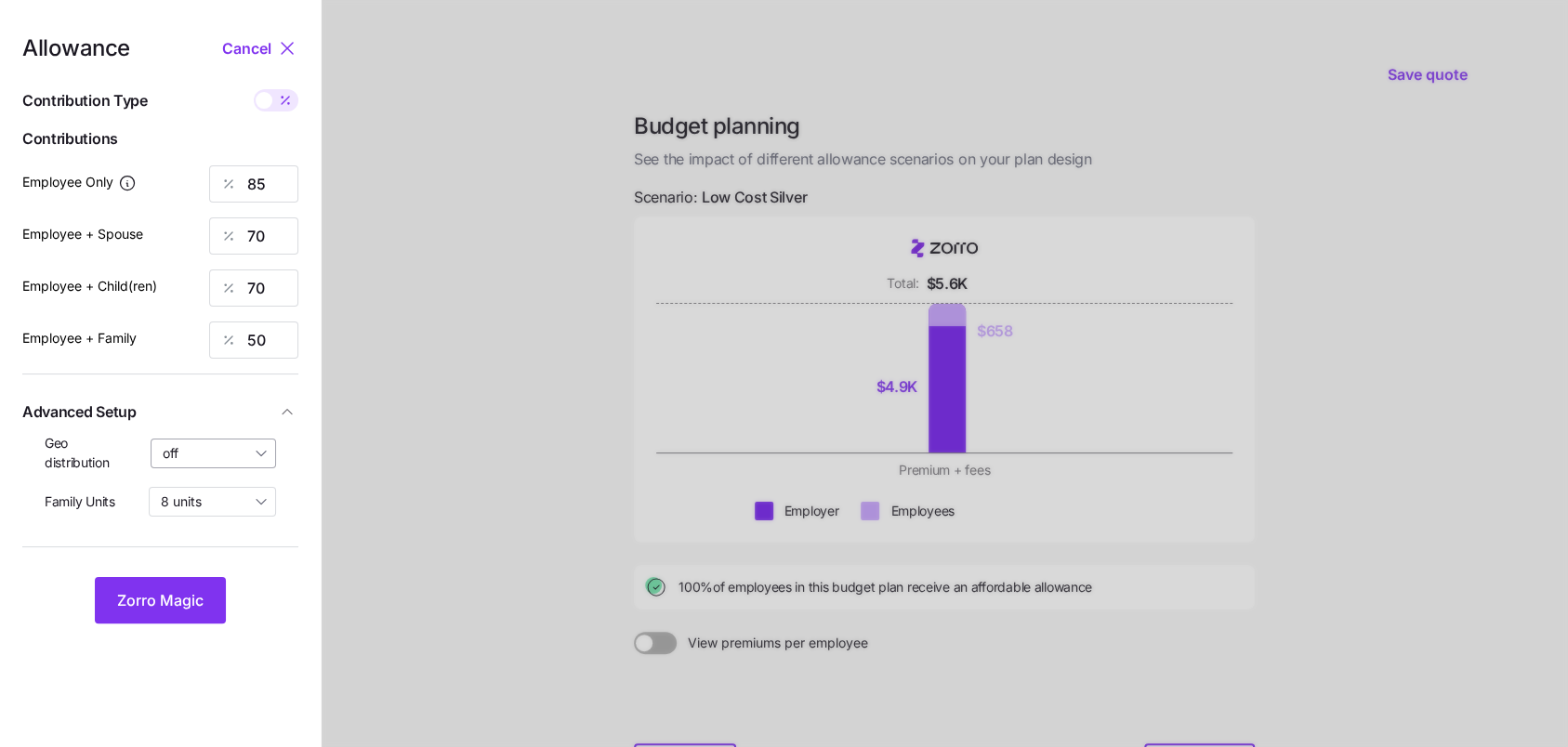 click on "off" at bounding box center [214, 453] 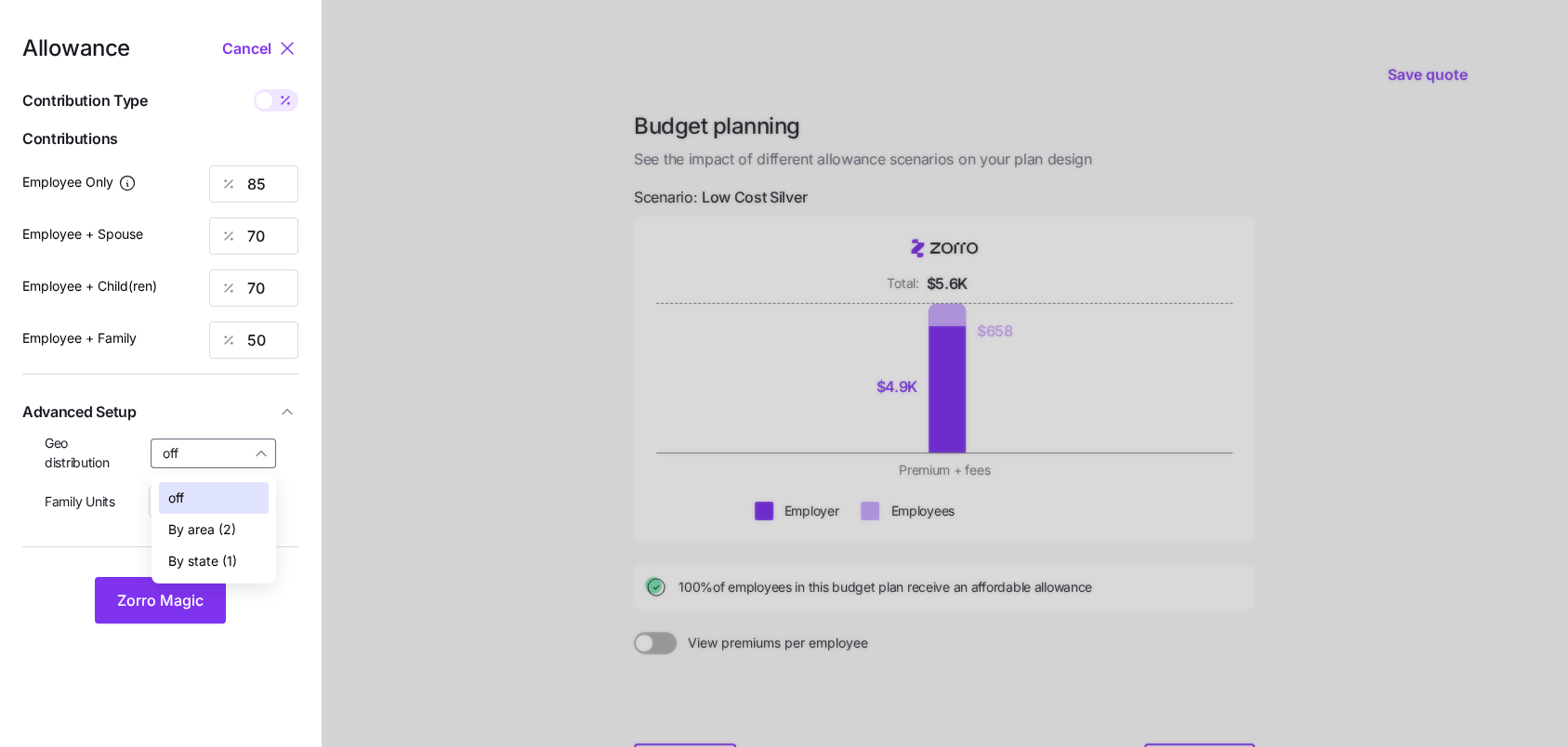 click on "By state (1)" at bounding box center [203, 561] 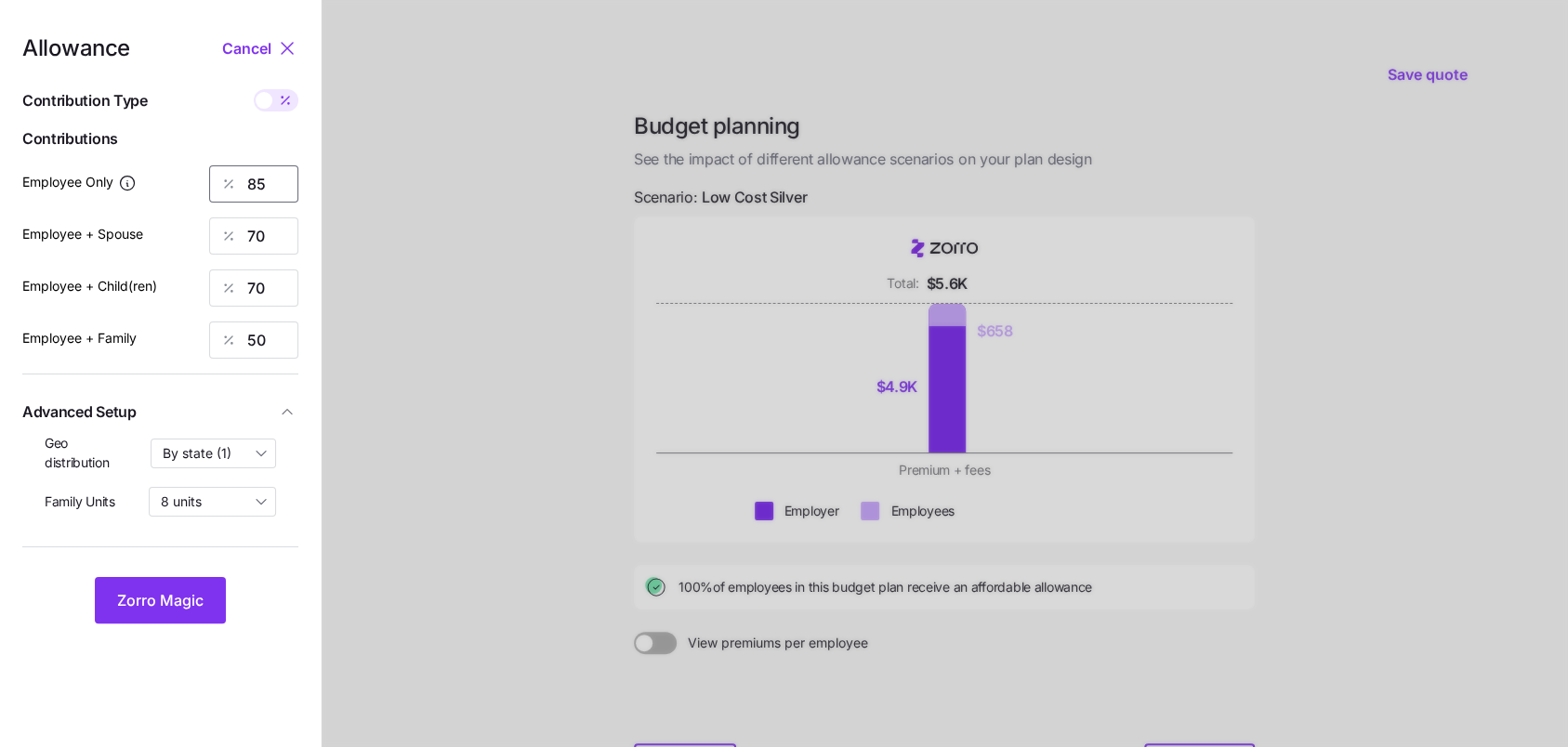 click on "85" at bounding box center [254, 184] 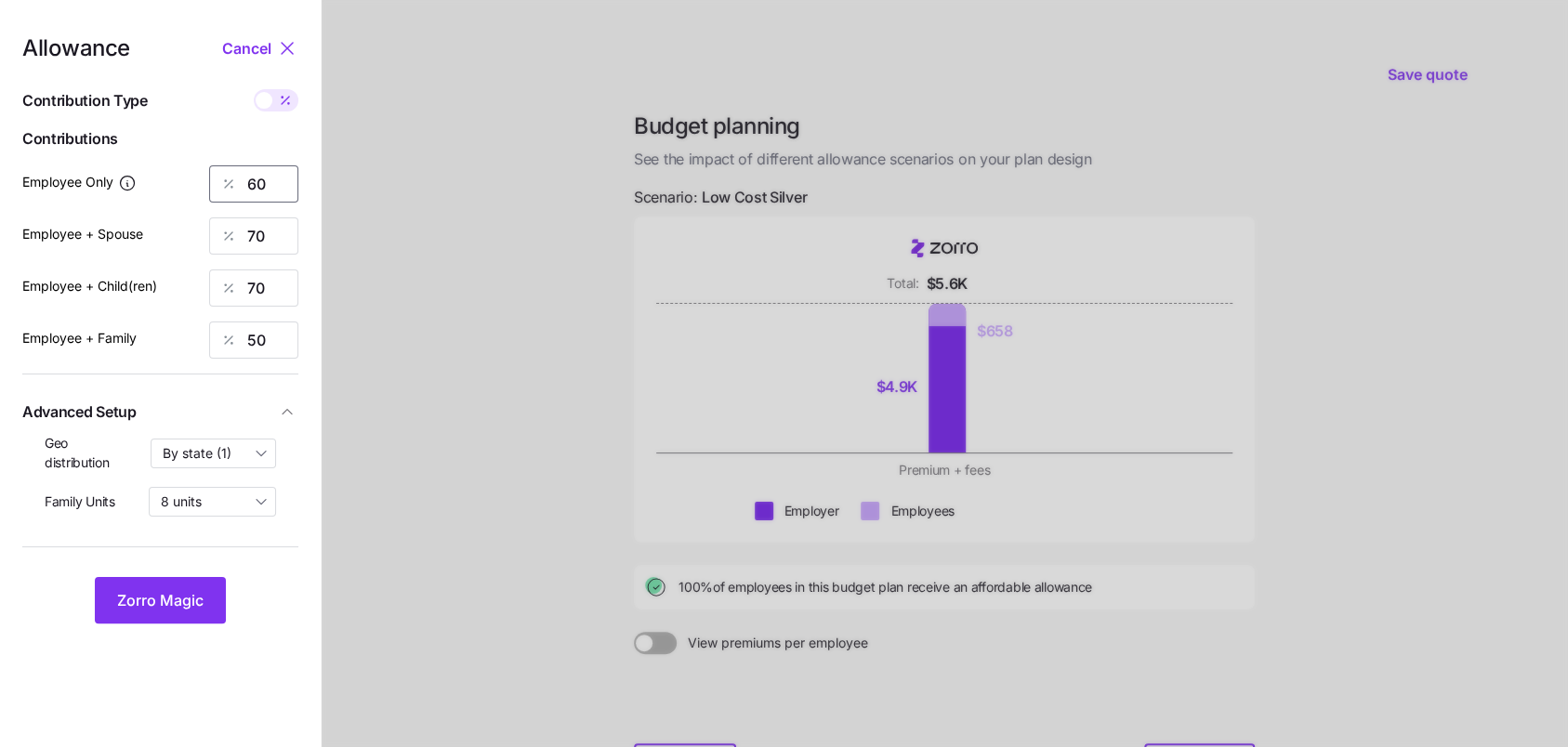 type on "60" 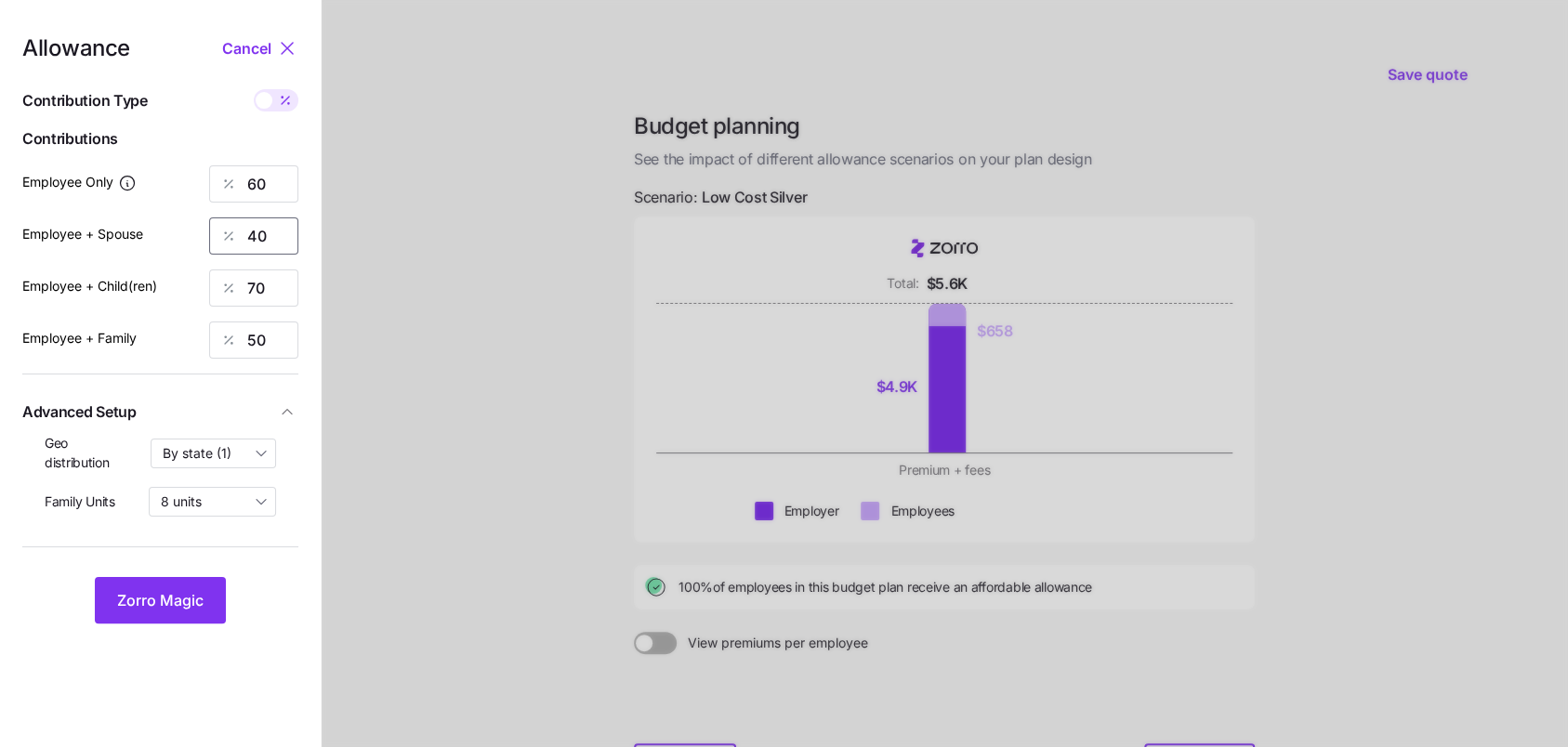type on "40" 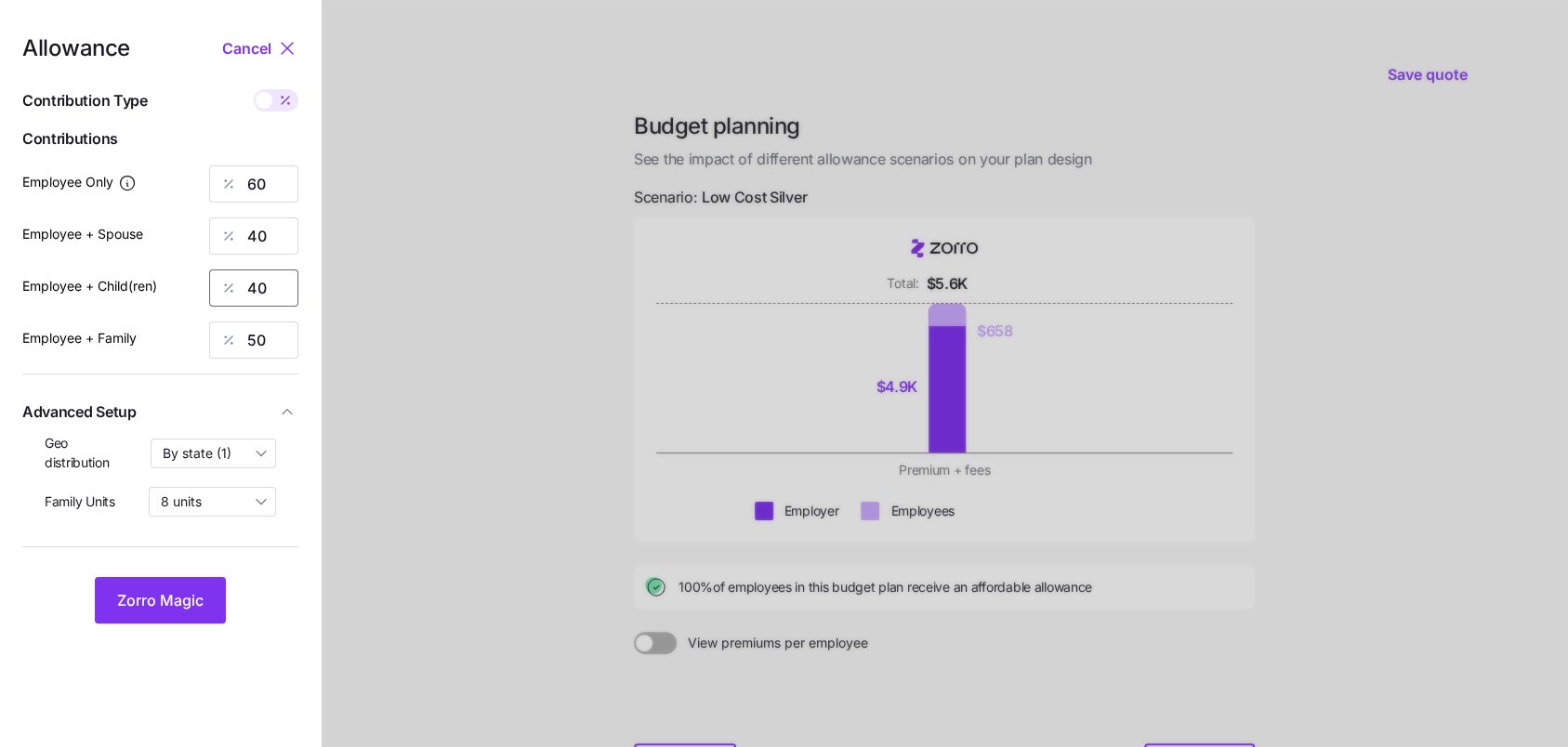 type on "40" 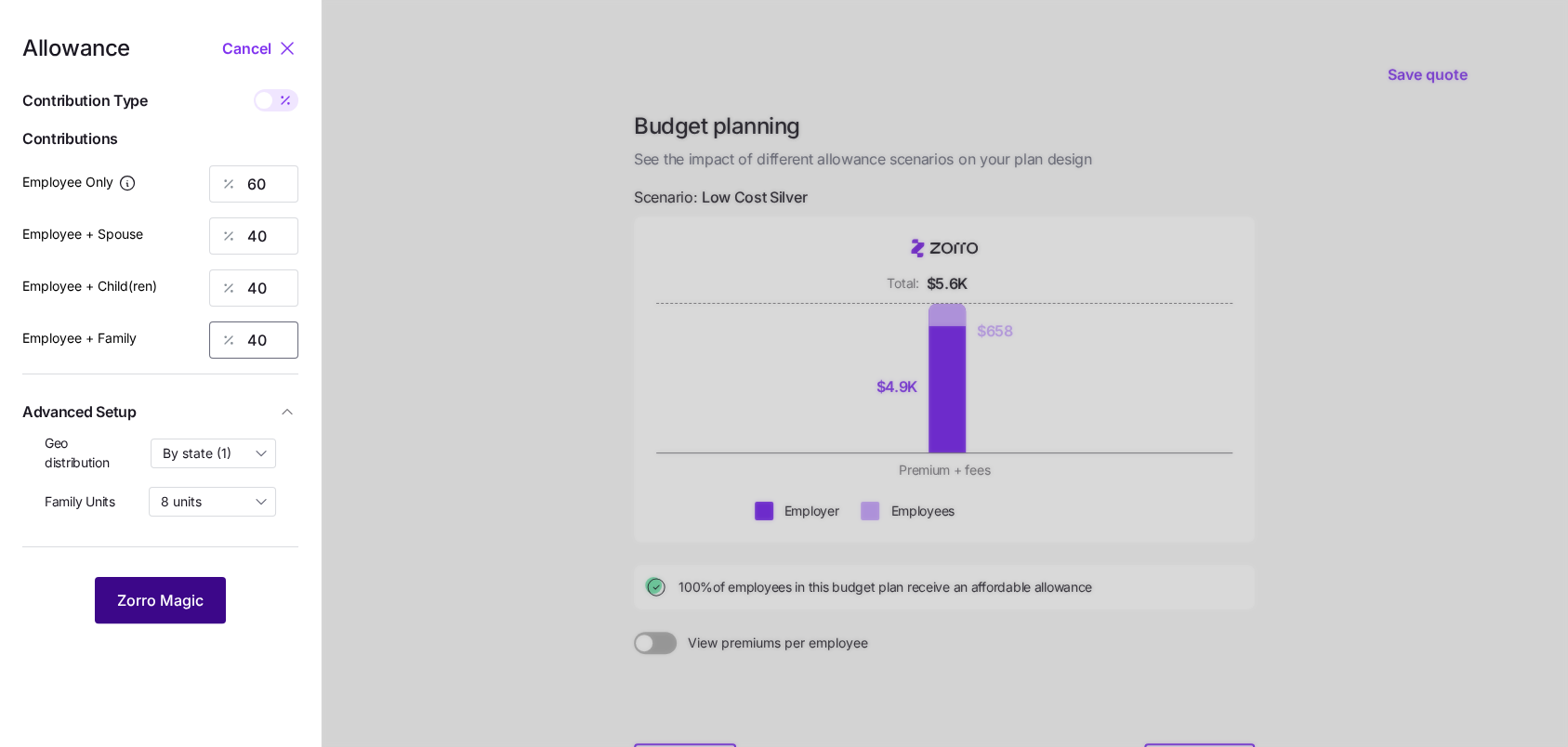 type on "40" 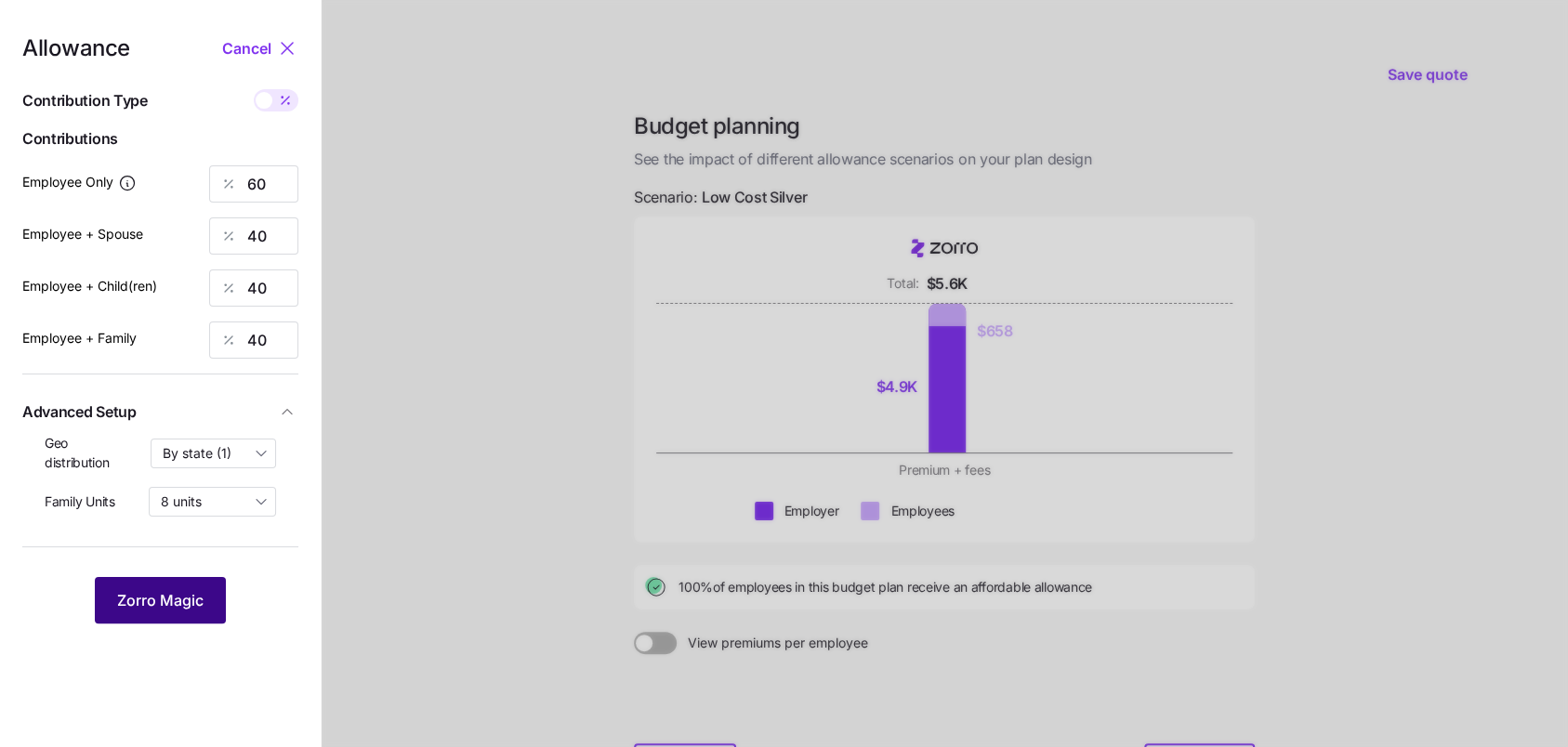 click on "Zorro Magic" at bounding box center (160, 600) 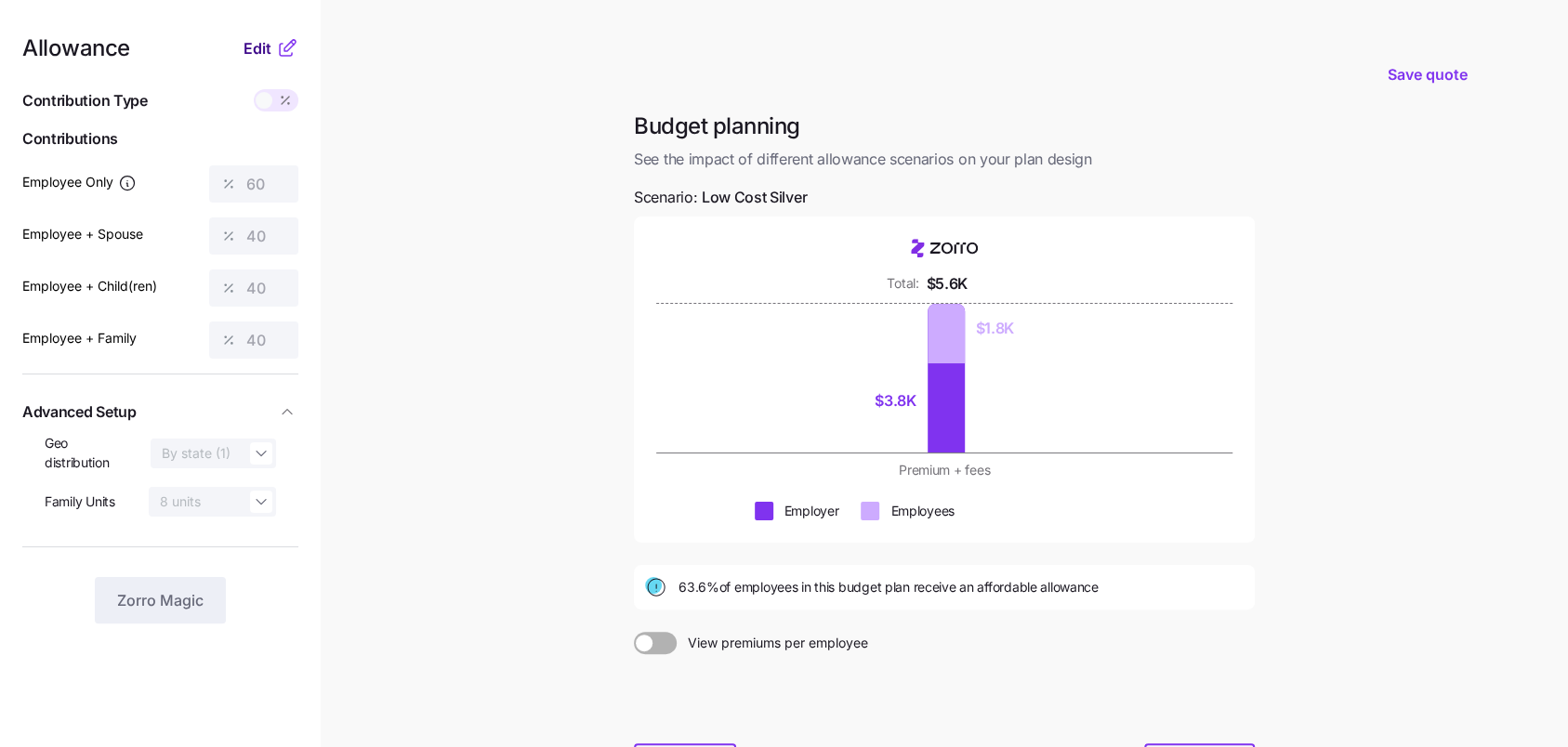 click on "Edit" at bounding box center (257, 48) 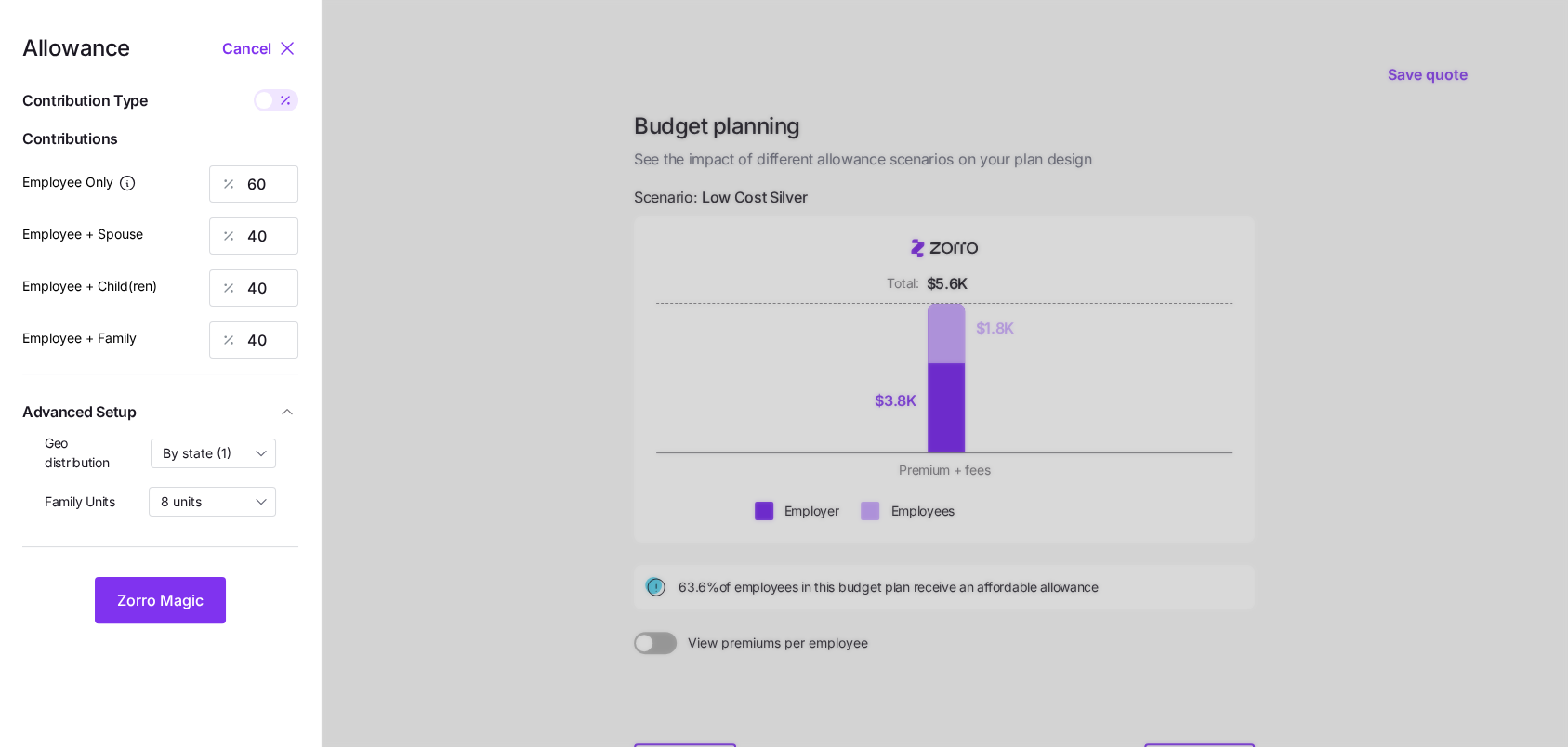 drag, startPoint x: 144, startPoint y: 591, endPoint x: 273, endPoint y: 581, distance: 129.38702 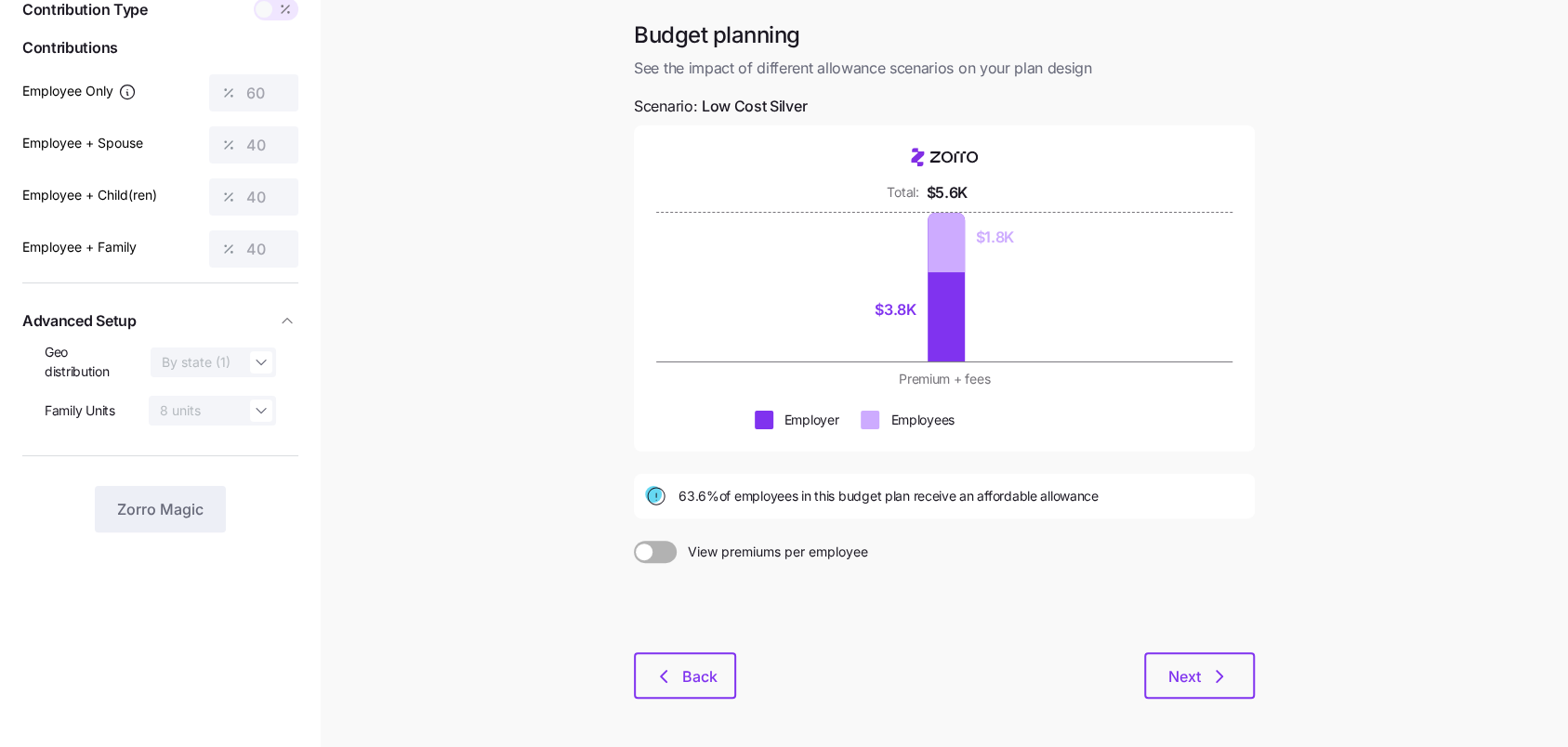 scroll, scrollTop: 161, scrollLeft: 0, axis: vertical 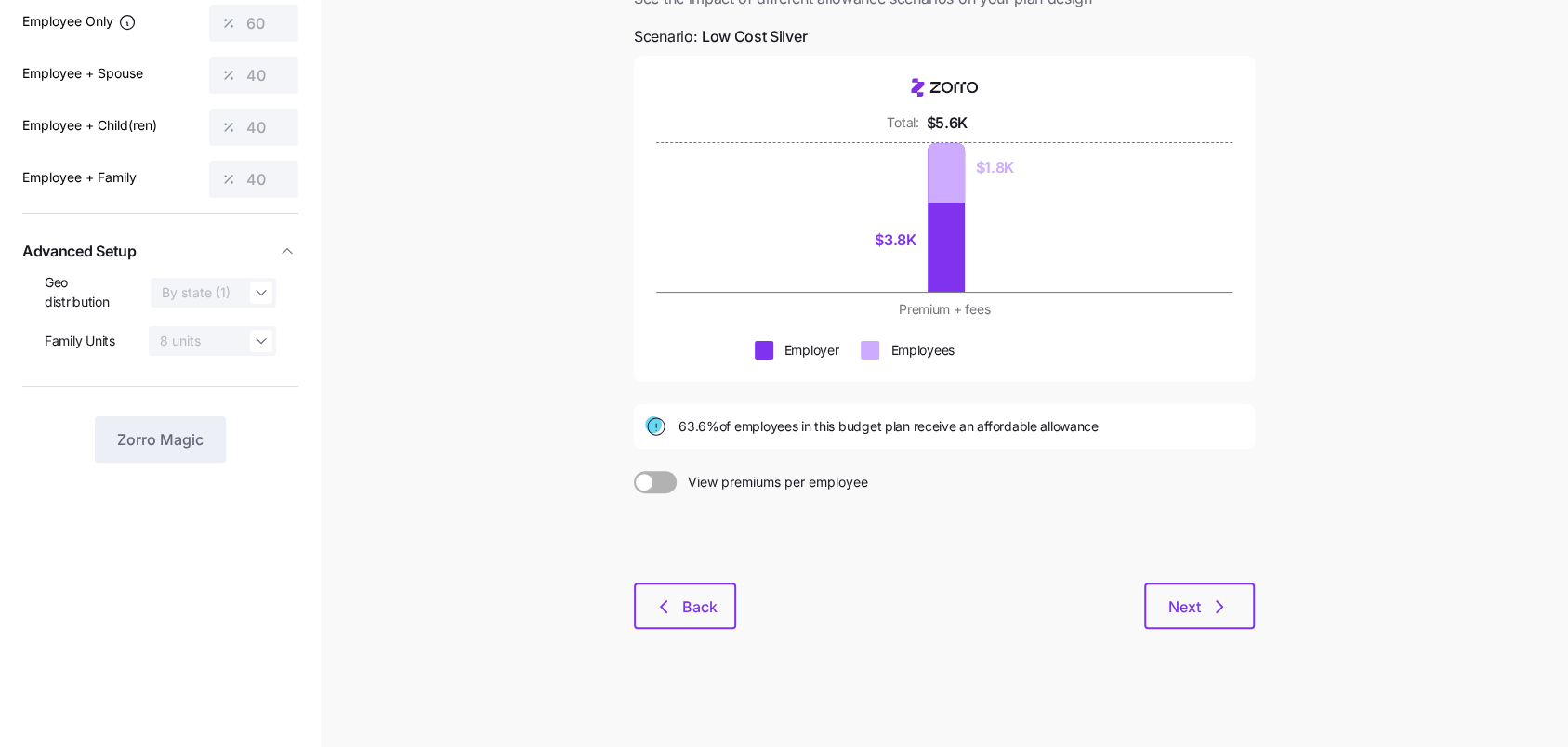 click on "Budget planning See the impact of different allowance scenarios on your plan design Scenario:   Low Cost Silver Total: $5.6K $3.8K $1.8K Premium + fees   Employer   Employees 63.6%  of employees in this budget plan receive an affordable allowance View premiums per employee Back Next" at bounding box center [784, 294] 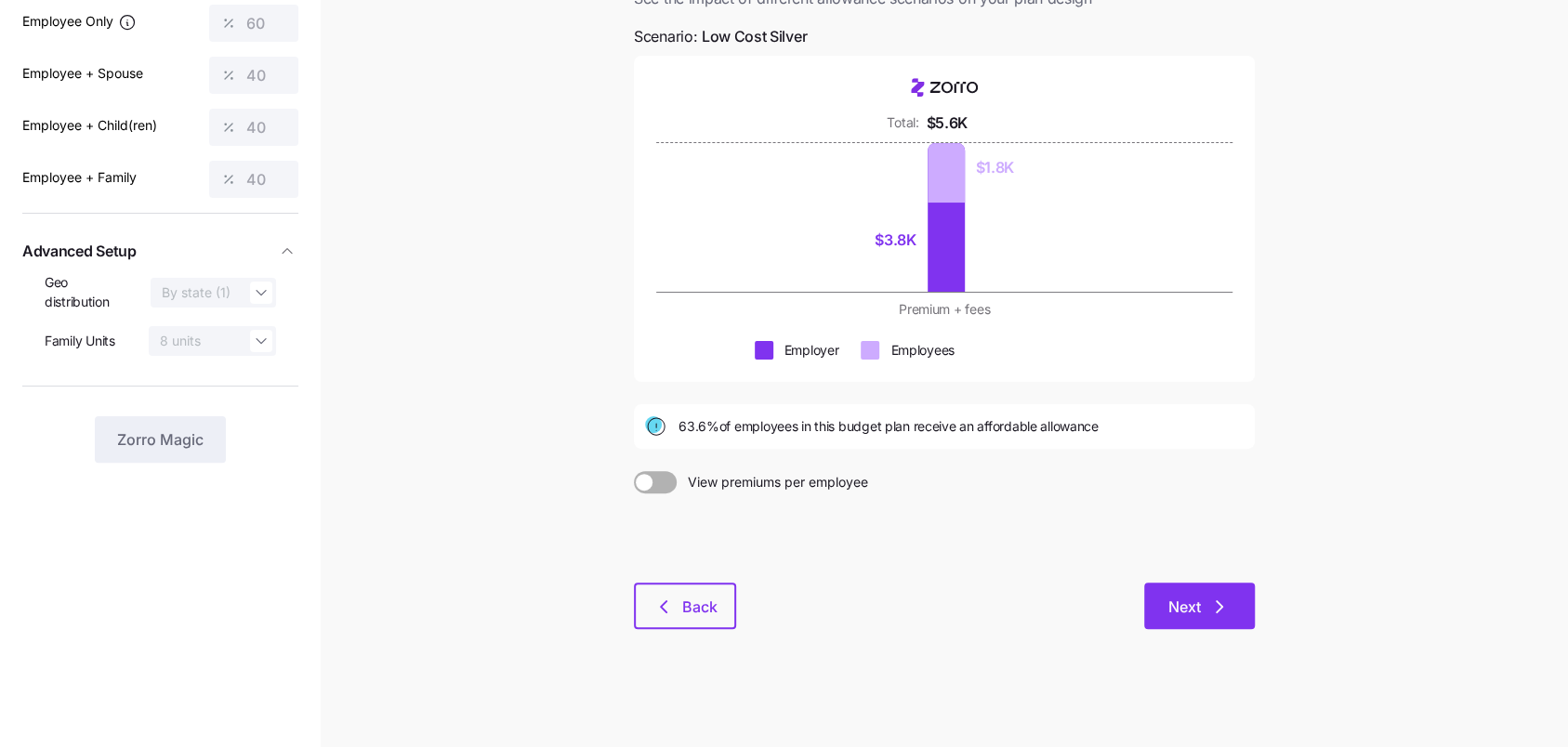 click on "Next" at bounding box center [1184, 607] 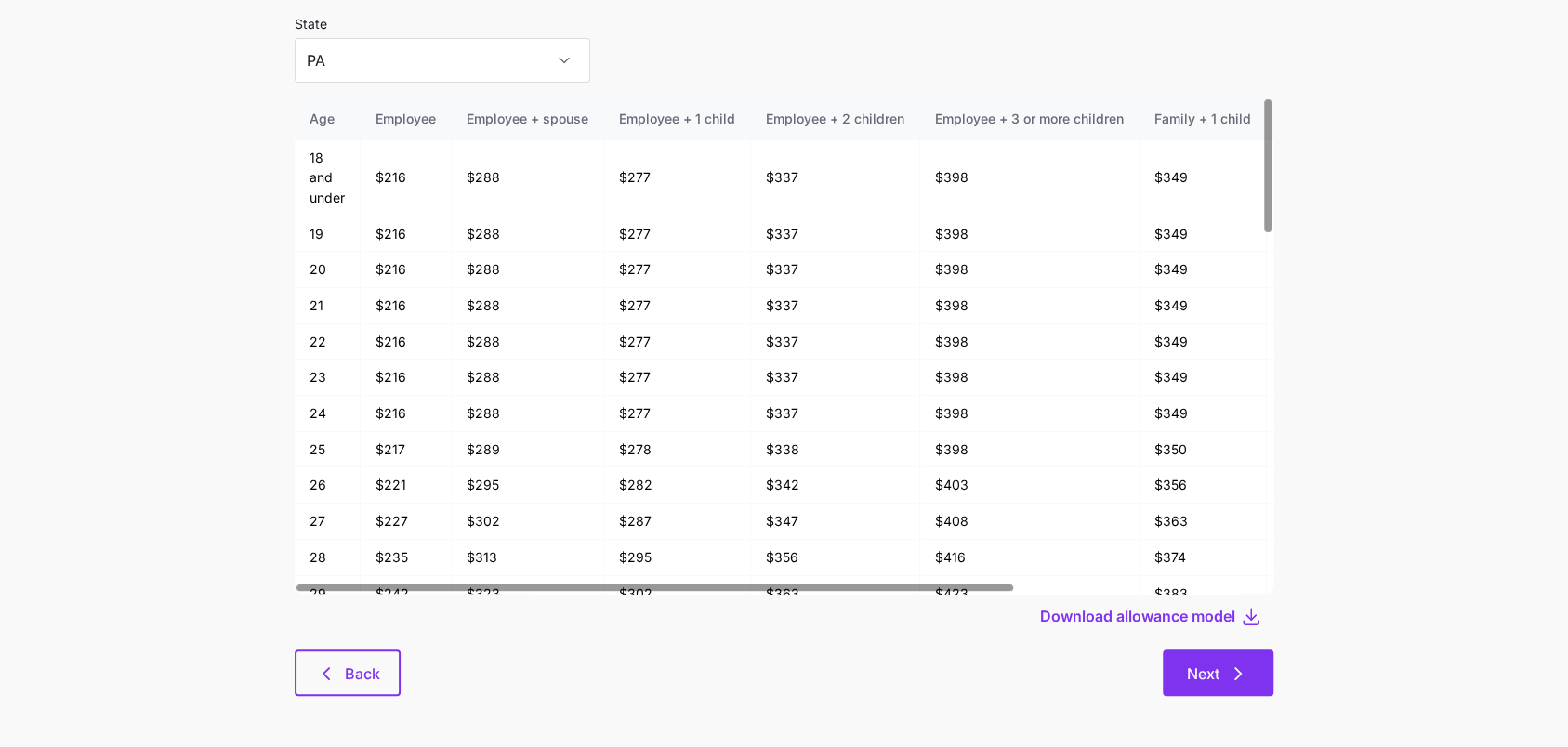 scroll, scrollTop: 99, scrollLeft: 0, axis: vertical 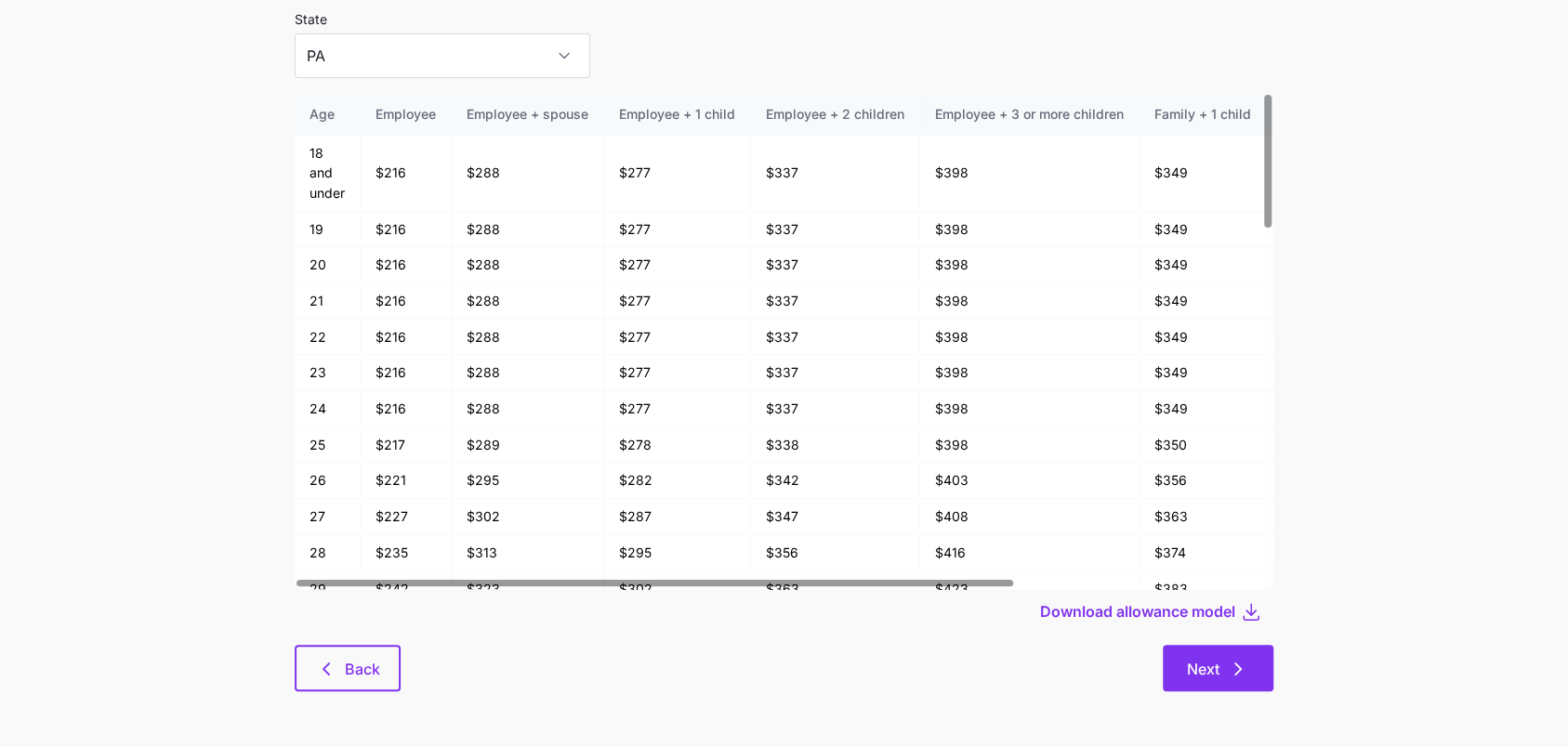 click on "Next" at bounding box center (1218, 669) 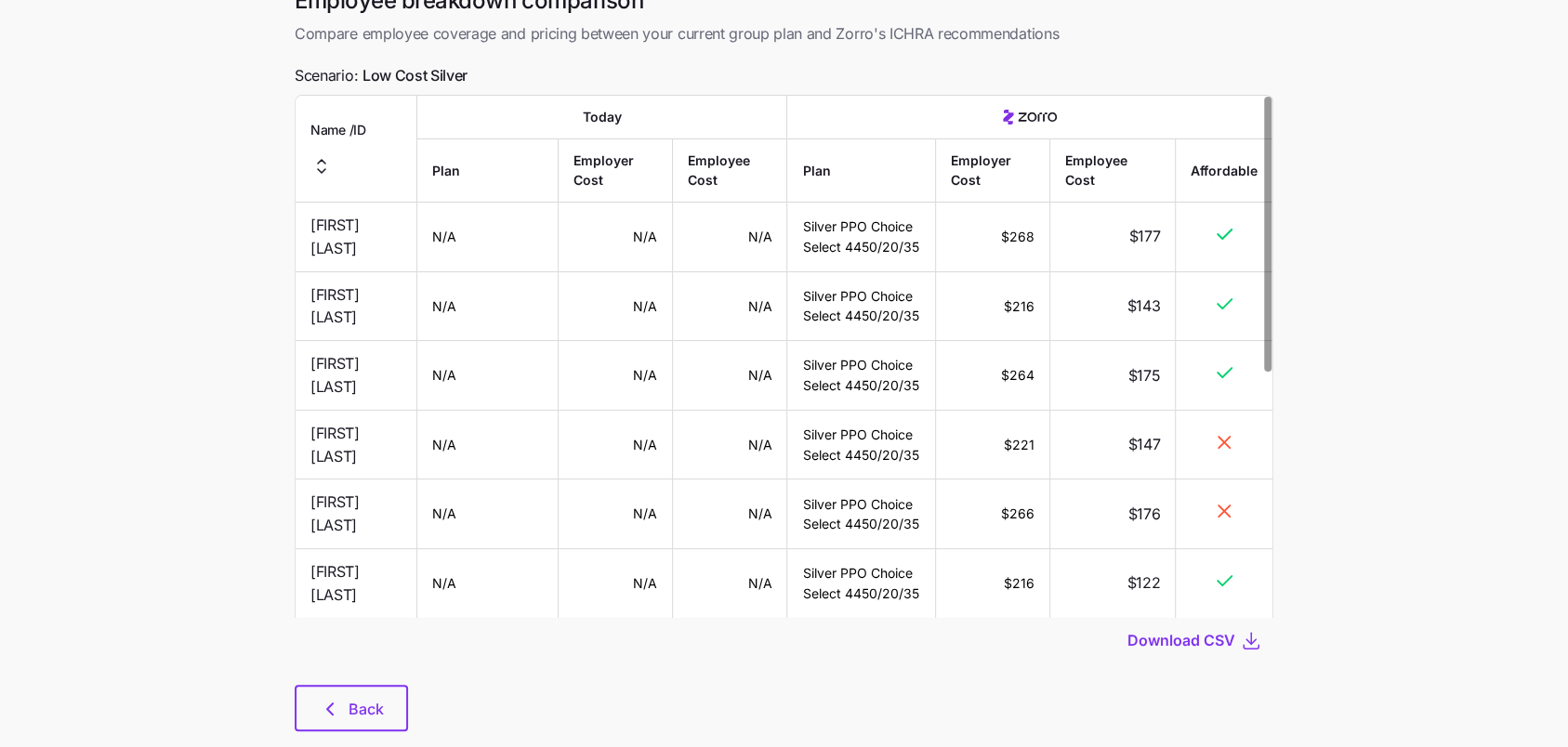 scroll, scrollTop: 0, scrollLeft: 0, axis: both 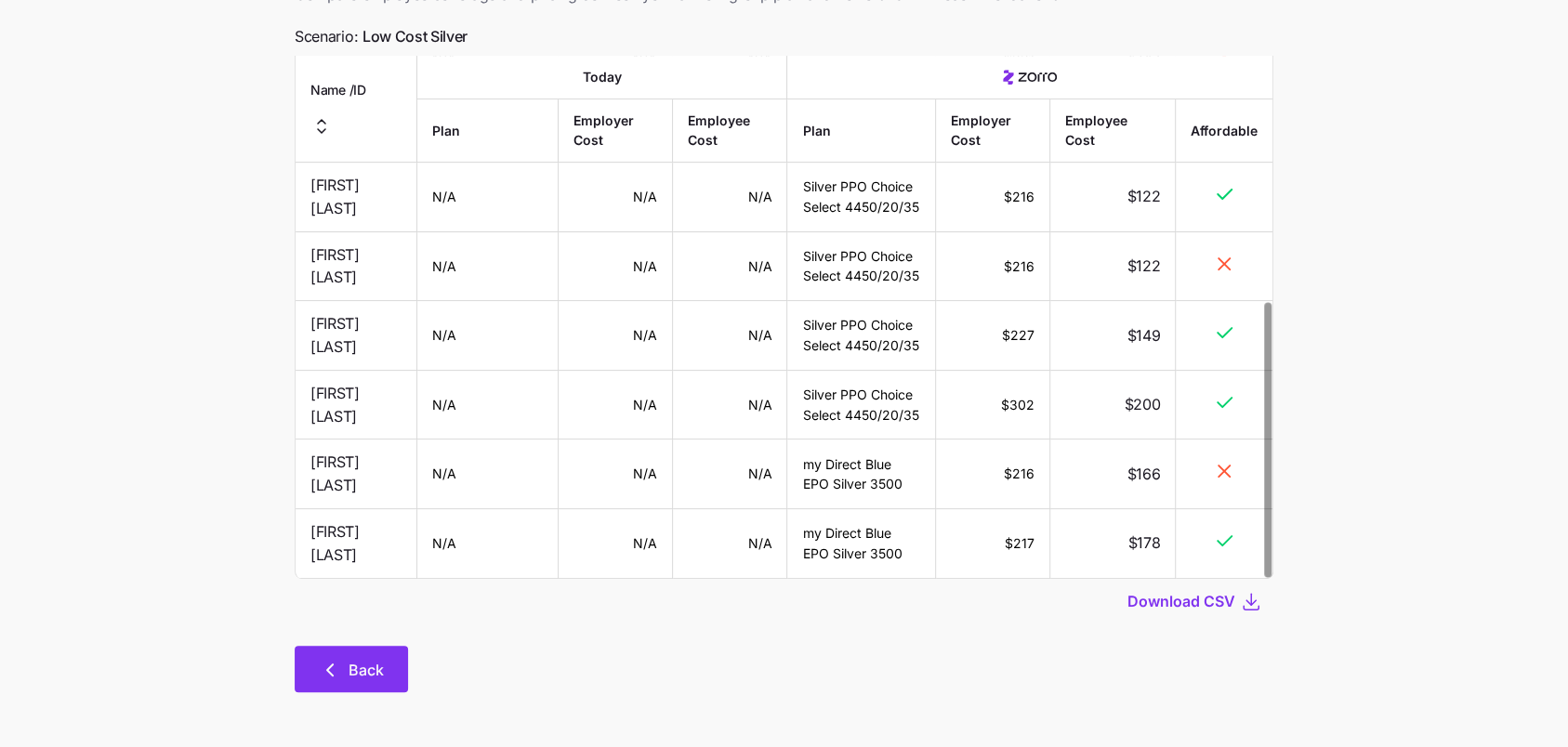 click on "Back" at bounding box center (351, 670) 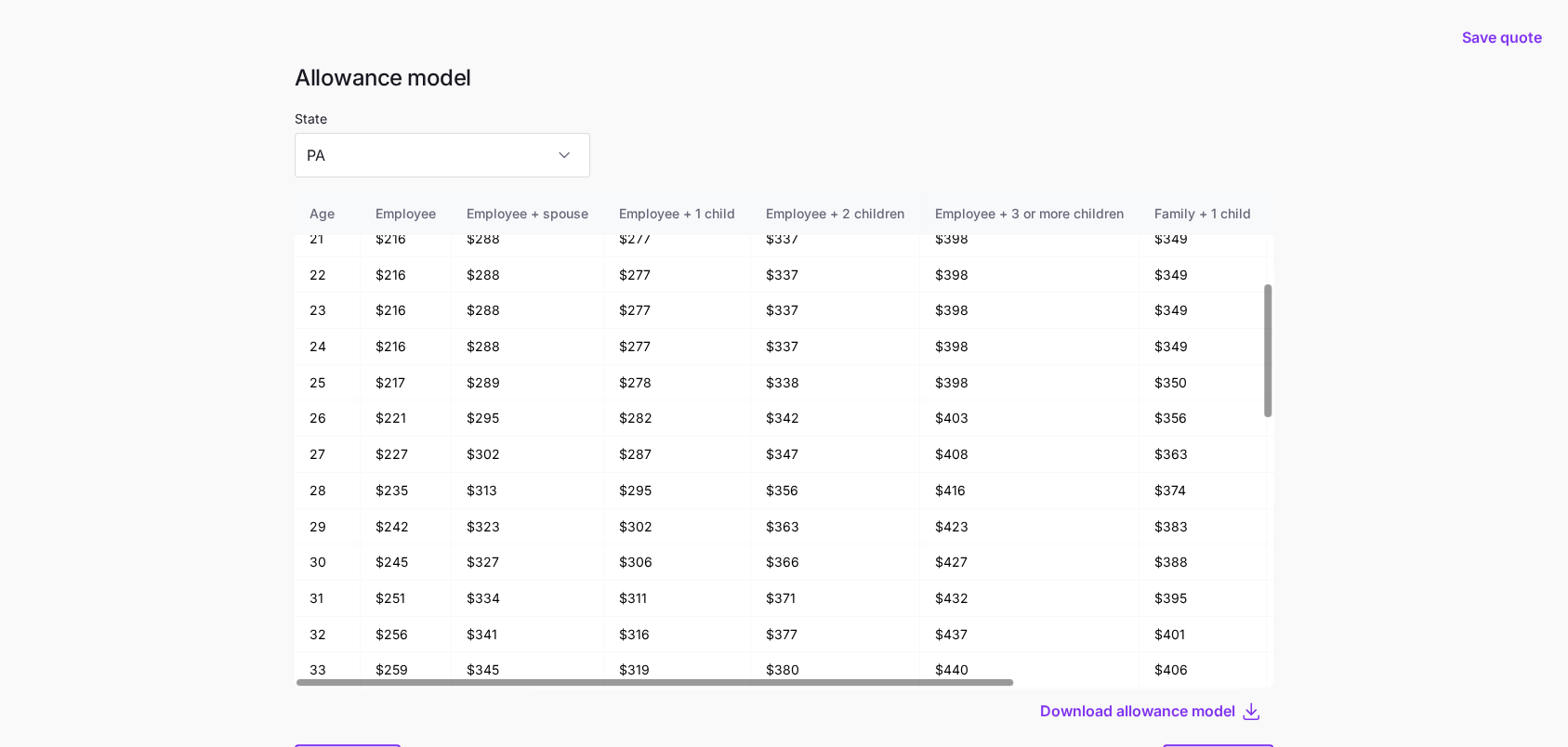 scroll, scrollTop: 408, scrollLeft: 0, axis: vertical 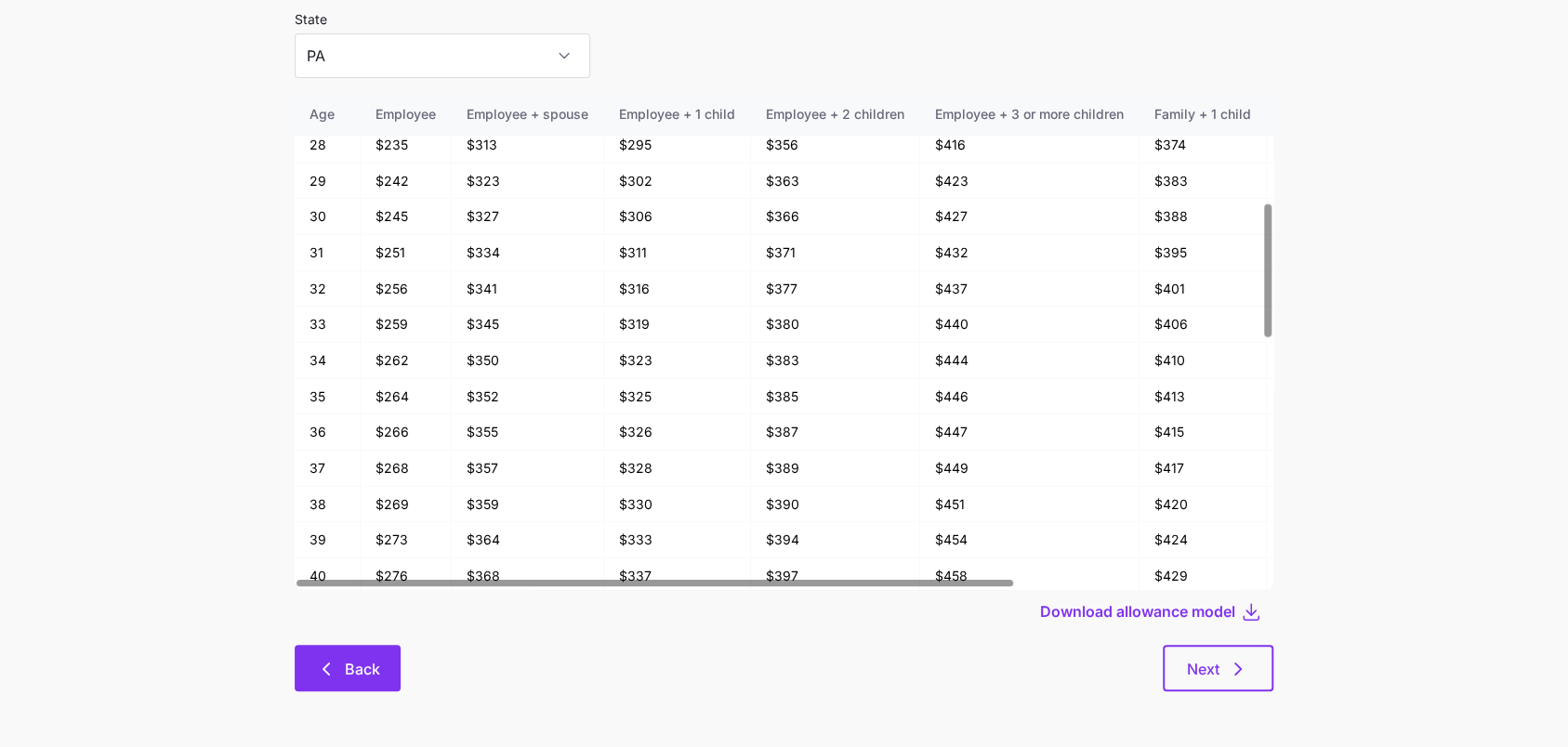 click on "Back" at bounding box center [348, 668] 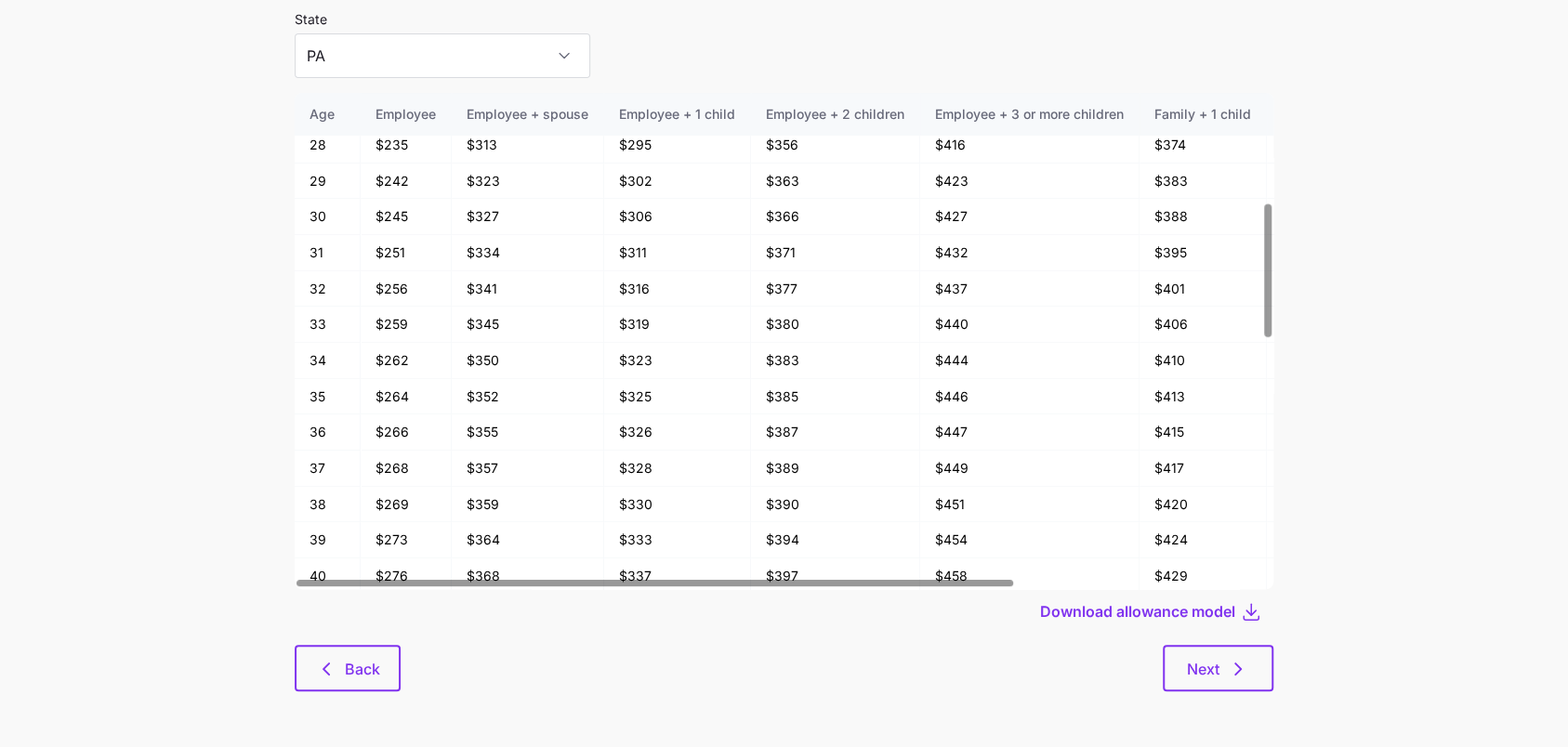 scroll, scrollTop: 0, scrollLeft: 0, axis: both 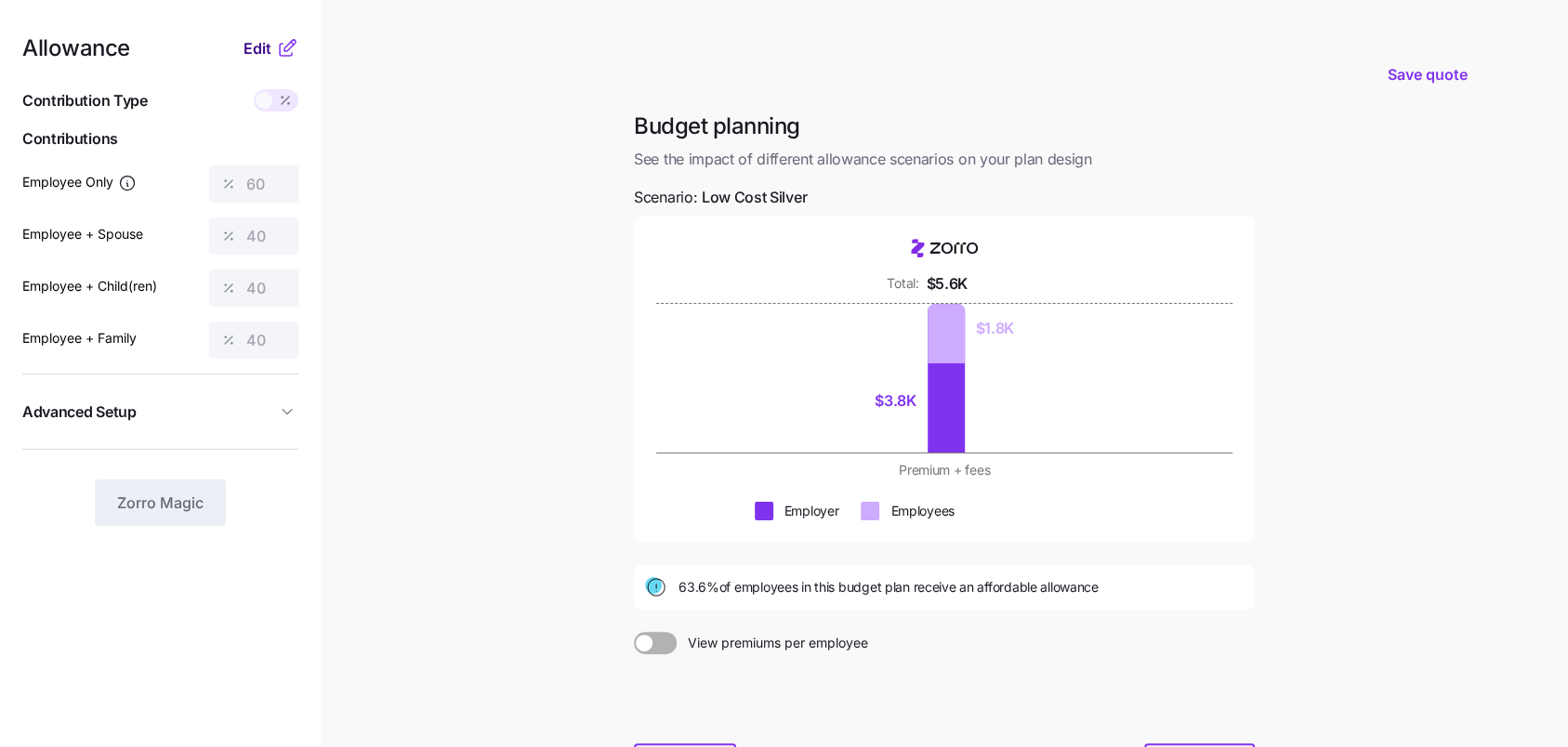 click on "Edit" at bounding box center (257, 48) 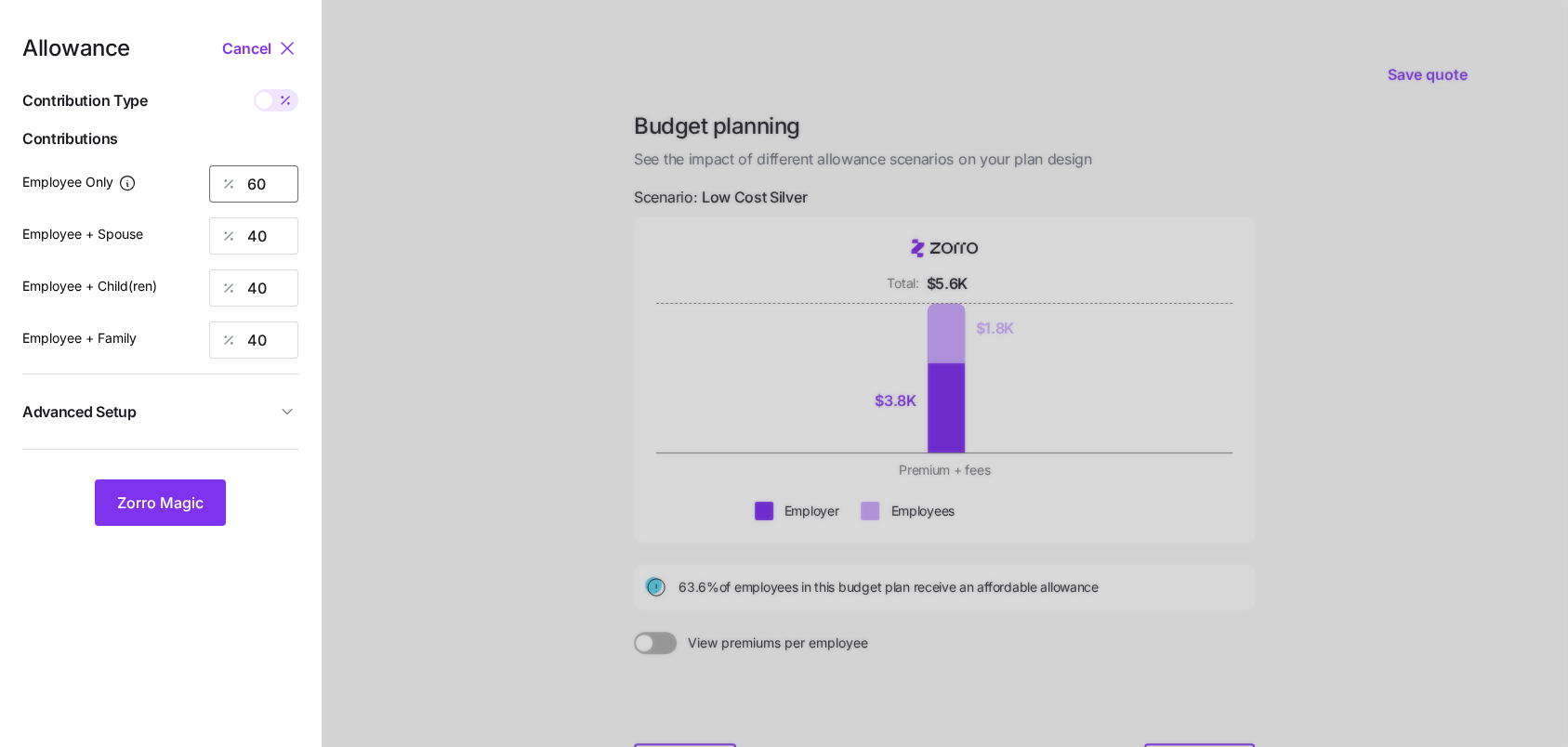 click on "60" at bounding box center (254, 184) 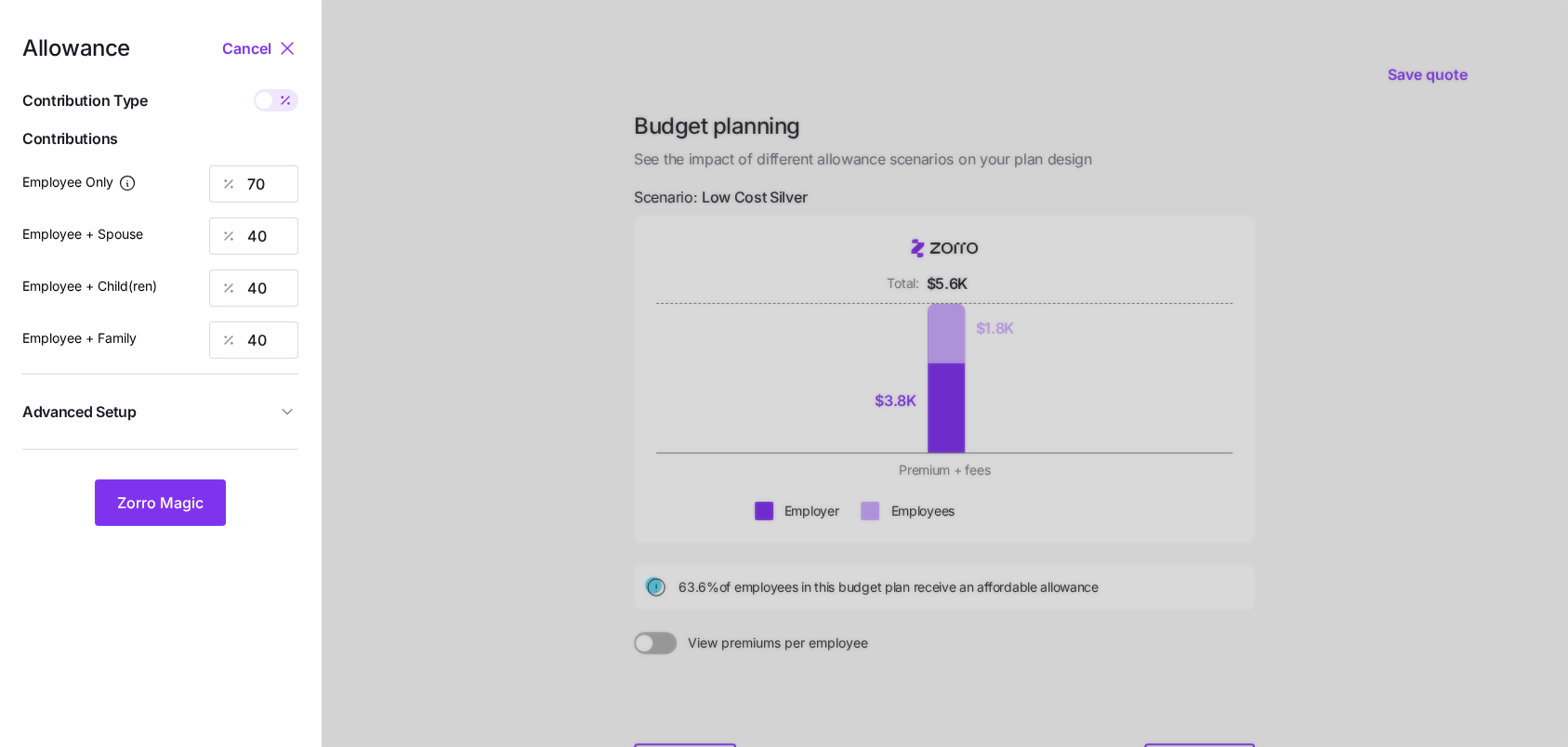 click on "Advanced Setup" at bounding box center (149, 412) 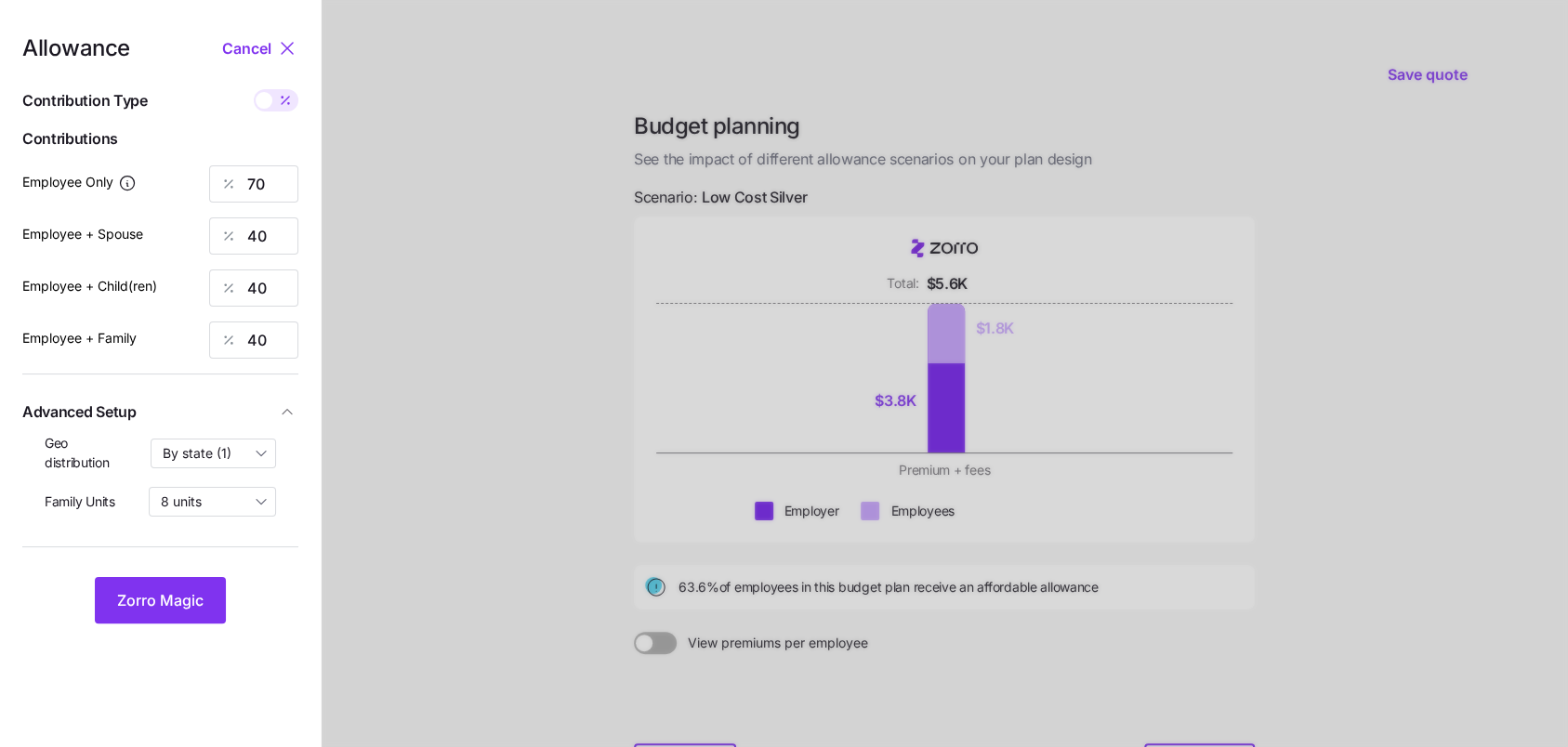 click on "Advanced Setup" at bounding box center [149, 412] 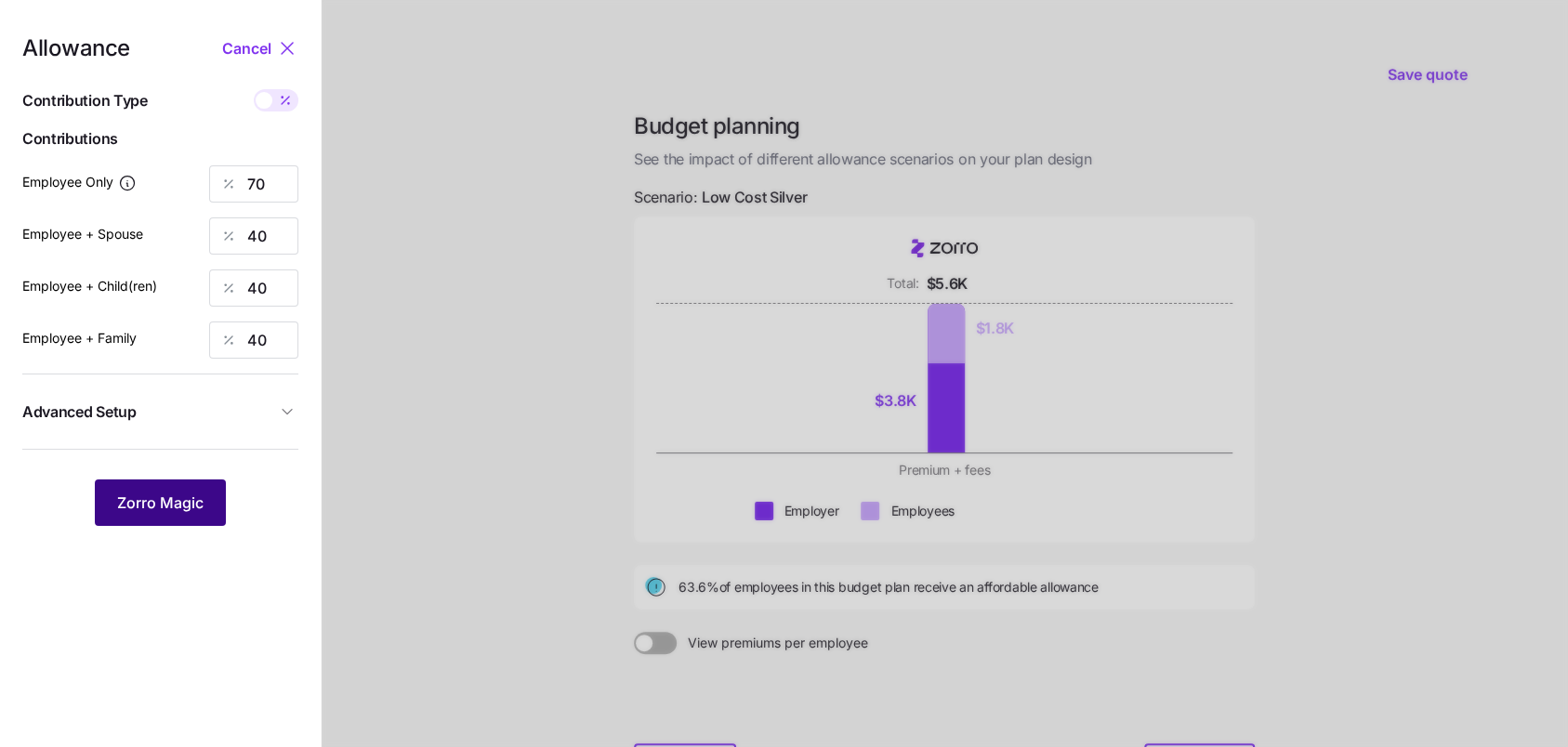 click on "Zorro Magic" at bounding box center [160, 503] 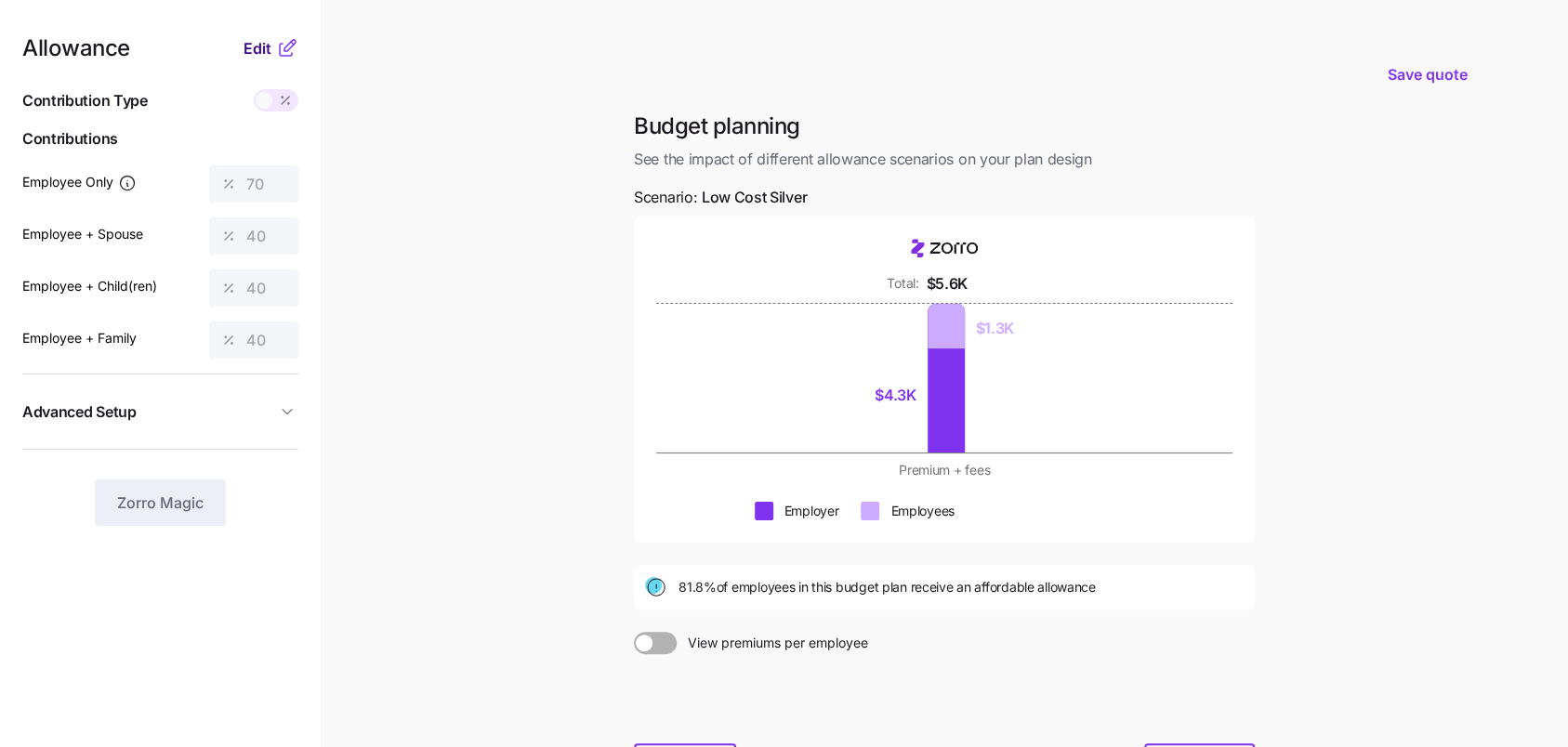 click on "Edit" at bounding box center [257, 48] 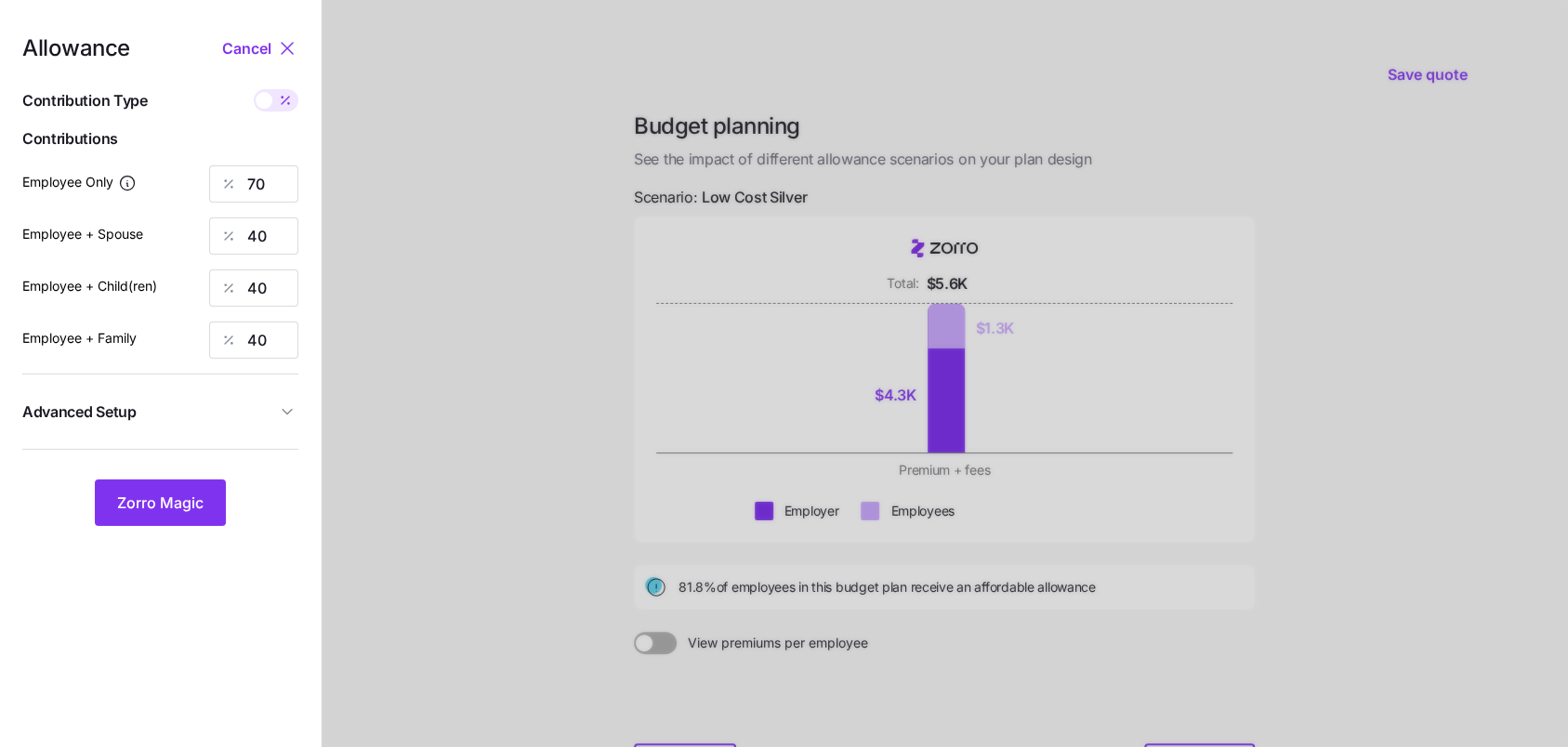click on "Allowance Cancel Contribution Type Use classes Contributions Employee Only 70 Employee + Spouse 40 Employee + Child(ren) 40 Employee + Family 40 Advanced Setup Geo distribution By state (1) Family Units 8 units Zorro Magic" at bounding box center [160, 282] 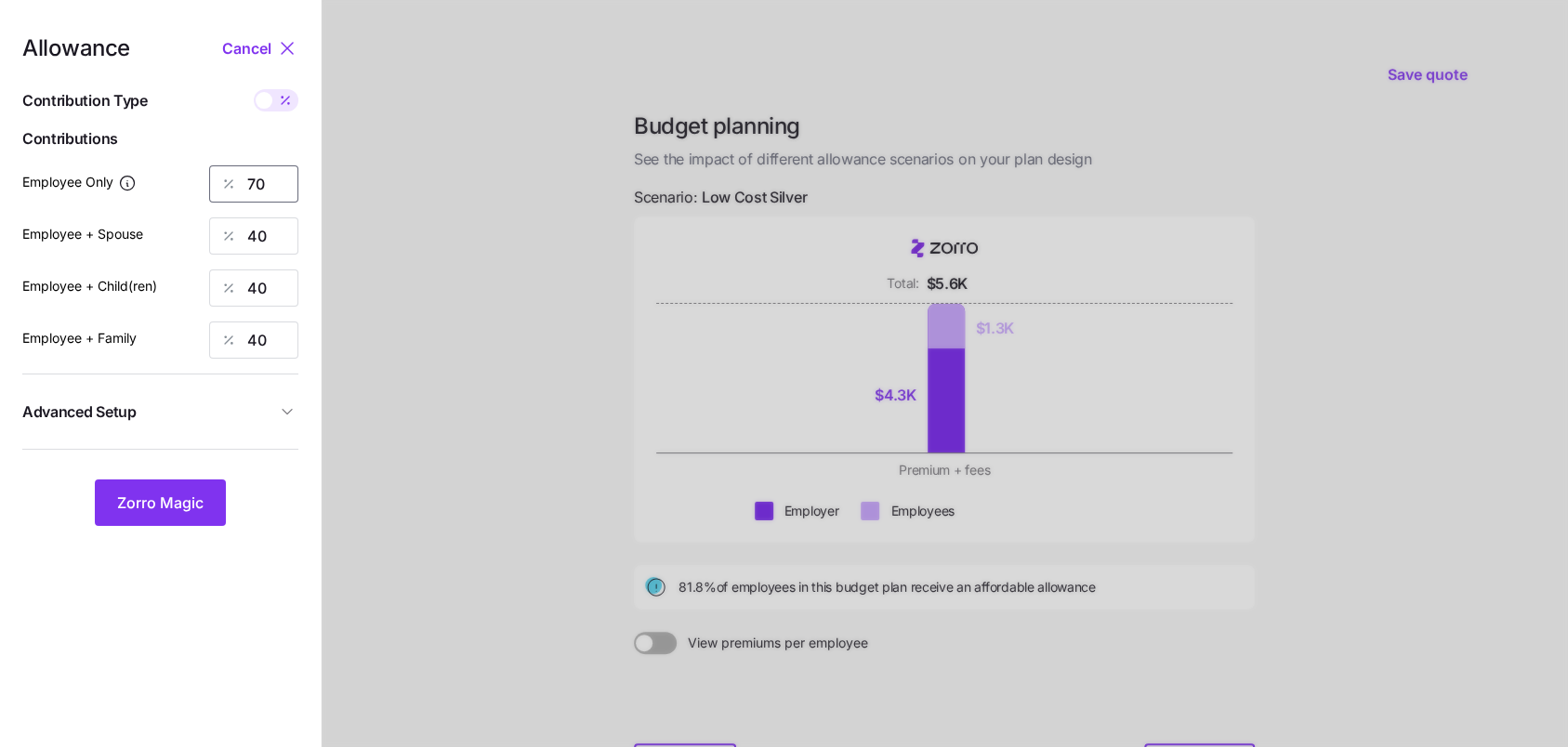 click on "70" at bounding box center (254, 184) 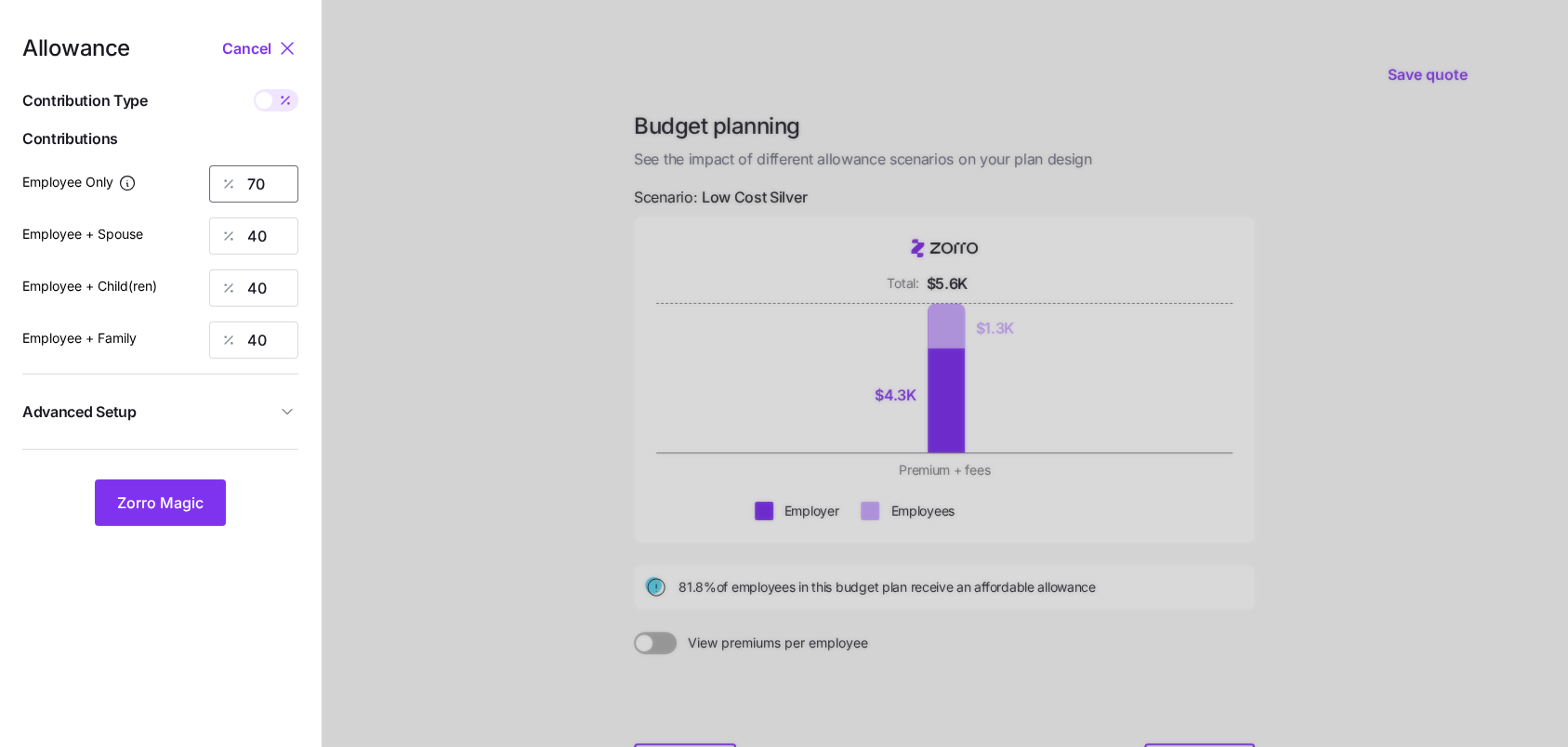 click on "70" at bounding box center [254, 184] 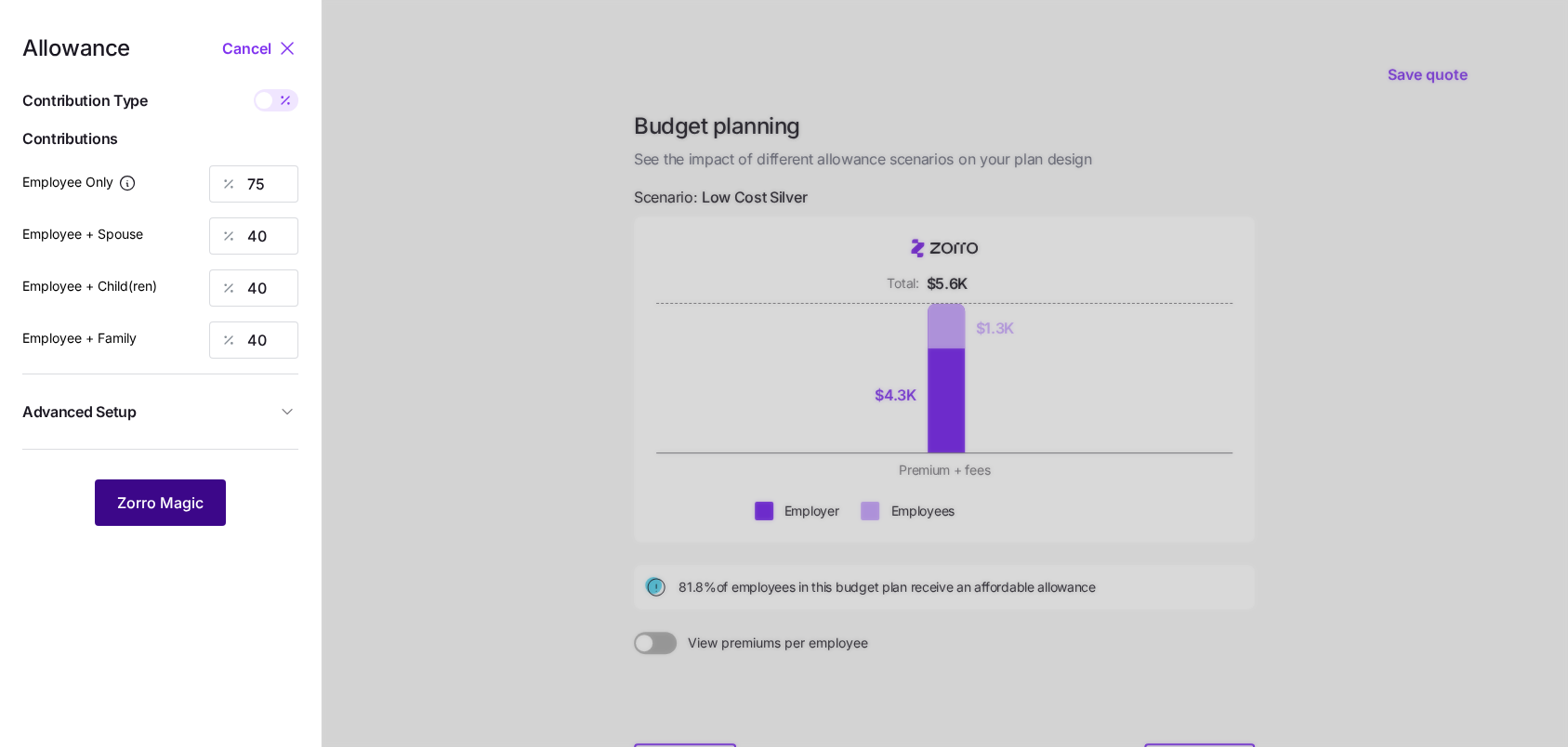 click on "Zorro Magic" at bounding box center (160, 503) 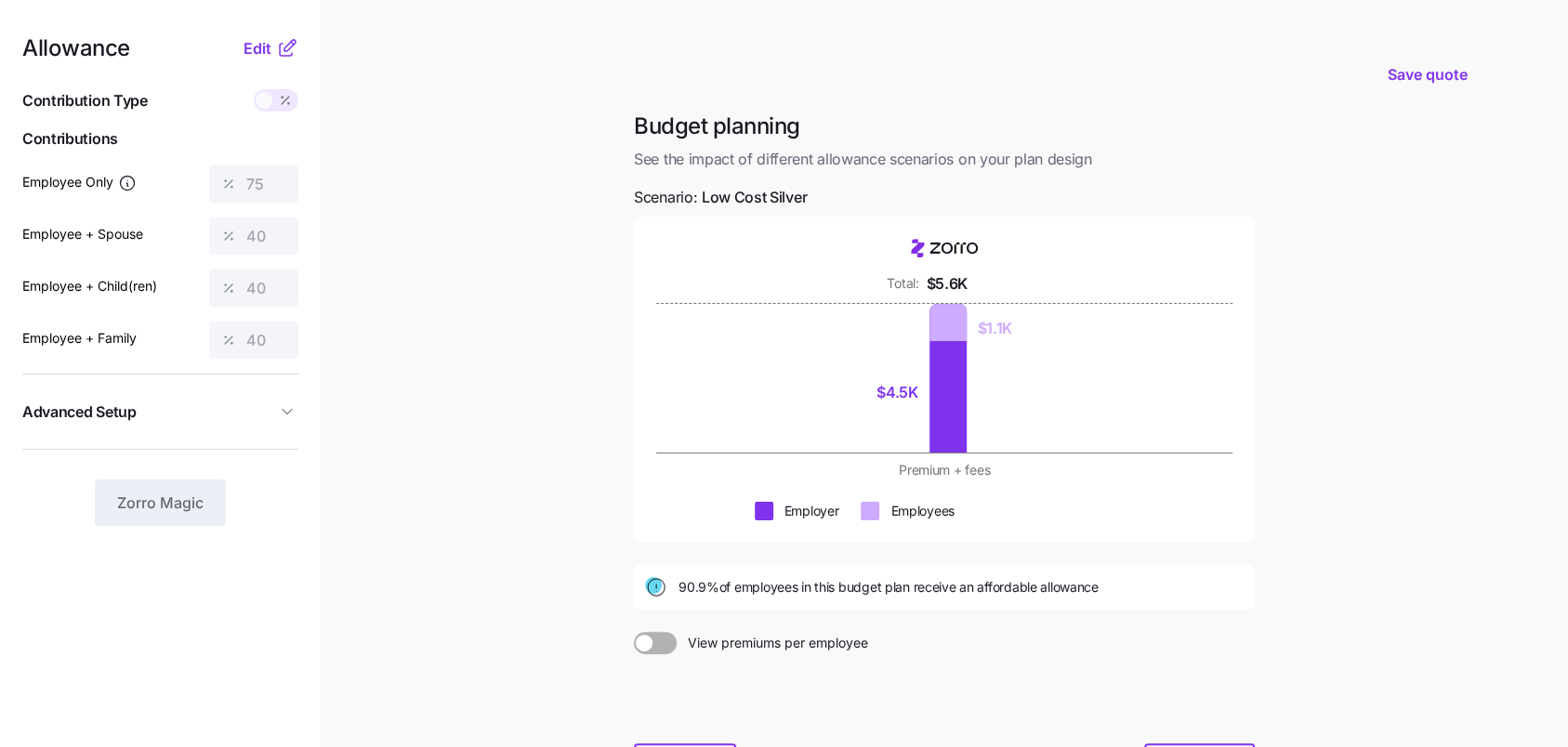 click 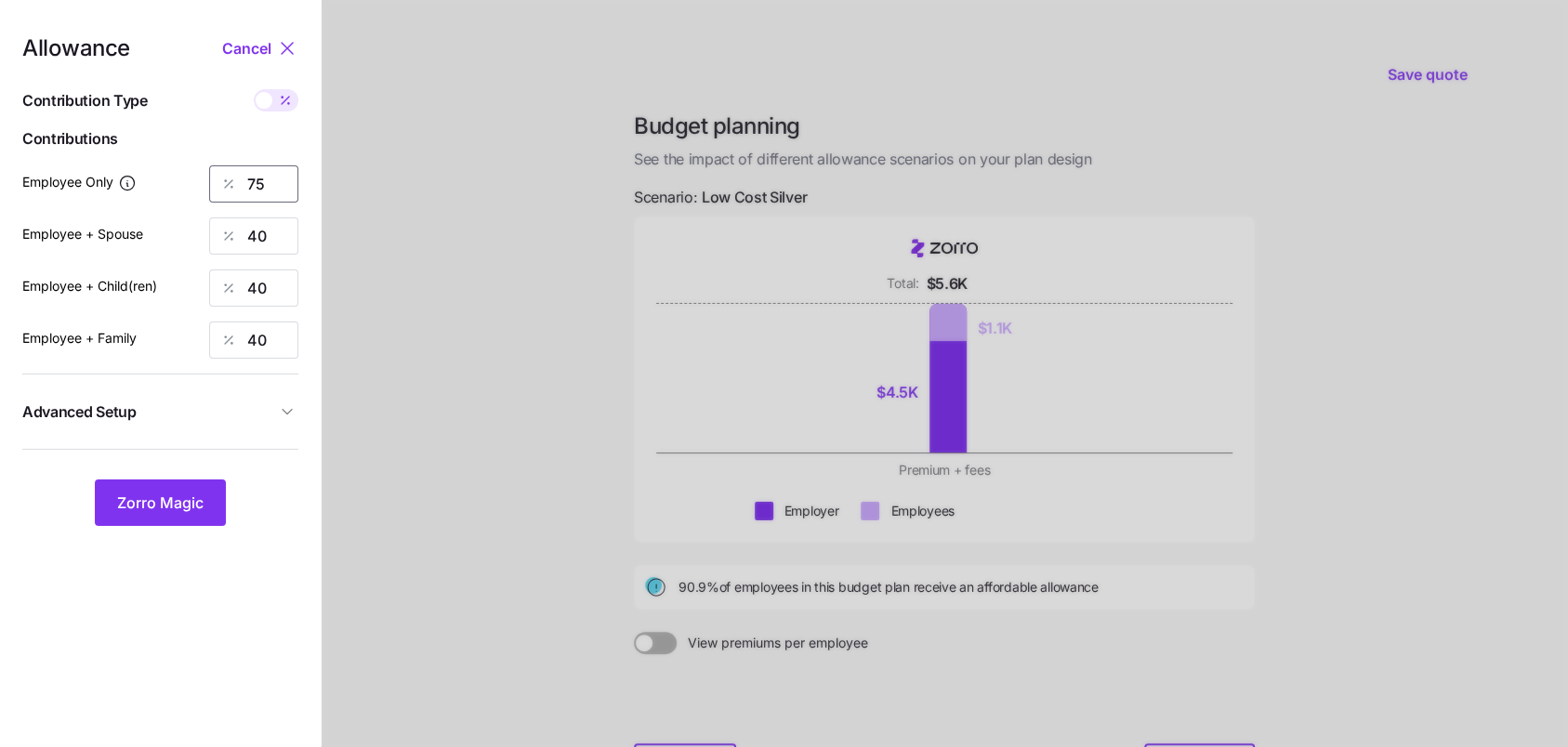 click on "75" at bounding box center (254, 184) 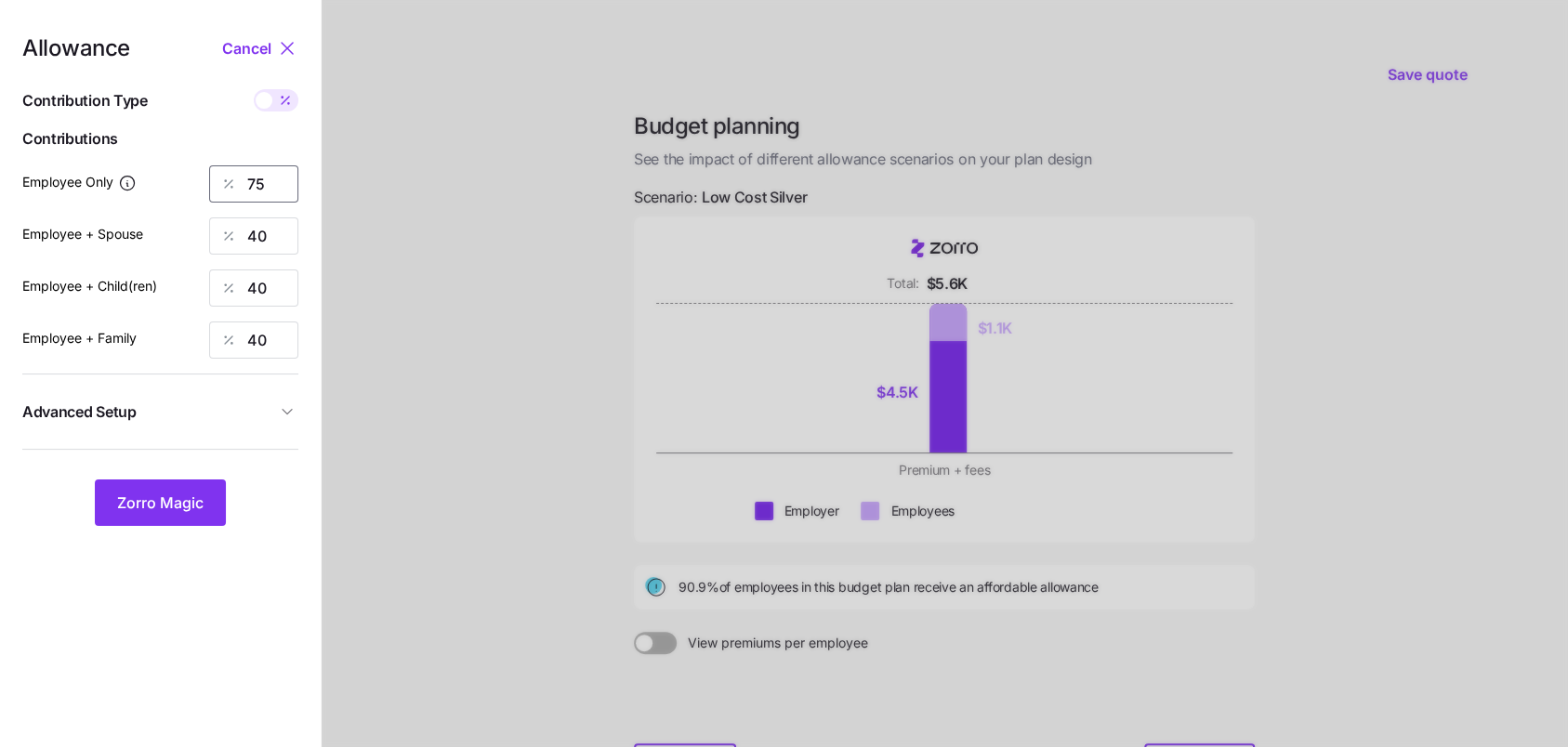 click on "75" at bounding box center (254, 184) 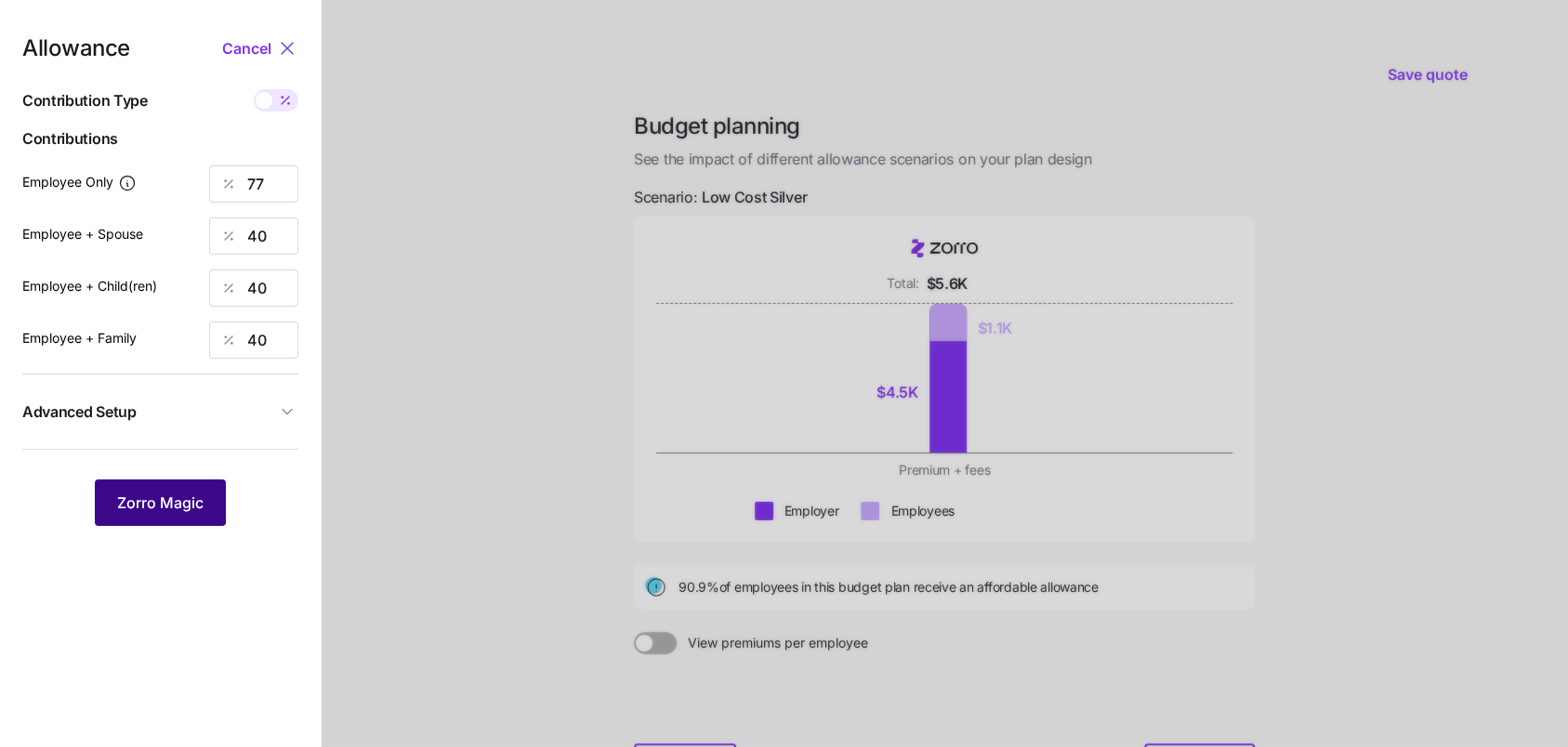 click on "Zorro Magic" at bounding box center (160, 503) 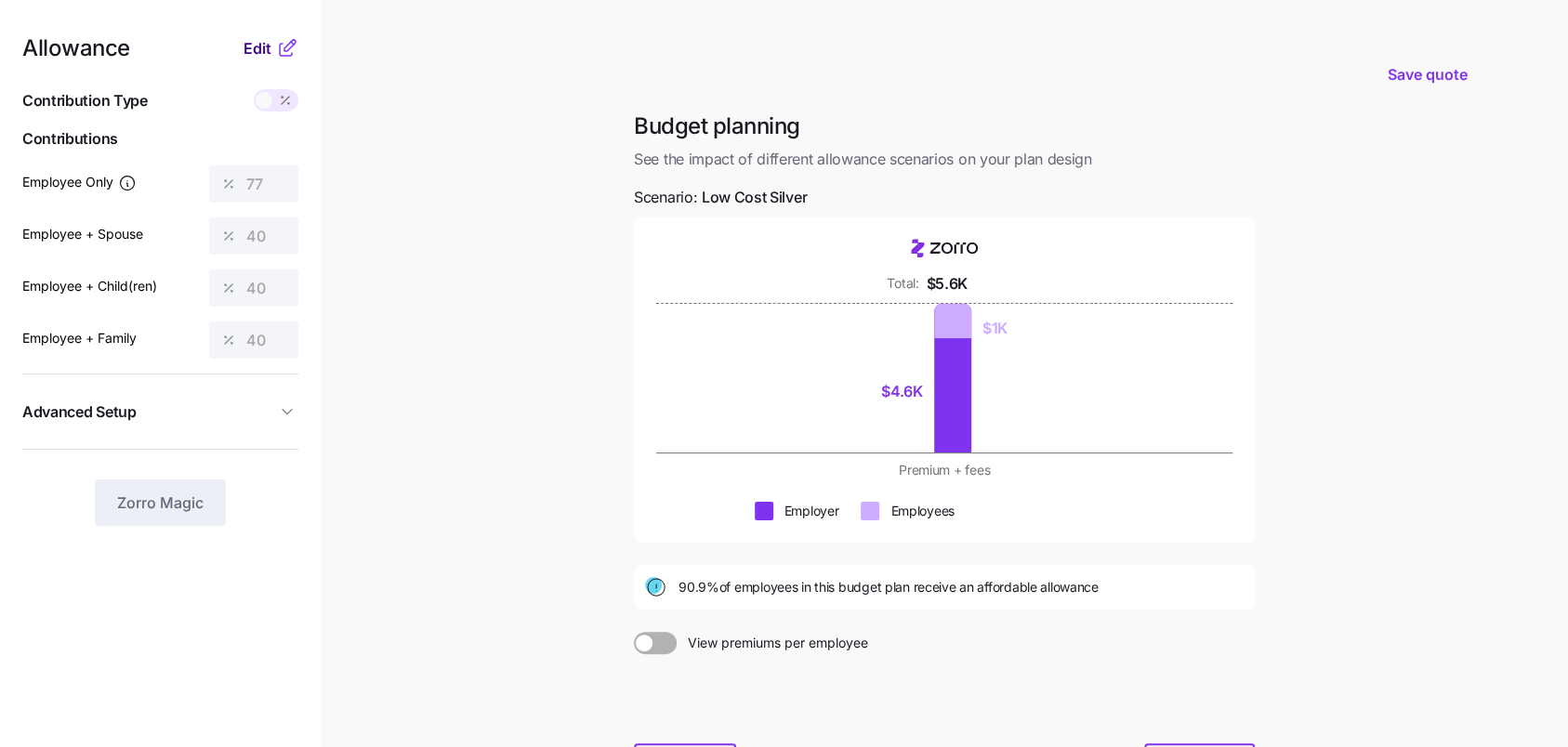 click on "Edit" at bounding box center (257, 48) 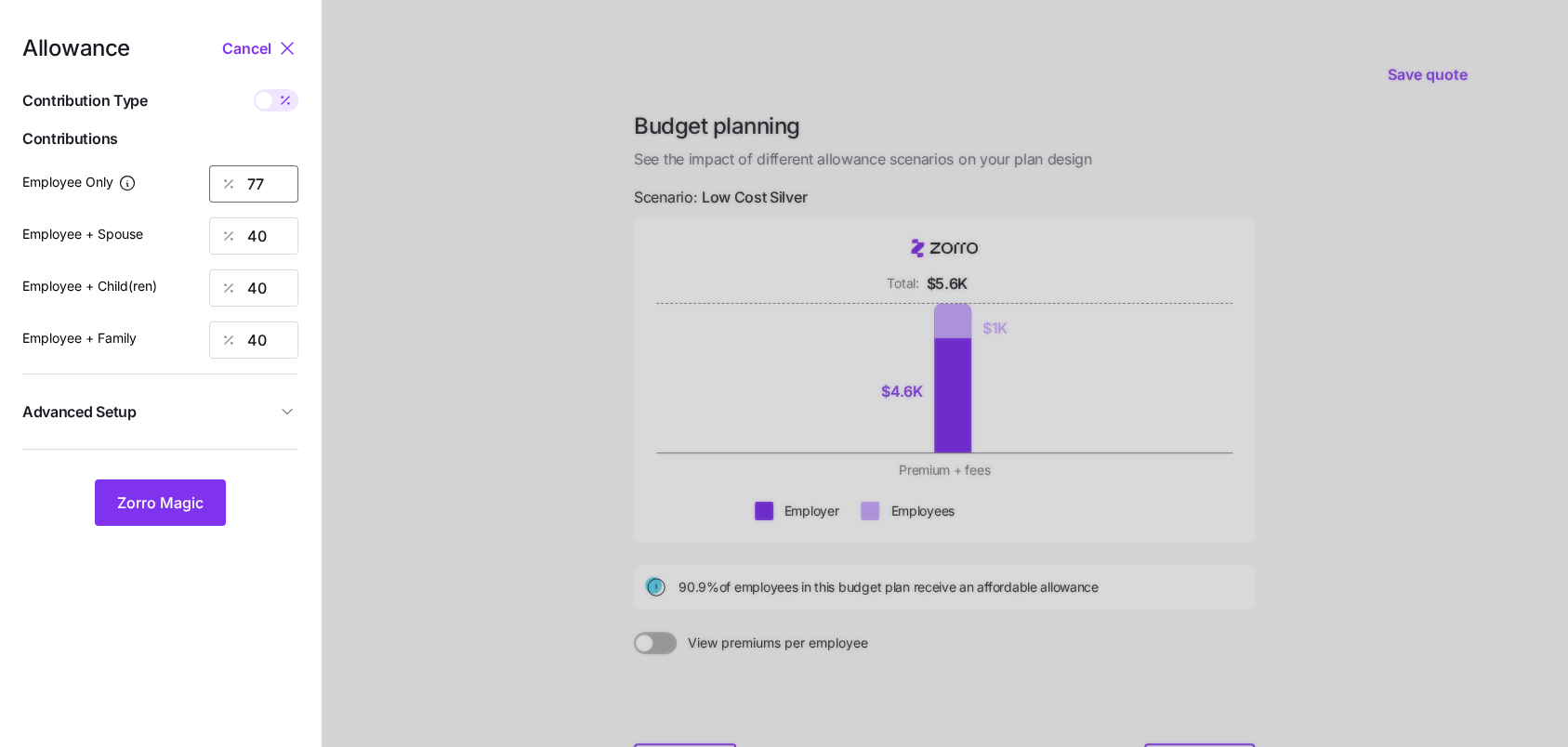 click on "77" at bounding box center [254, 184] 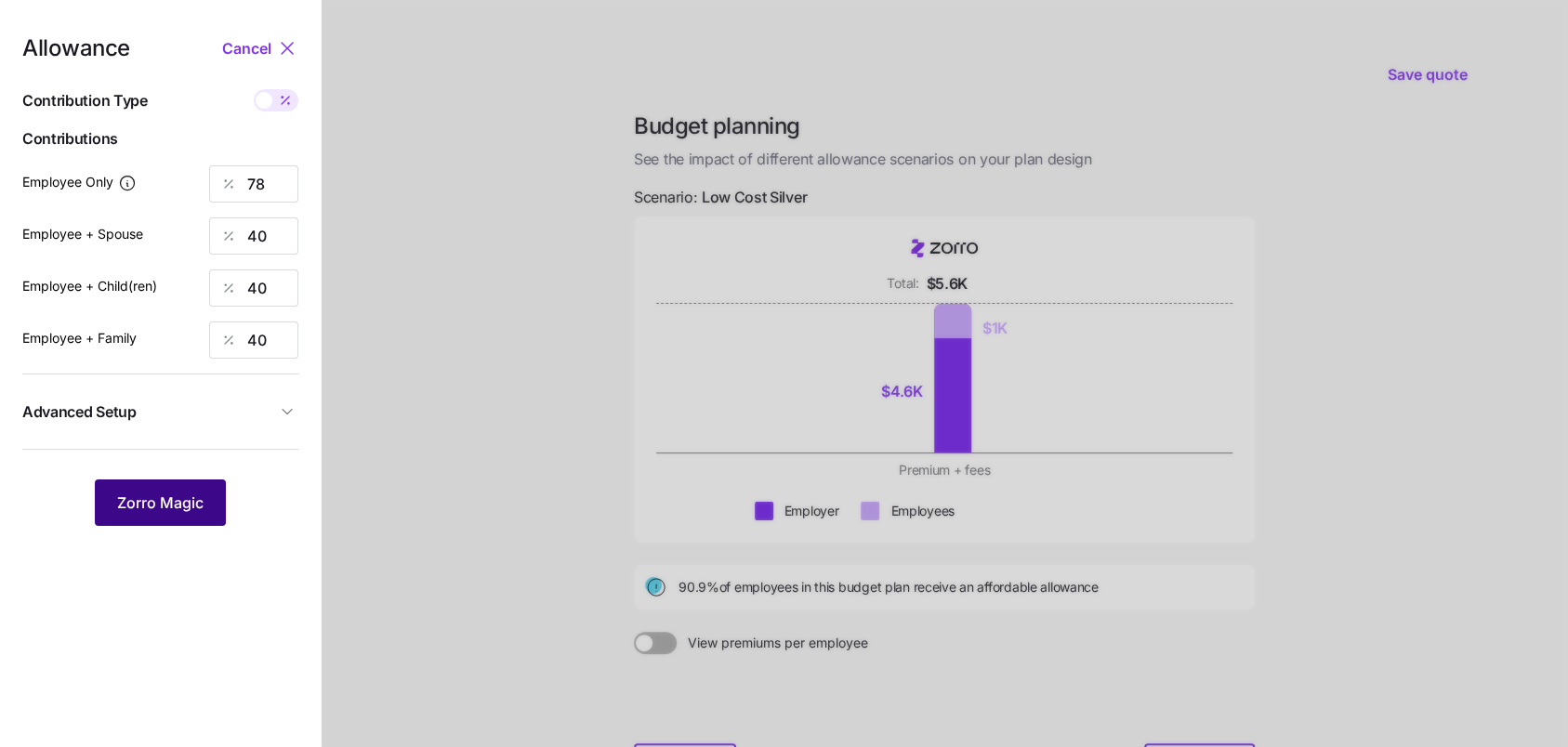 click on "Zorro Magic" at bounding box center [160, 503] 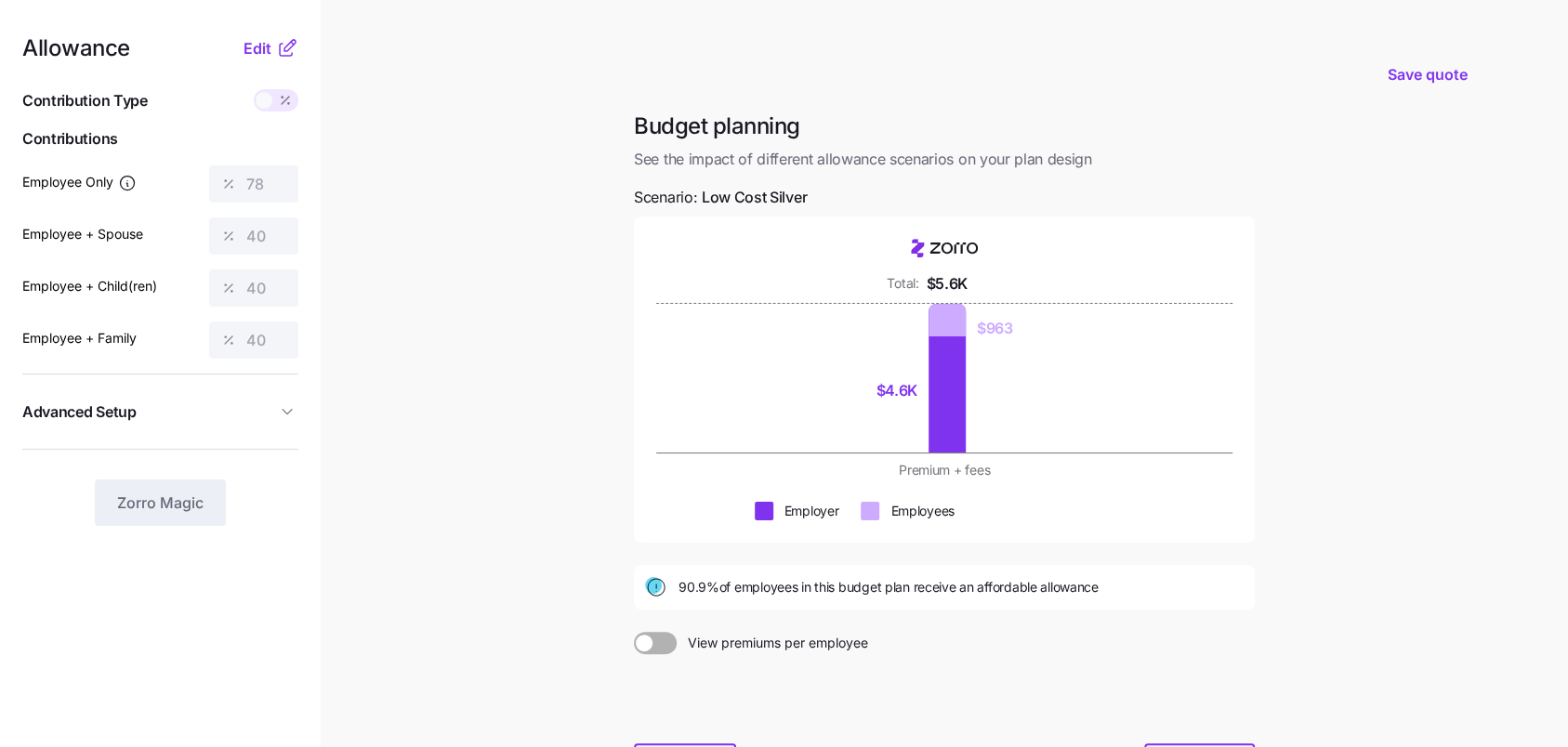 click on "Allowance Edit Contribution Type Use classes Contributions Employee Only 78 Employee + Spouse 40 Employee + Child(ren) 40 Employee + Family 40 Advanced Setup Geo distribution By state (1) Family Units 8 units Zorro Magic" at bounding box center [160, 454] 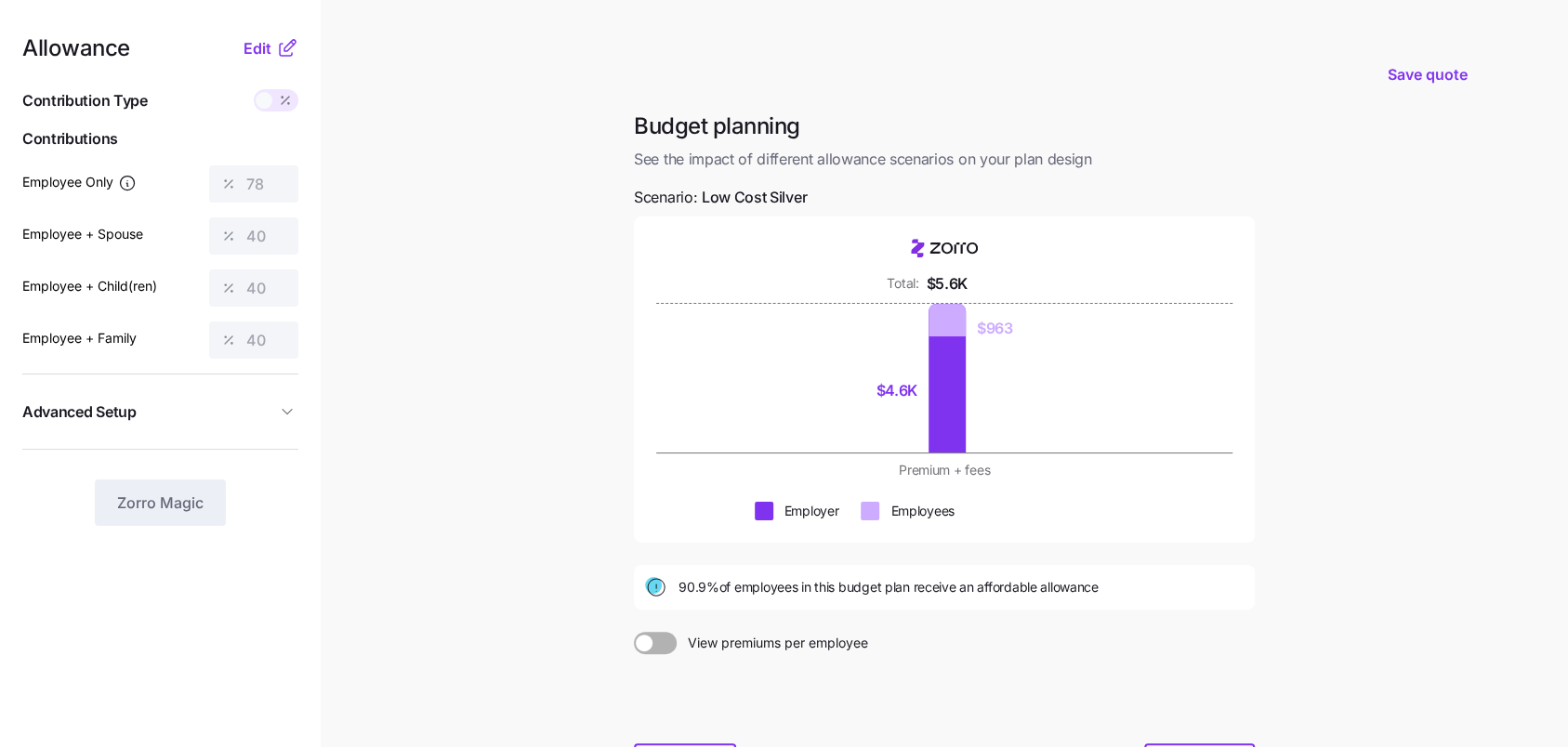 click on "Allowance Edit Contribution Type Use classes Contributions Employee Only 78 Employee + Spouse 40 Employee + Child(ren) 40 Employee + Family 40 Advanced Setup Geo distribution By state (1) Family Units 8 units Zorro Magic" at bounding box center (160, 282) 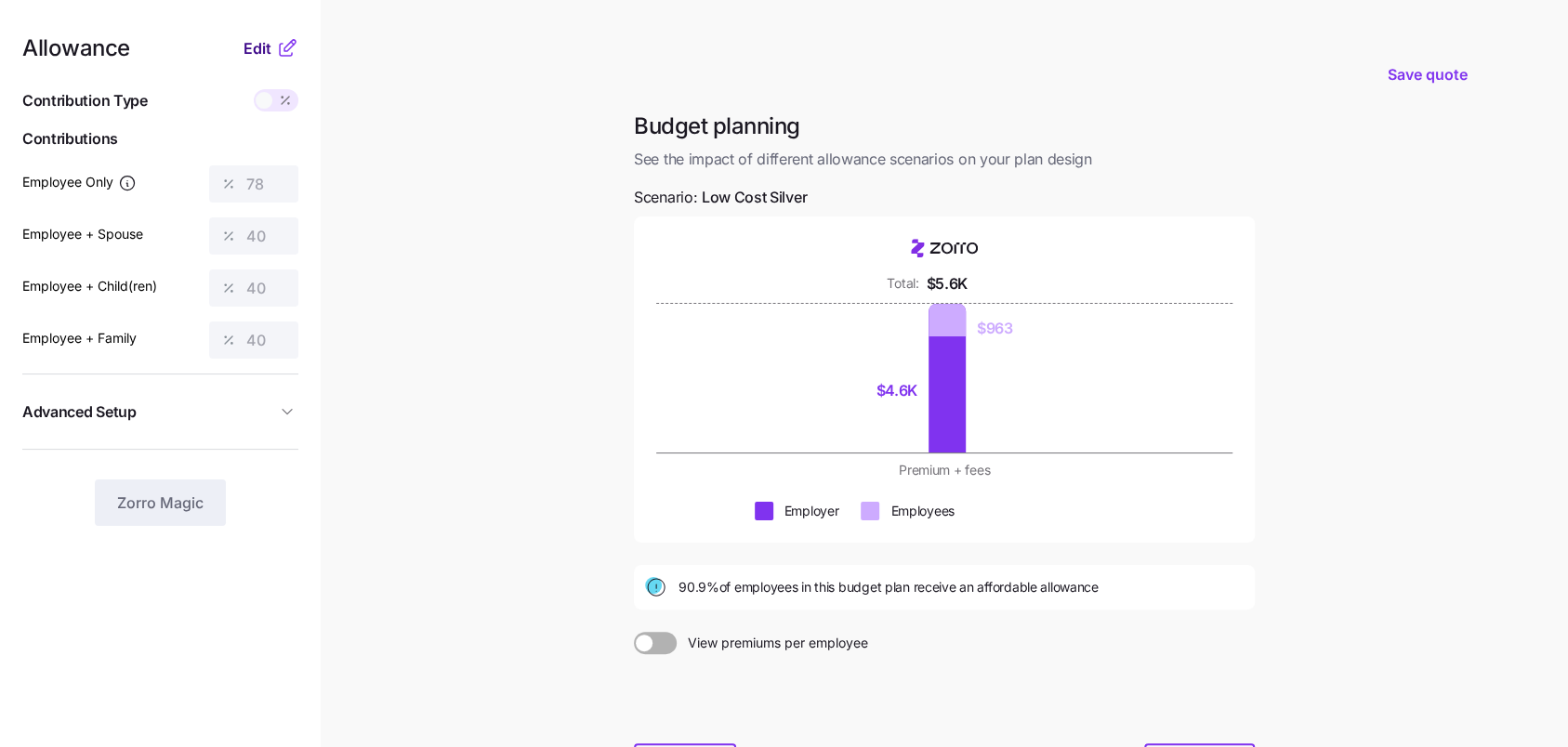 click on "Edit" at bounding box center [257, 48] 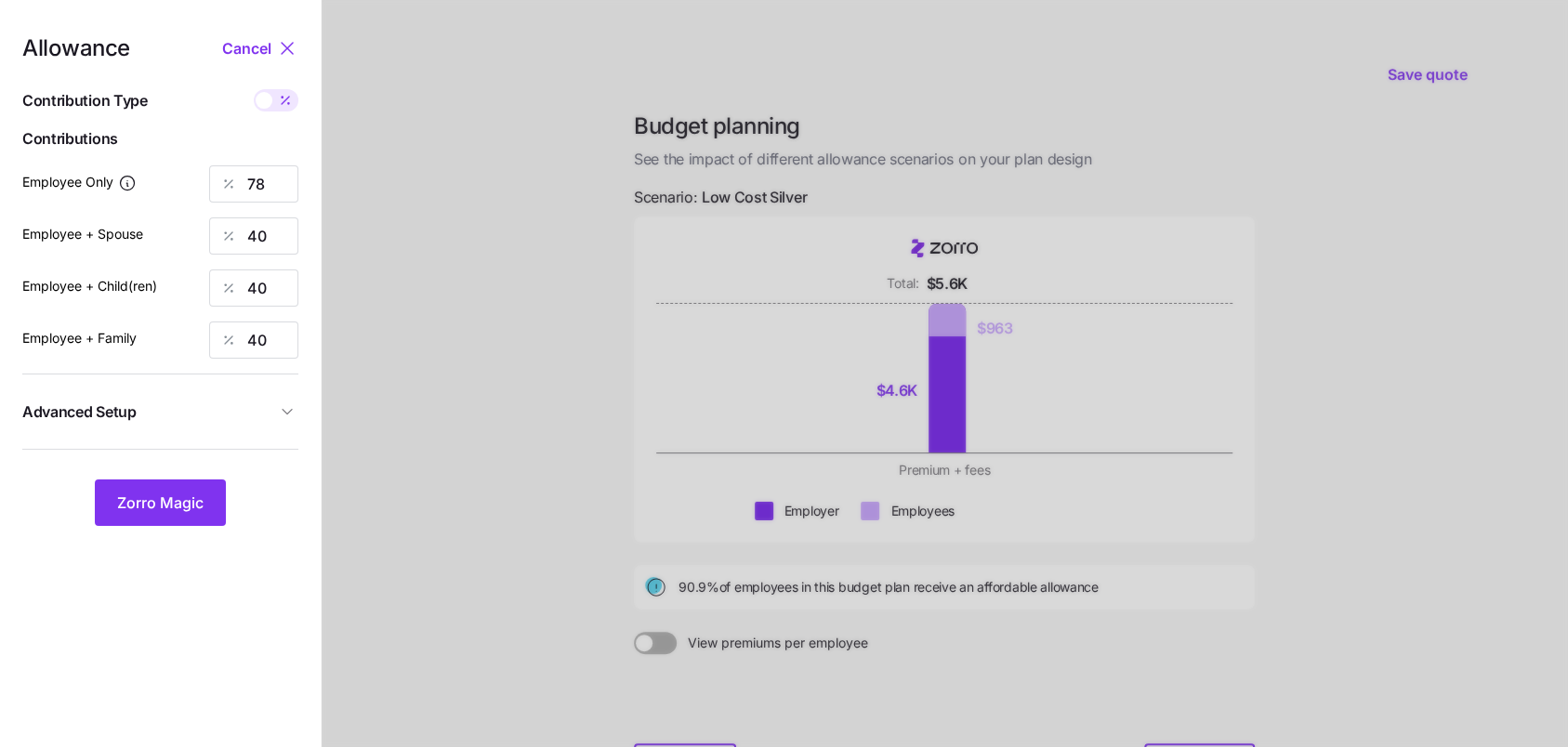 click at bounding box center [229, 184] 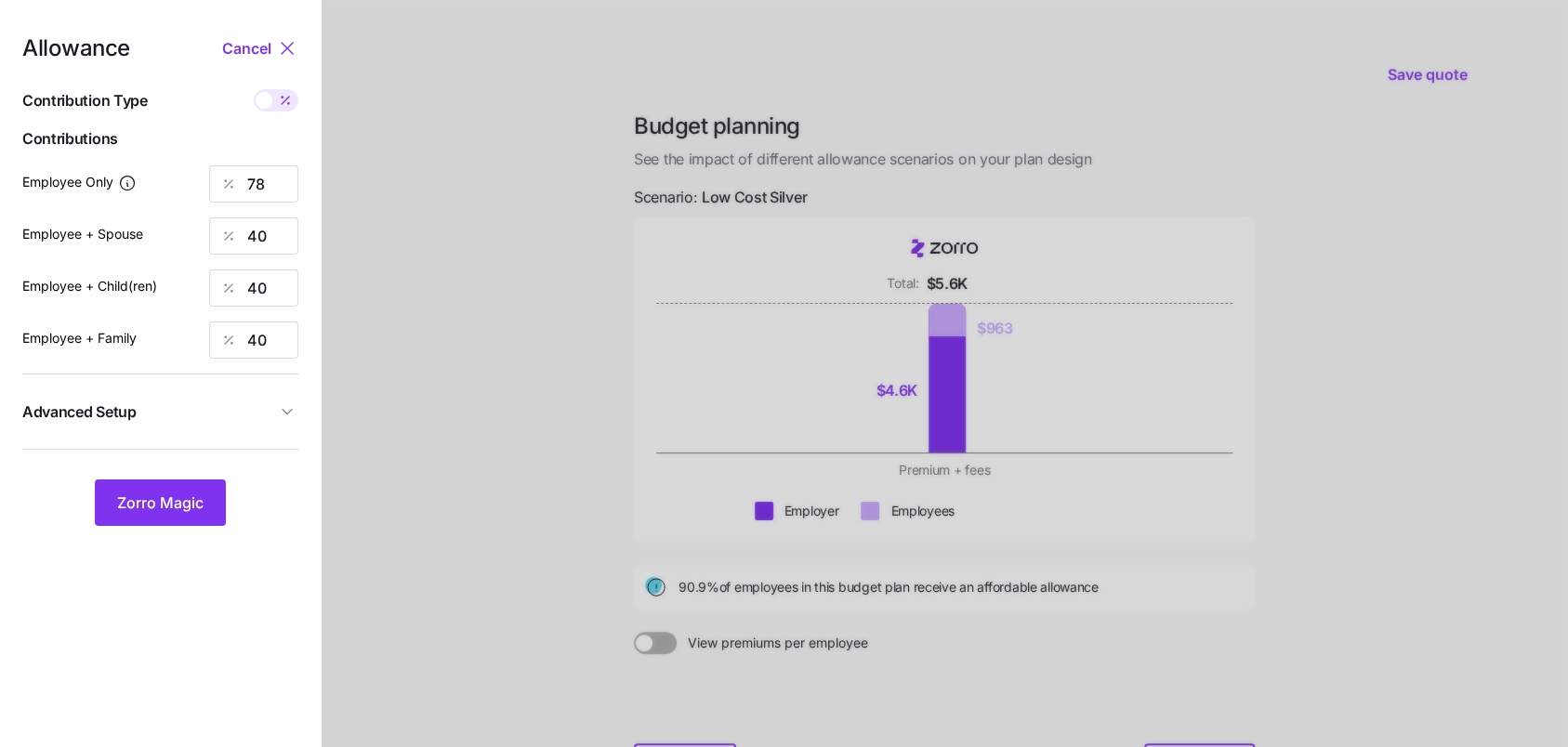 click at bounding box center [229, 184] 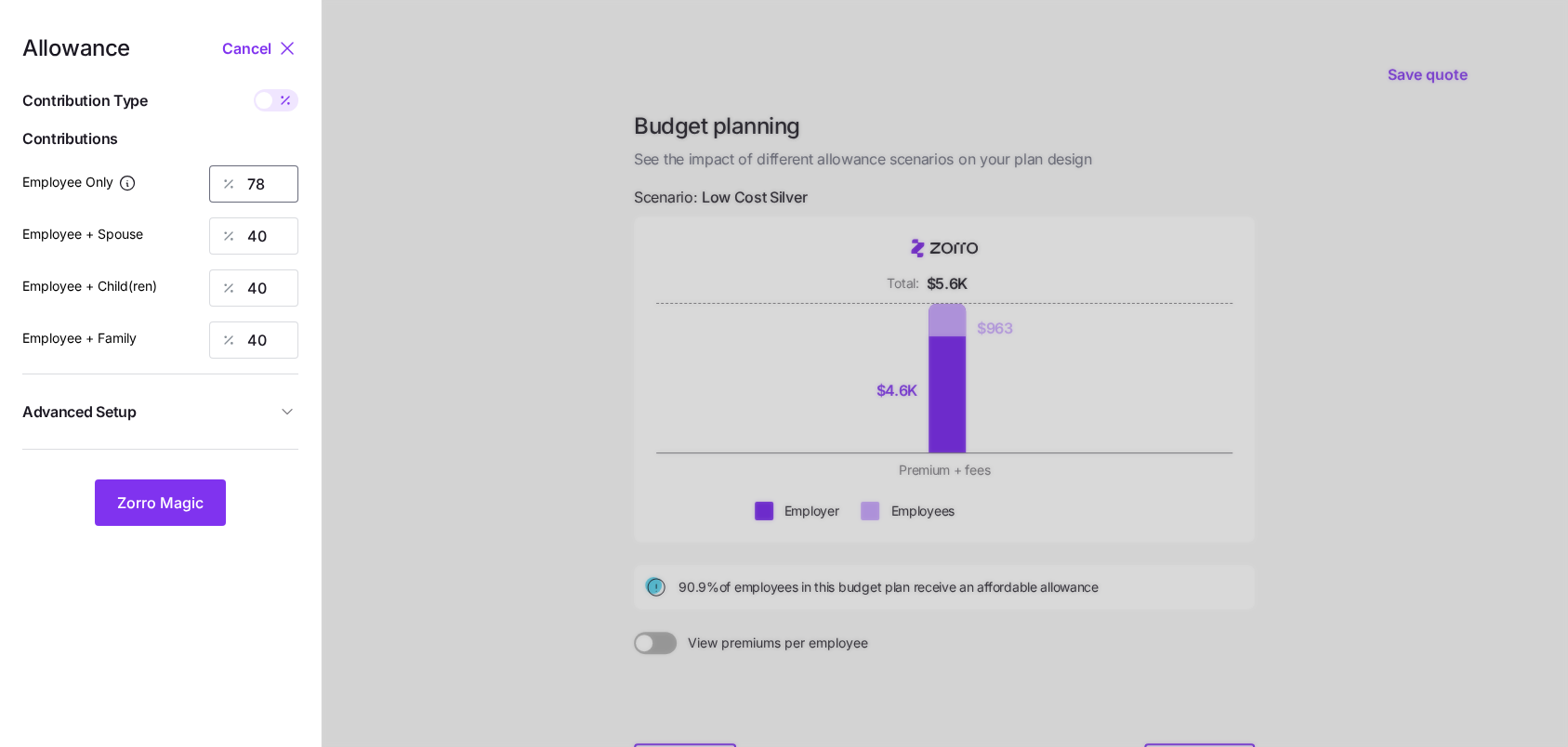 click on "78" at bounding box center (254, 184) 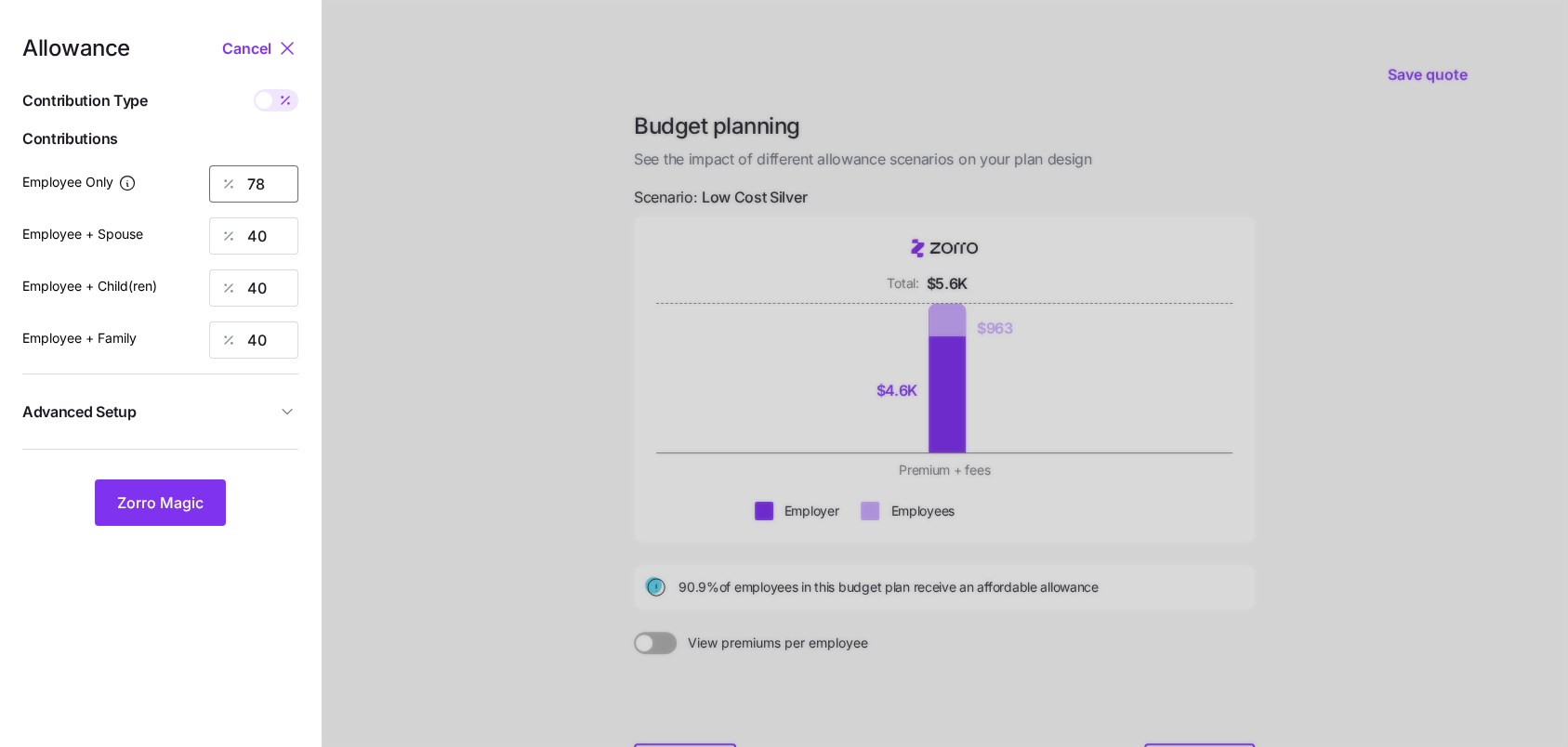 click on "78" at bounding box center (254, 184) 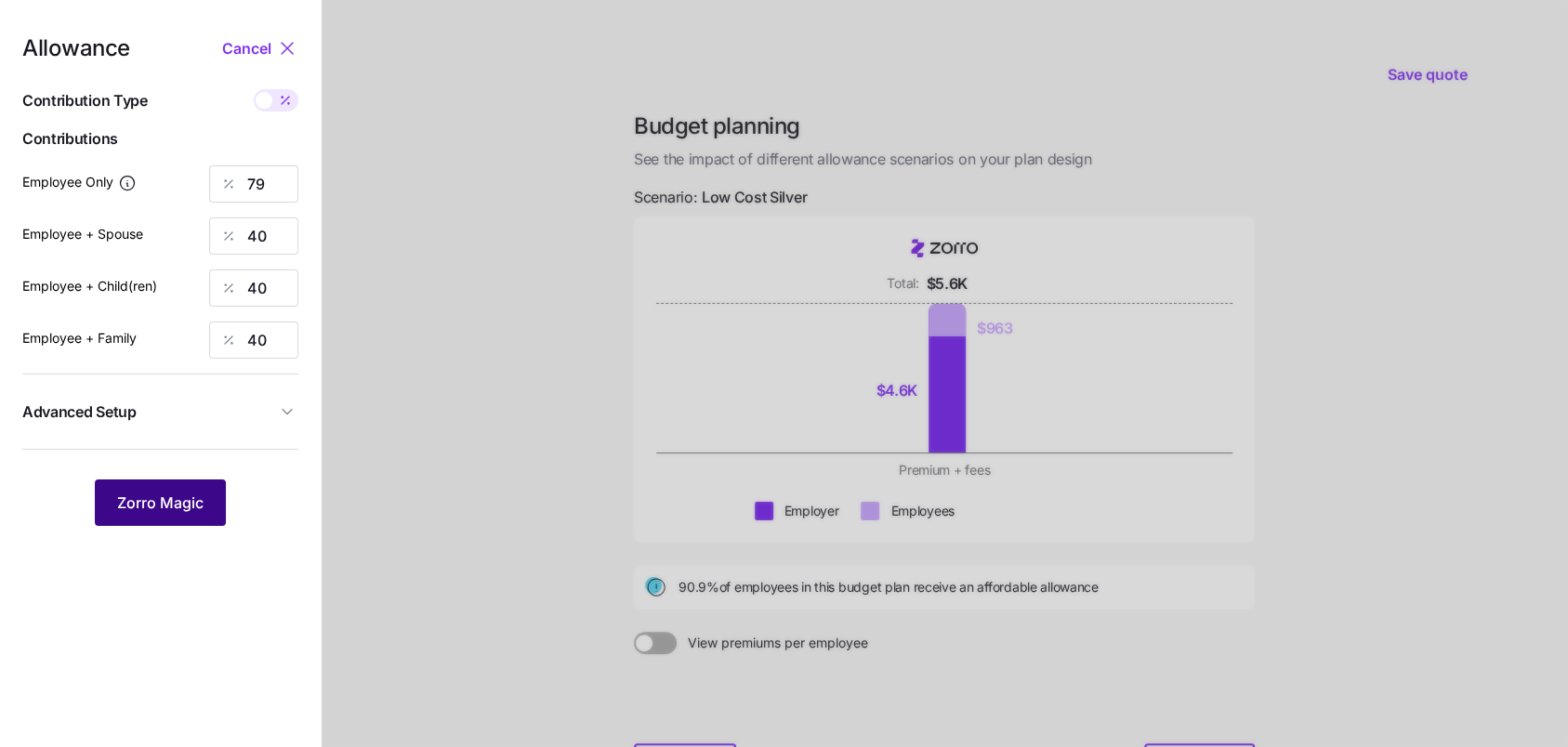click on "Zorro Magic" at bounding box center [160, 503] 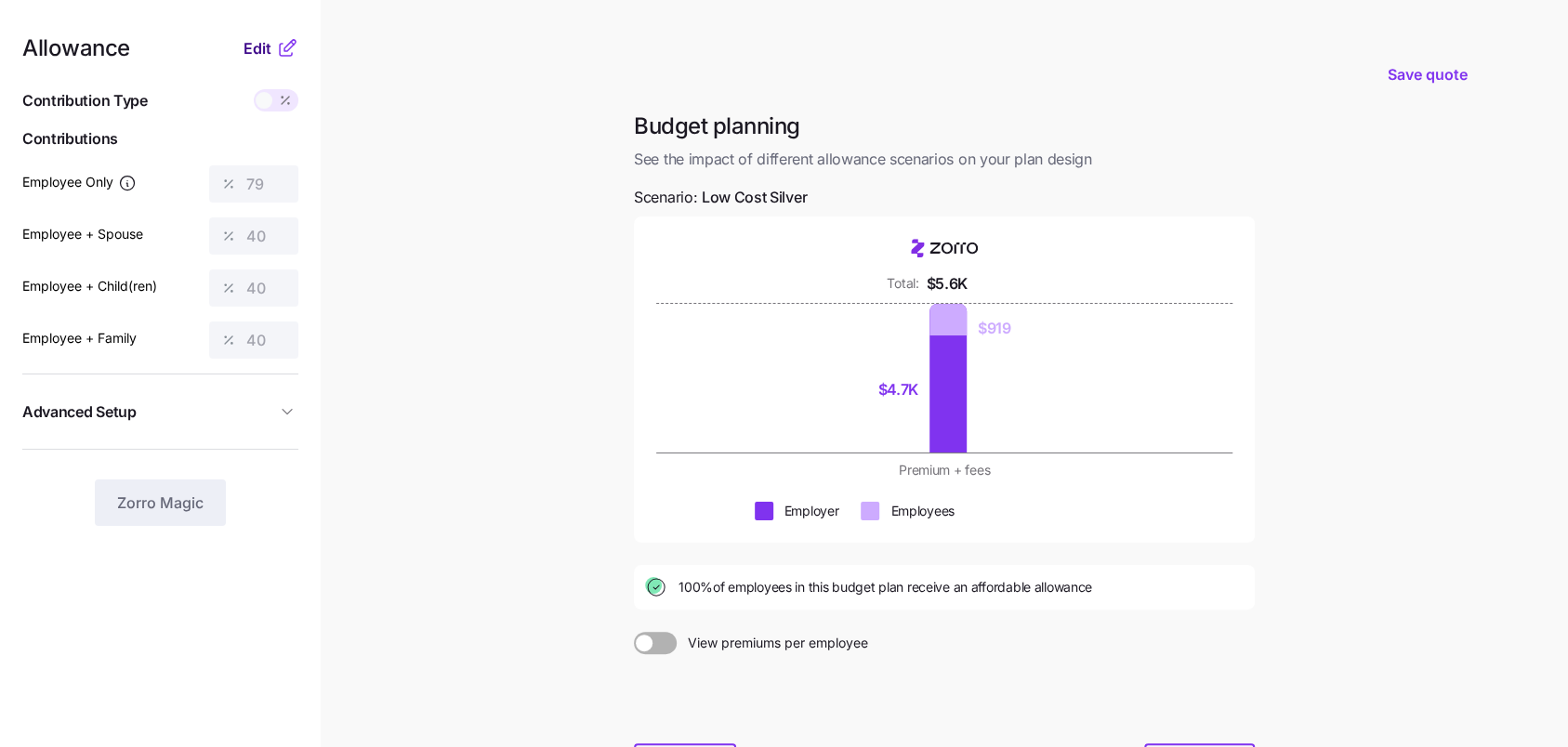 click on "Edit" at bounding box center (257, 48) 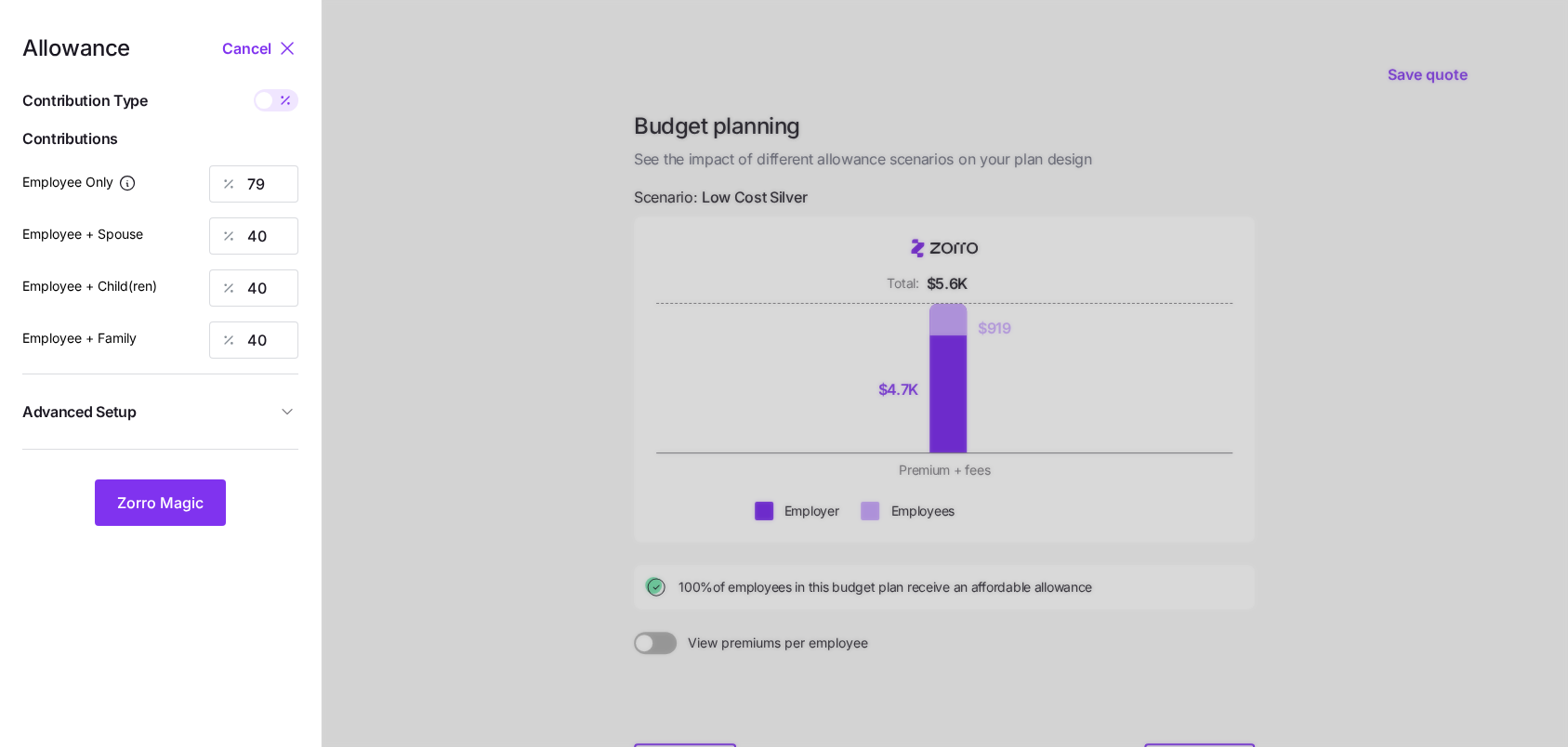 click 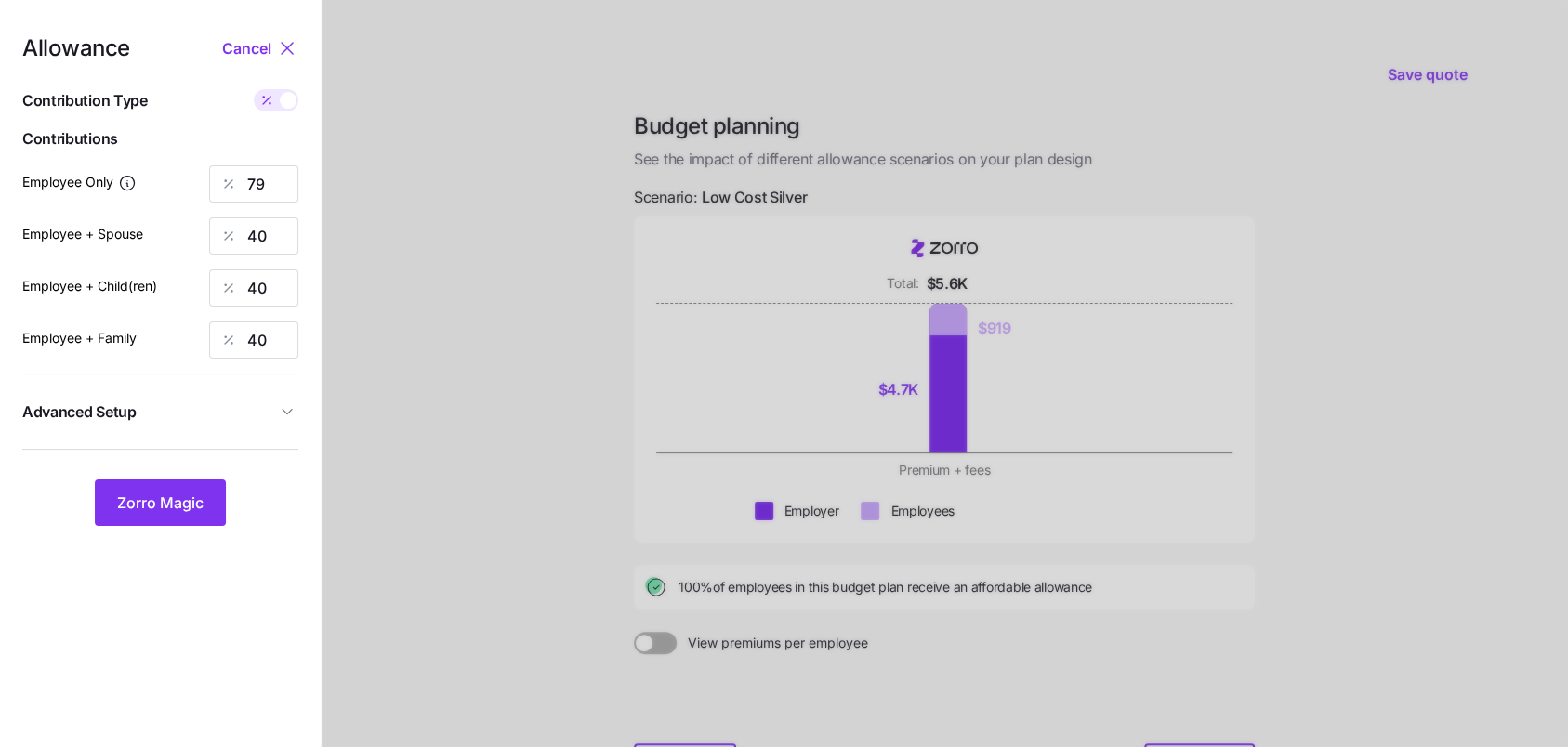 type on "315" 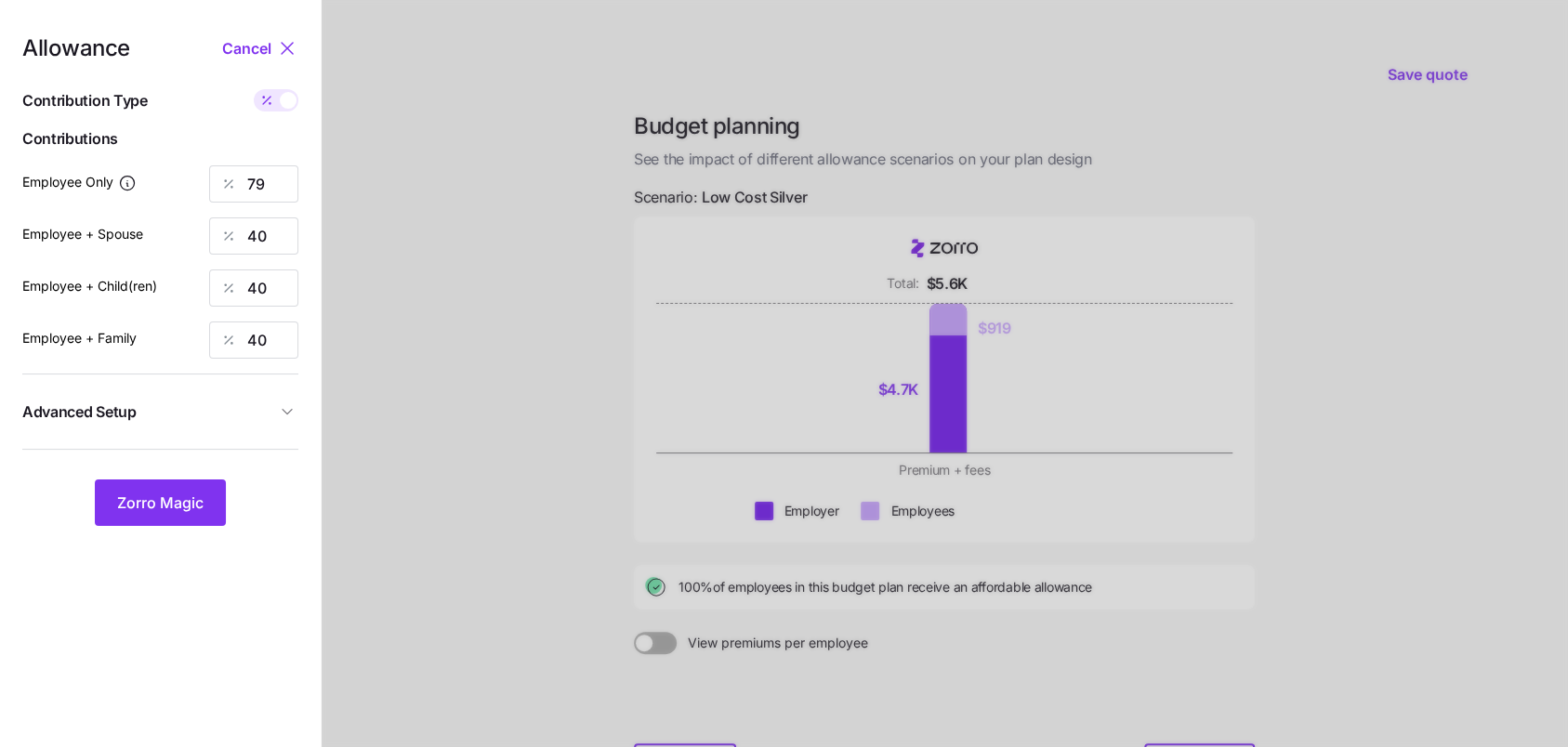 type on "319" 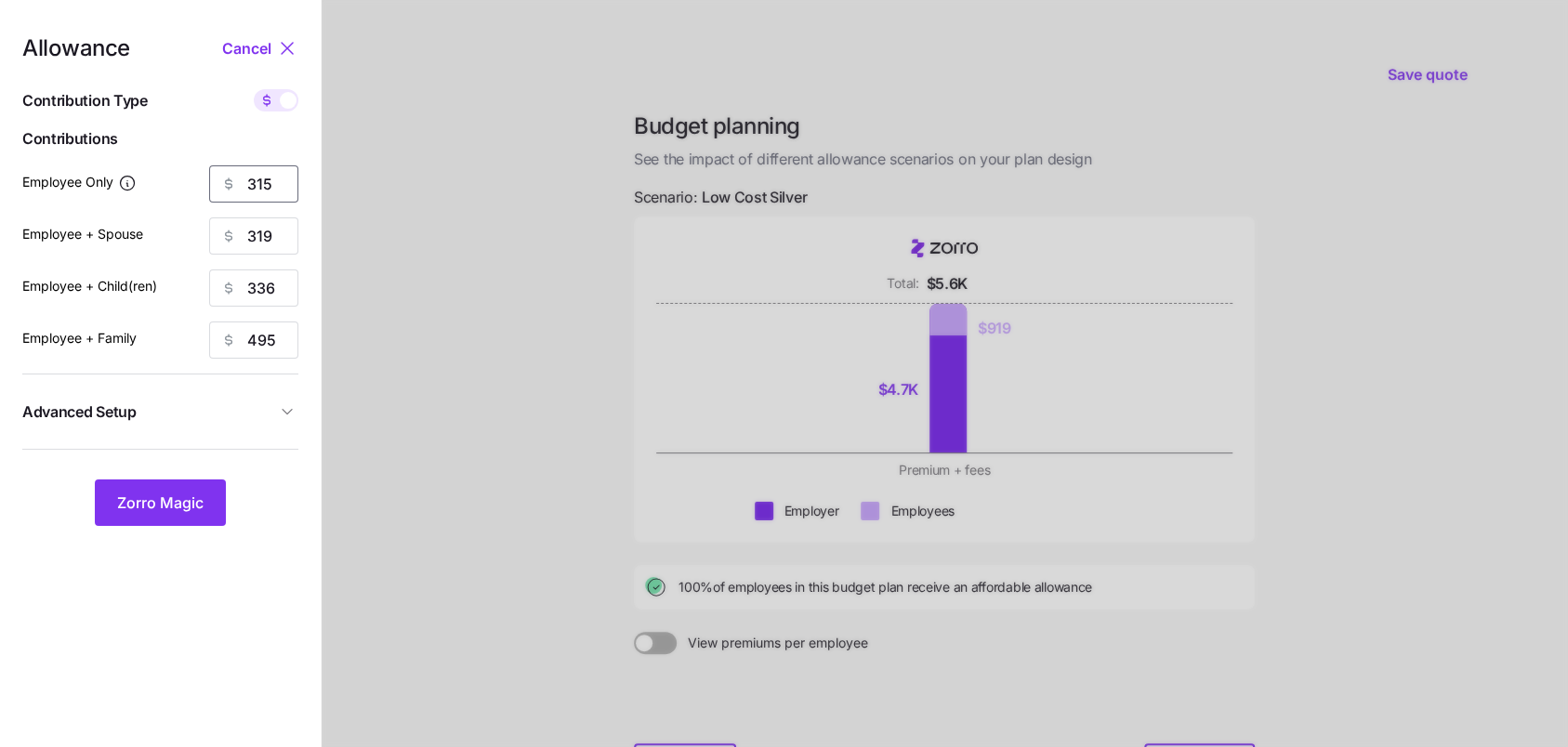 click on "315" at bounding box center (254, 184) 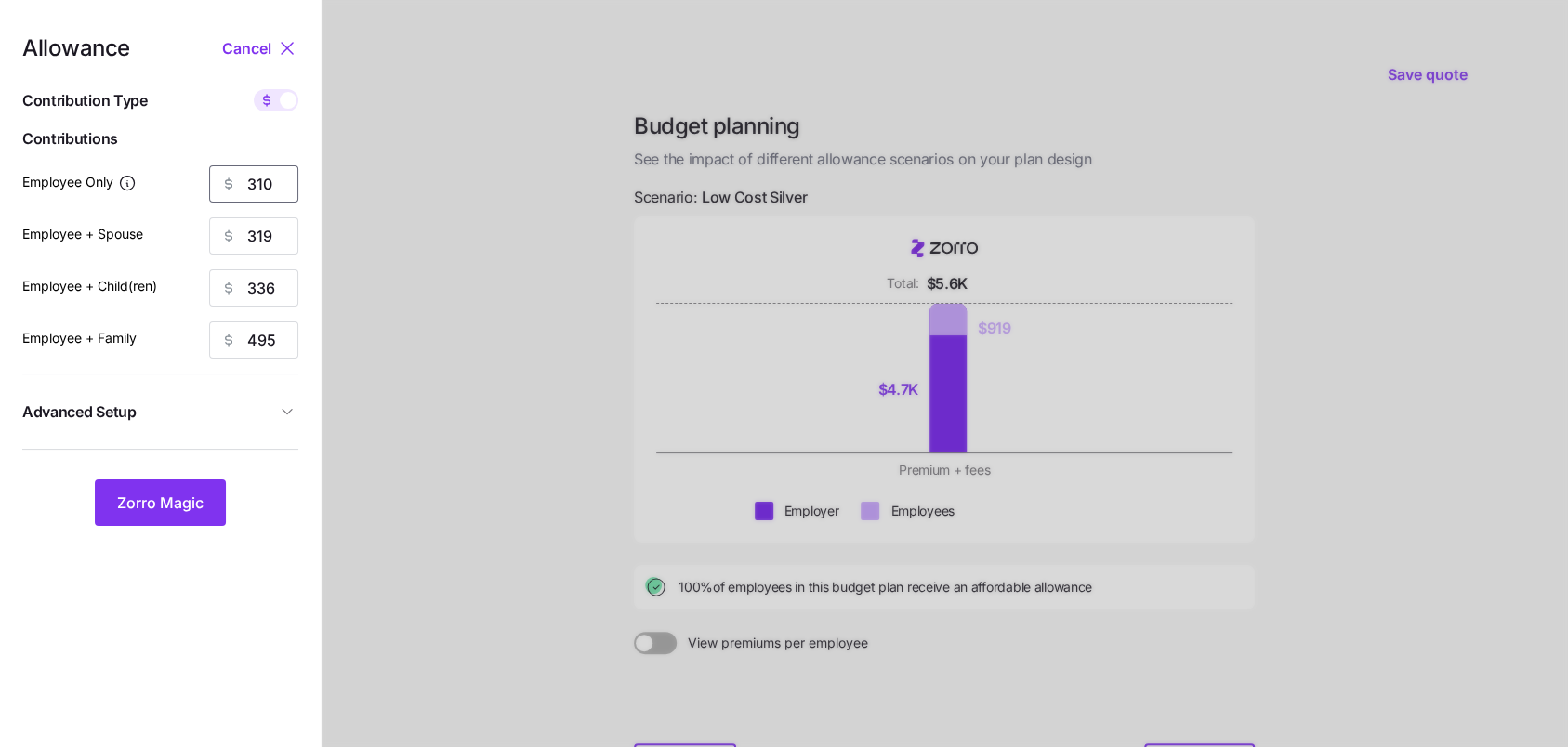 click on "310" at bounding box center (254, 184) 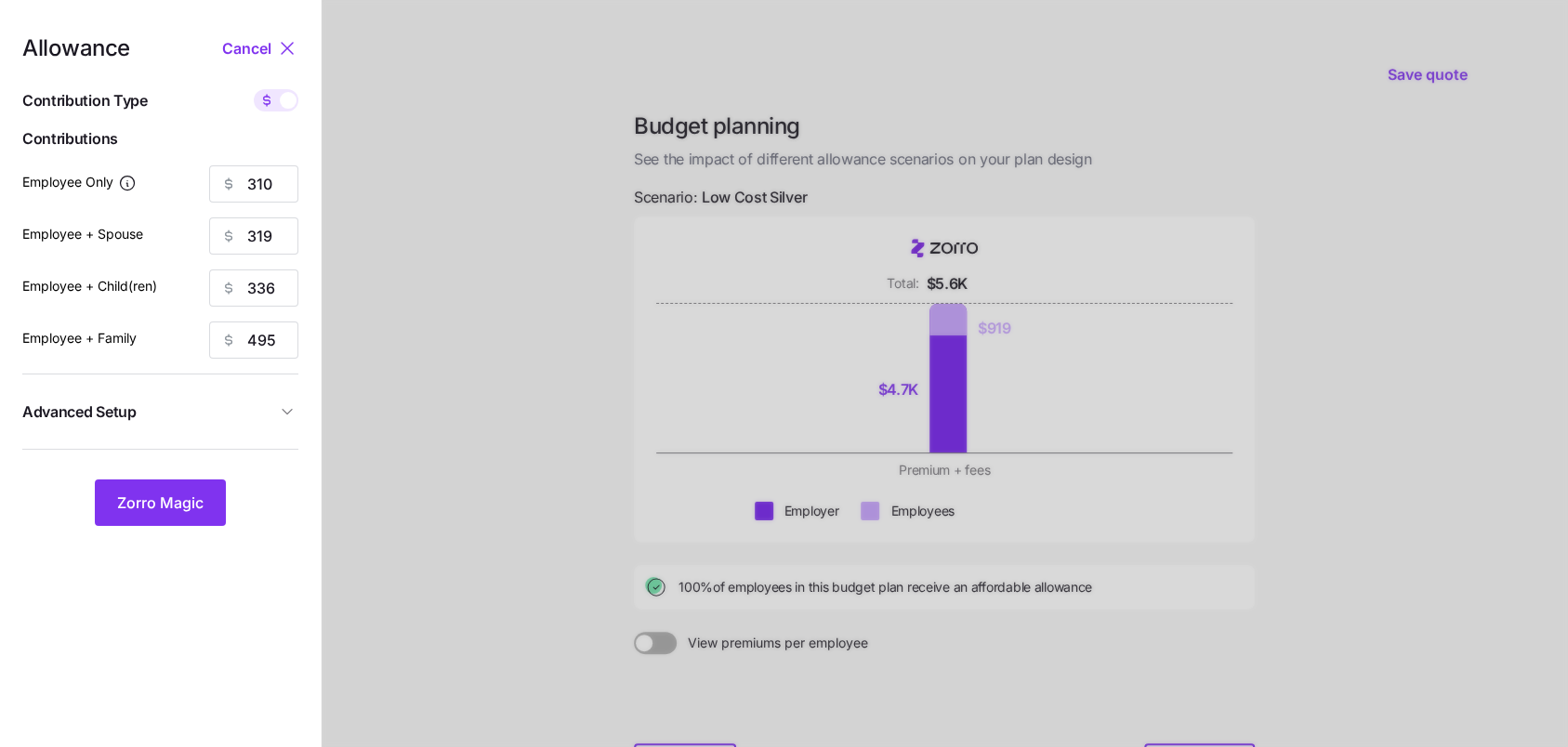 click on "Allowance Cancel Contribution Type Use classes Contributions Employee Only 310 Employee + Spouse 319 Employee + Child(ren) 336 Employee + Family 495 Advanced Setup Geo distribution By state (1) Family Units 8 units Zorro Magic" at bounding box center [160, 282] 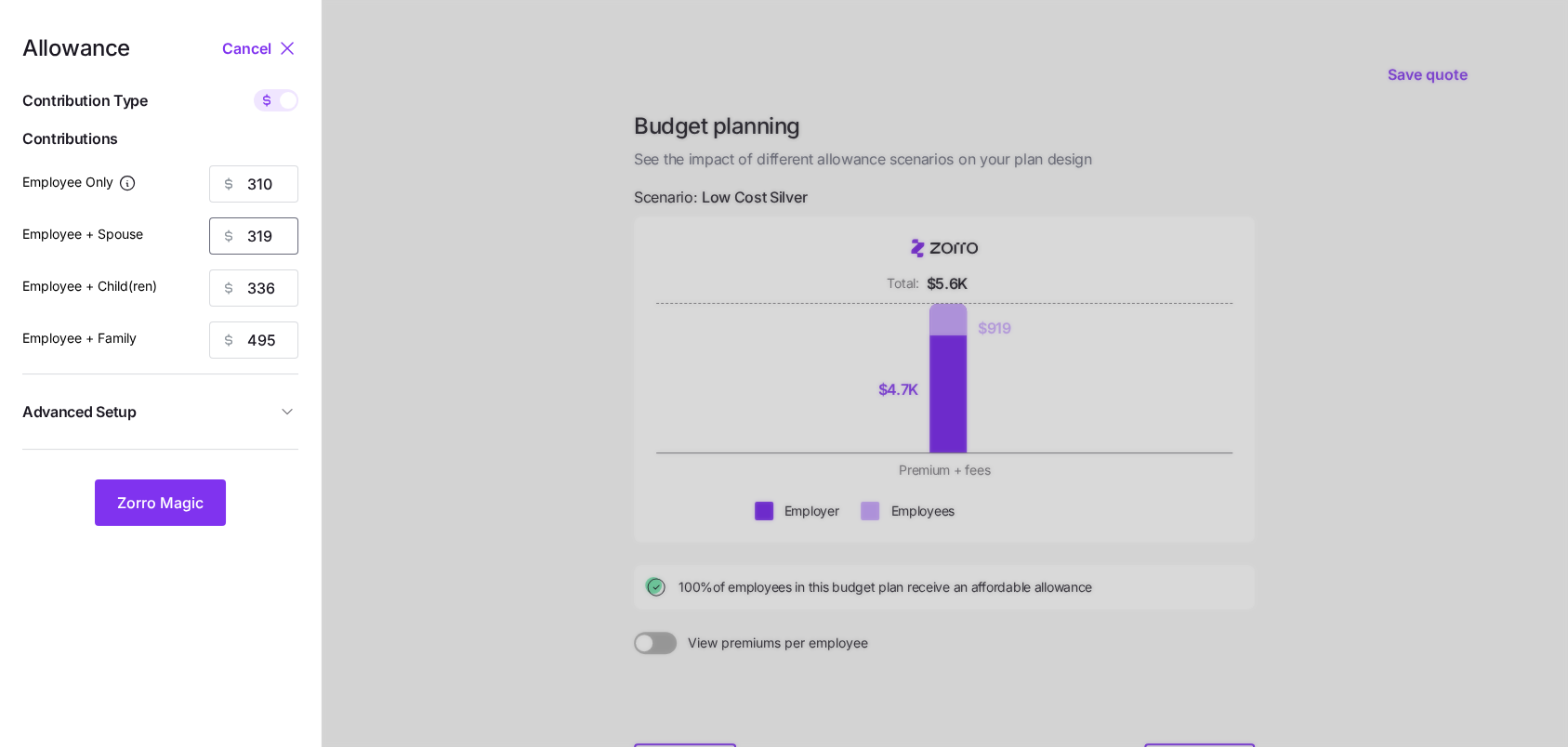 click on "319" at bounding box center (254, 236) 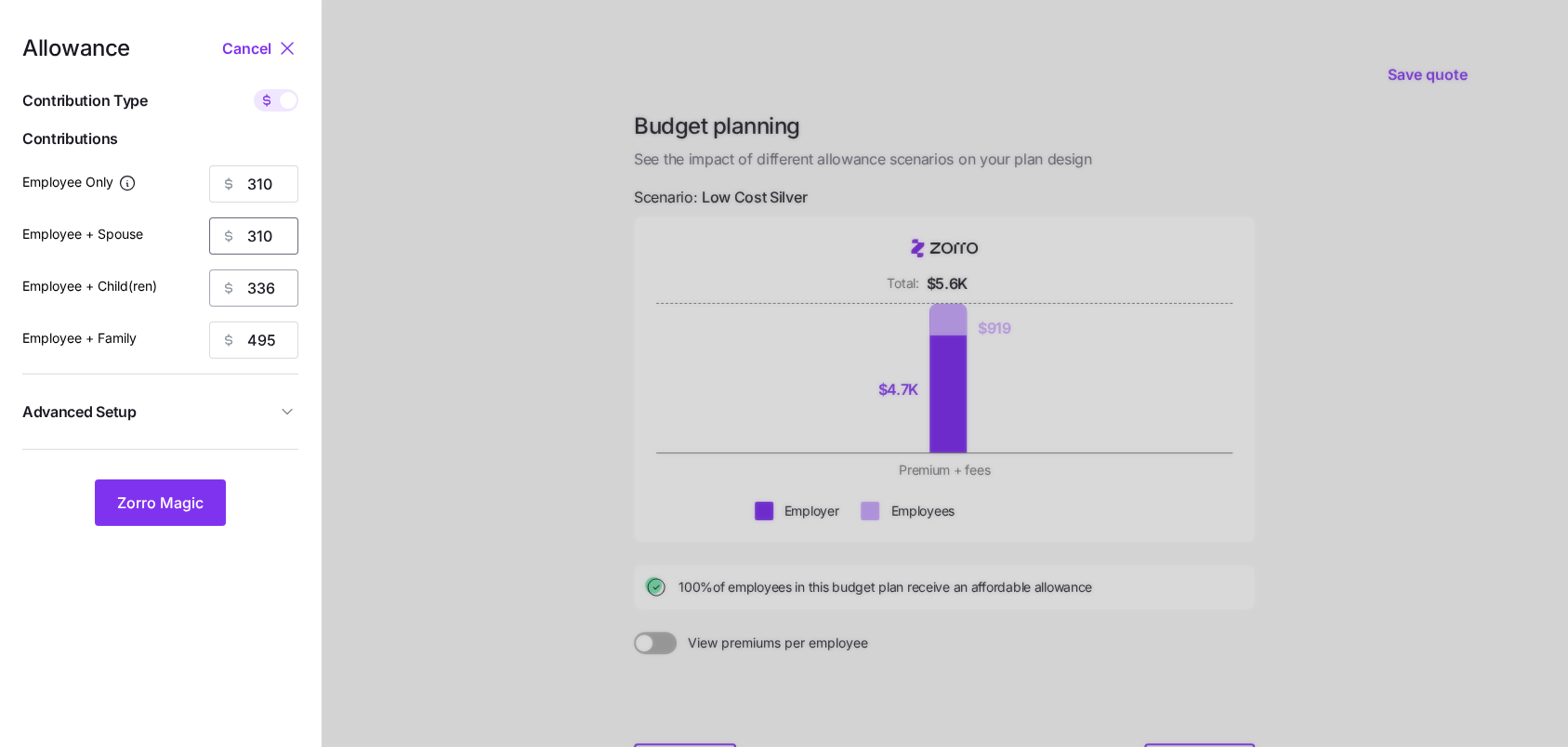 type on "310" 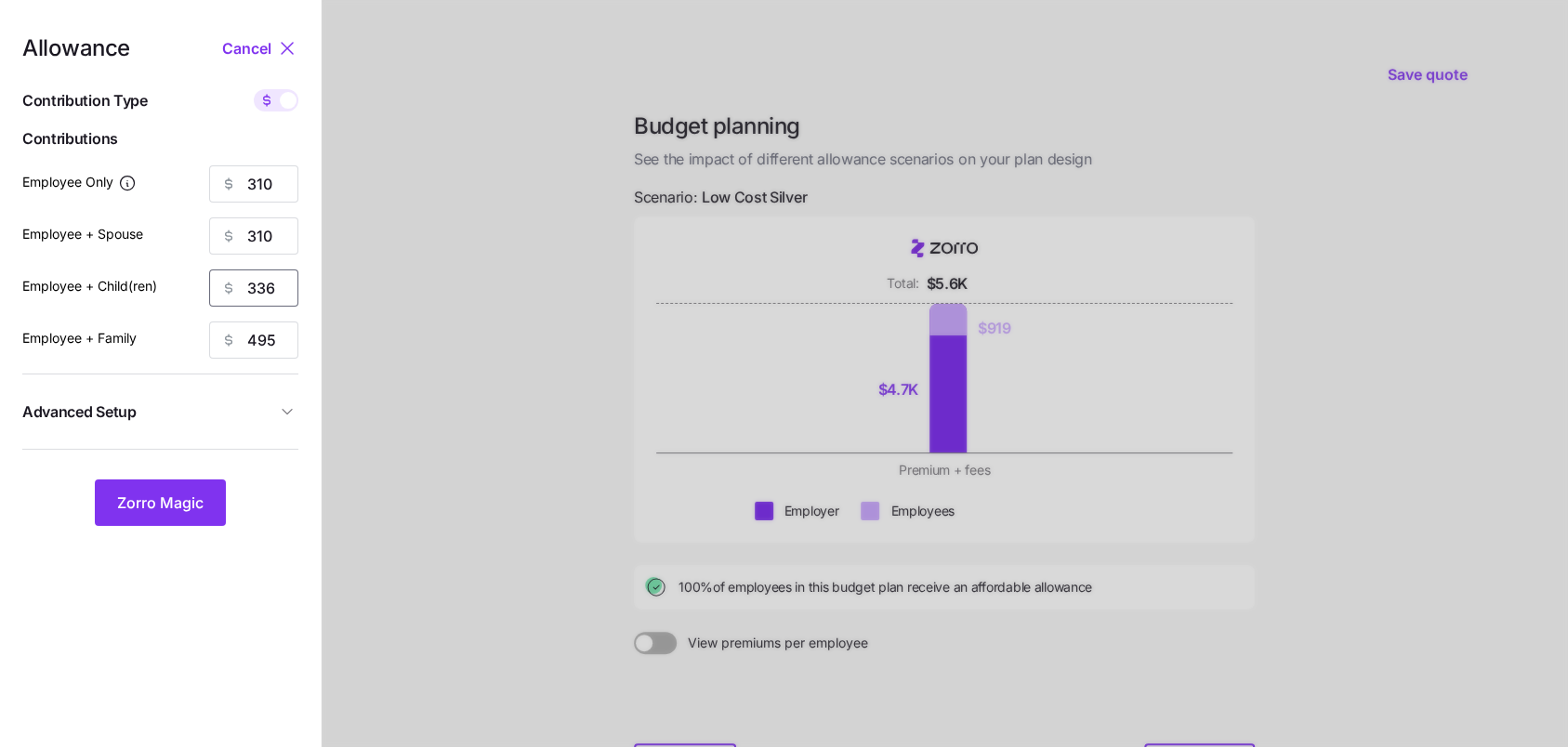 click on "336" at bounding box center [254, 288] 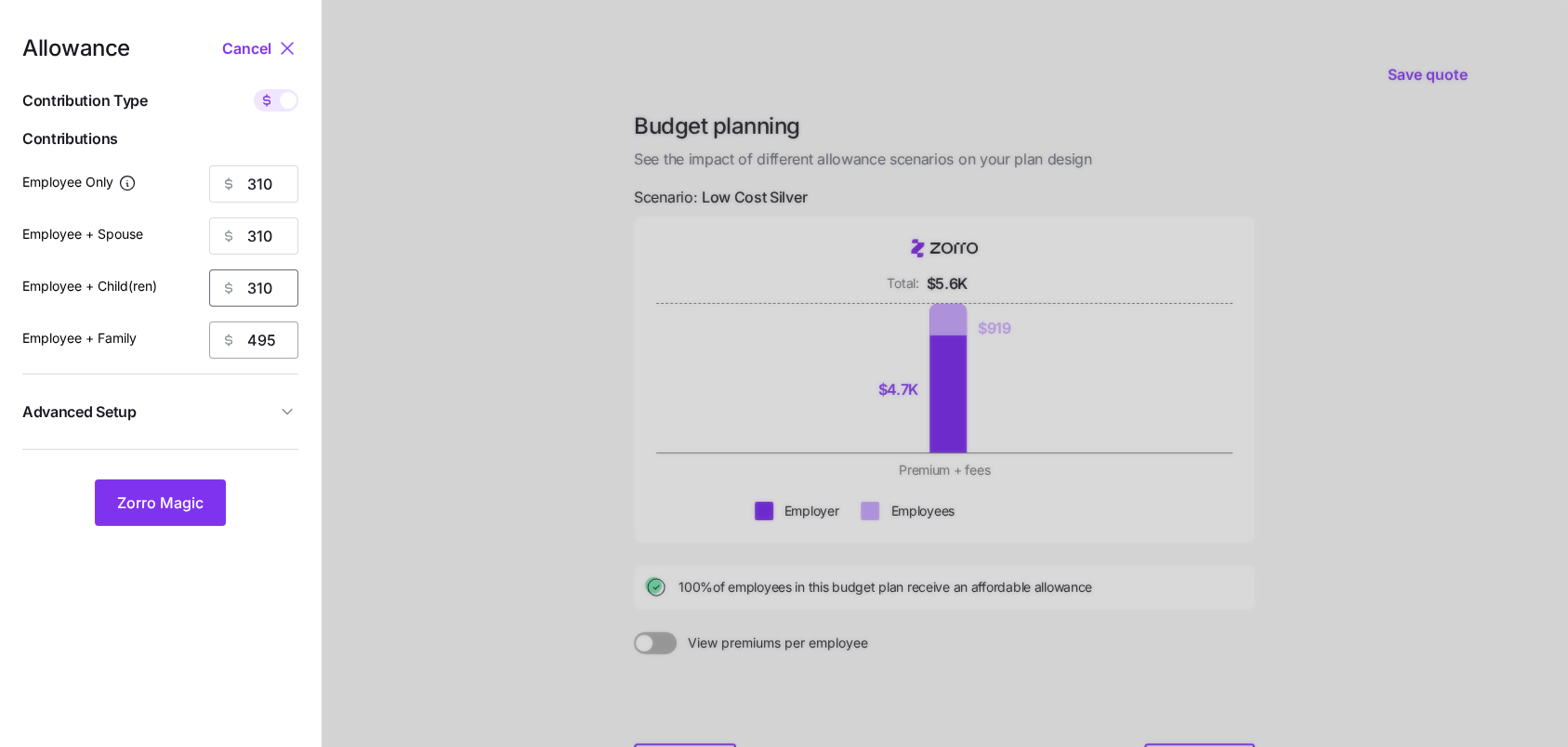 type on "310" 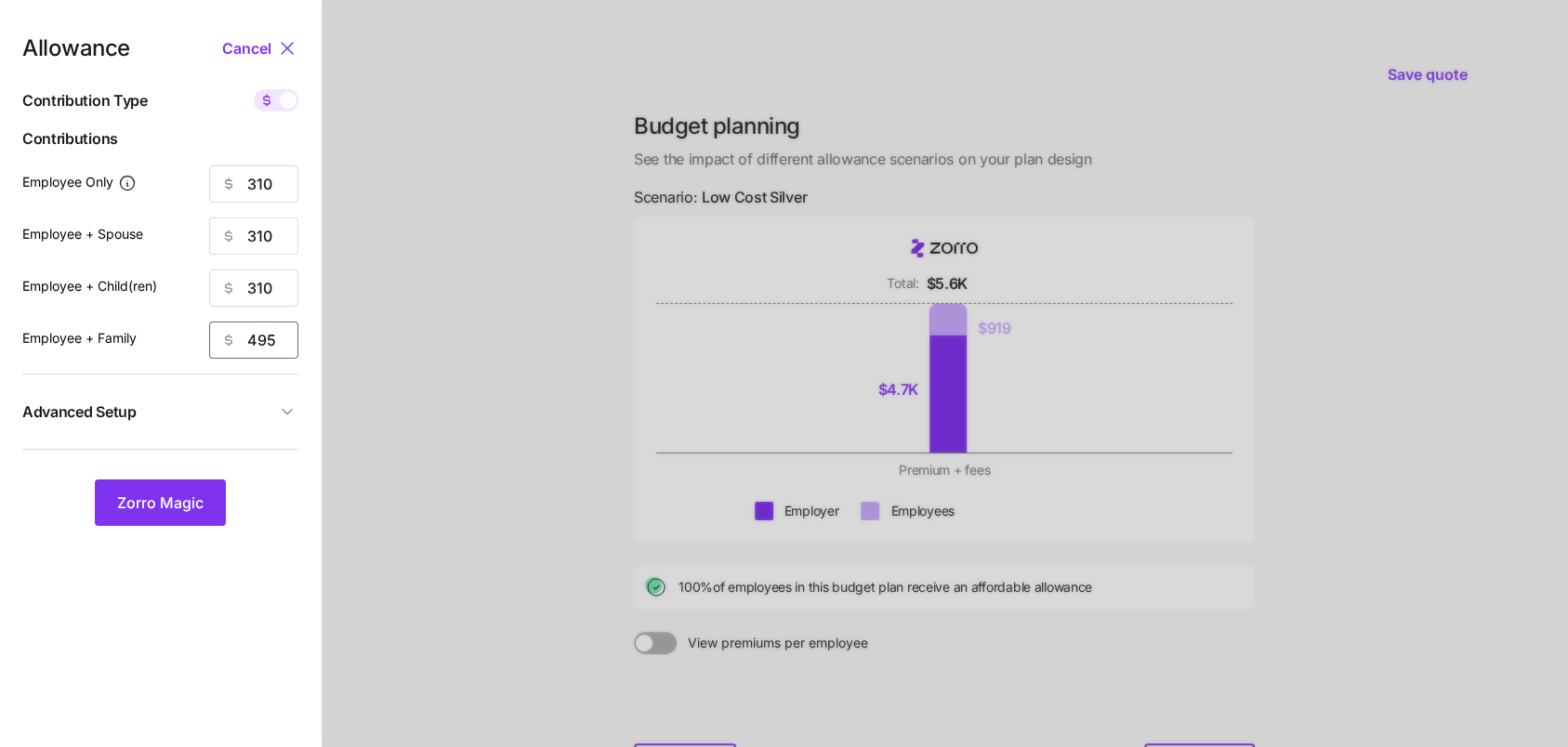click on "495" at bounding box center [254, 340] 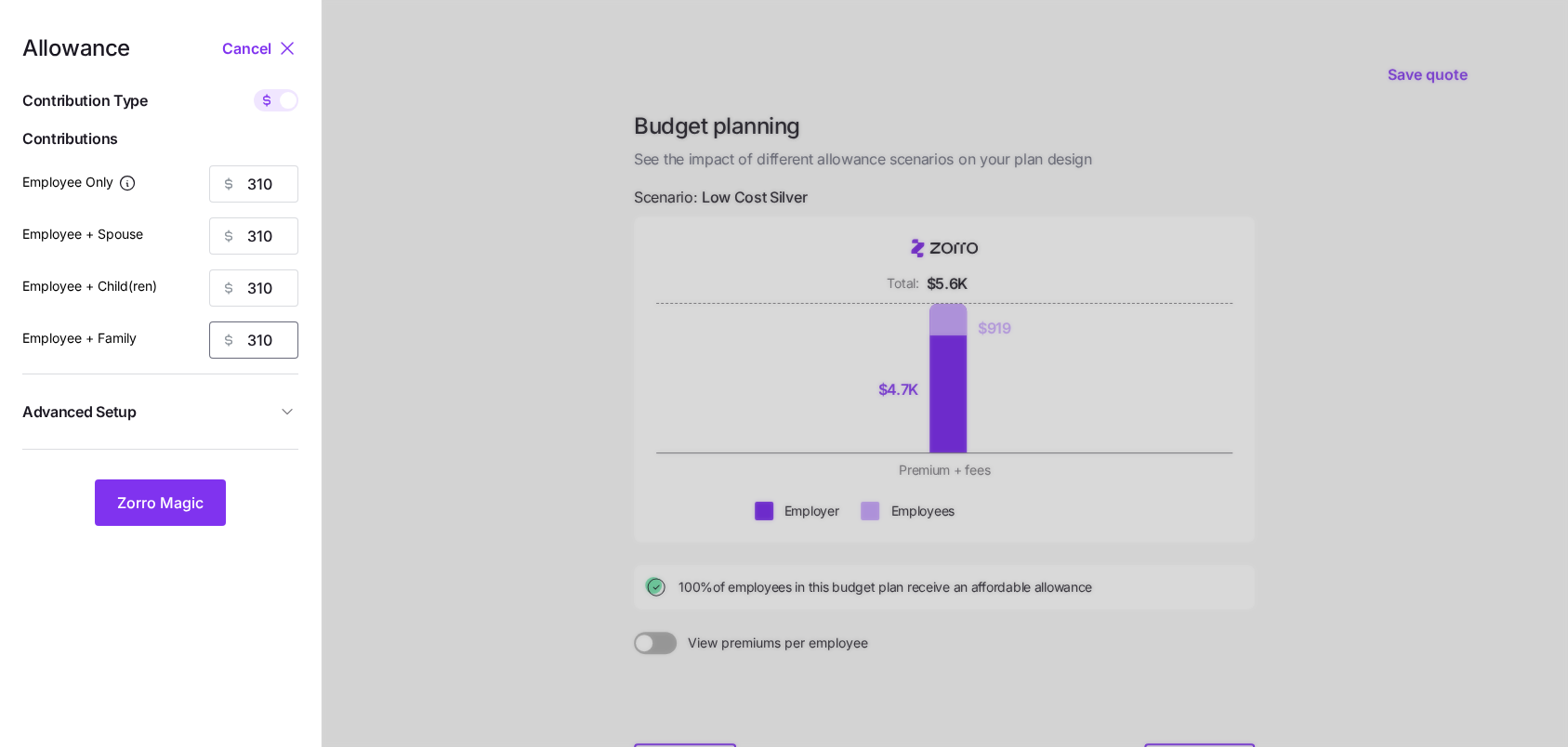type on "310" 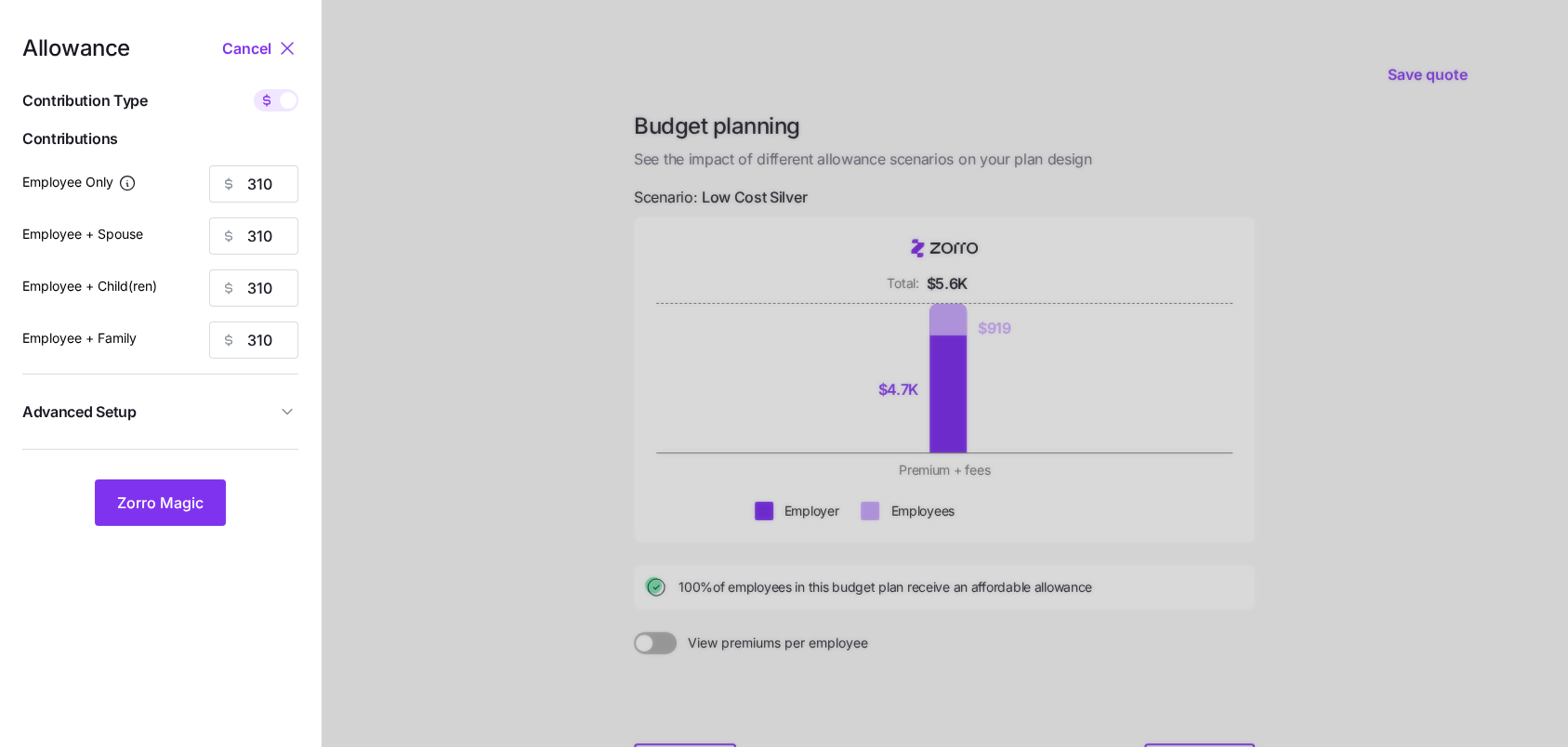 click on "Advanced Setup" at bounding box center [160, 412] 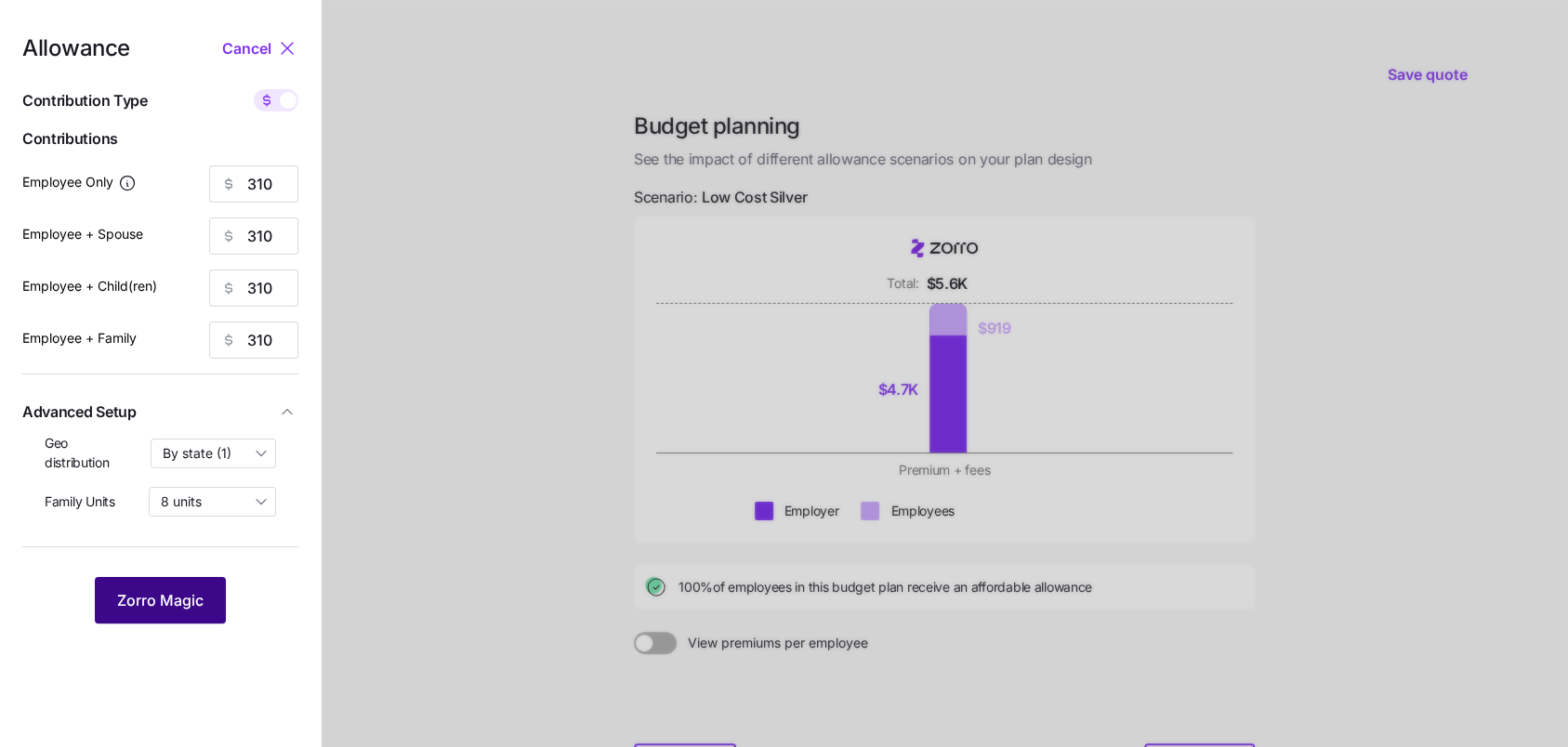 click on "Zorro Magic" at bounding box center [160, 600] 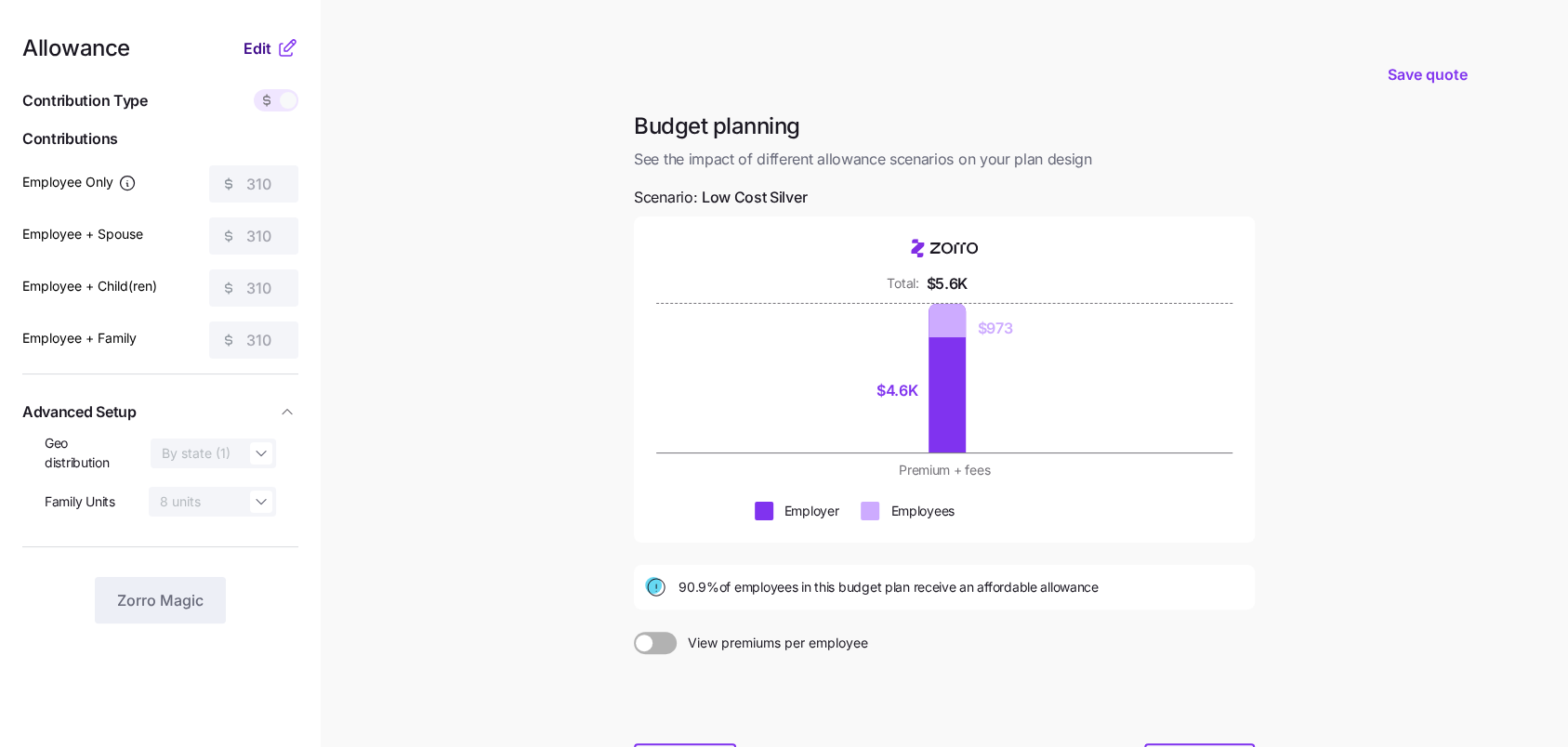 click on "Edit" at bounding box center [257, 48] 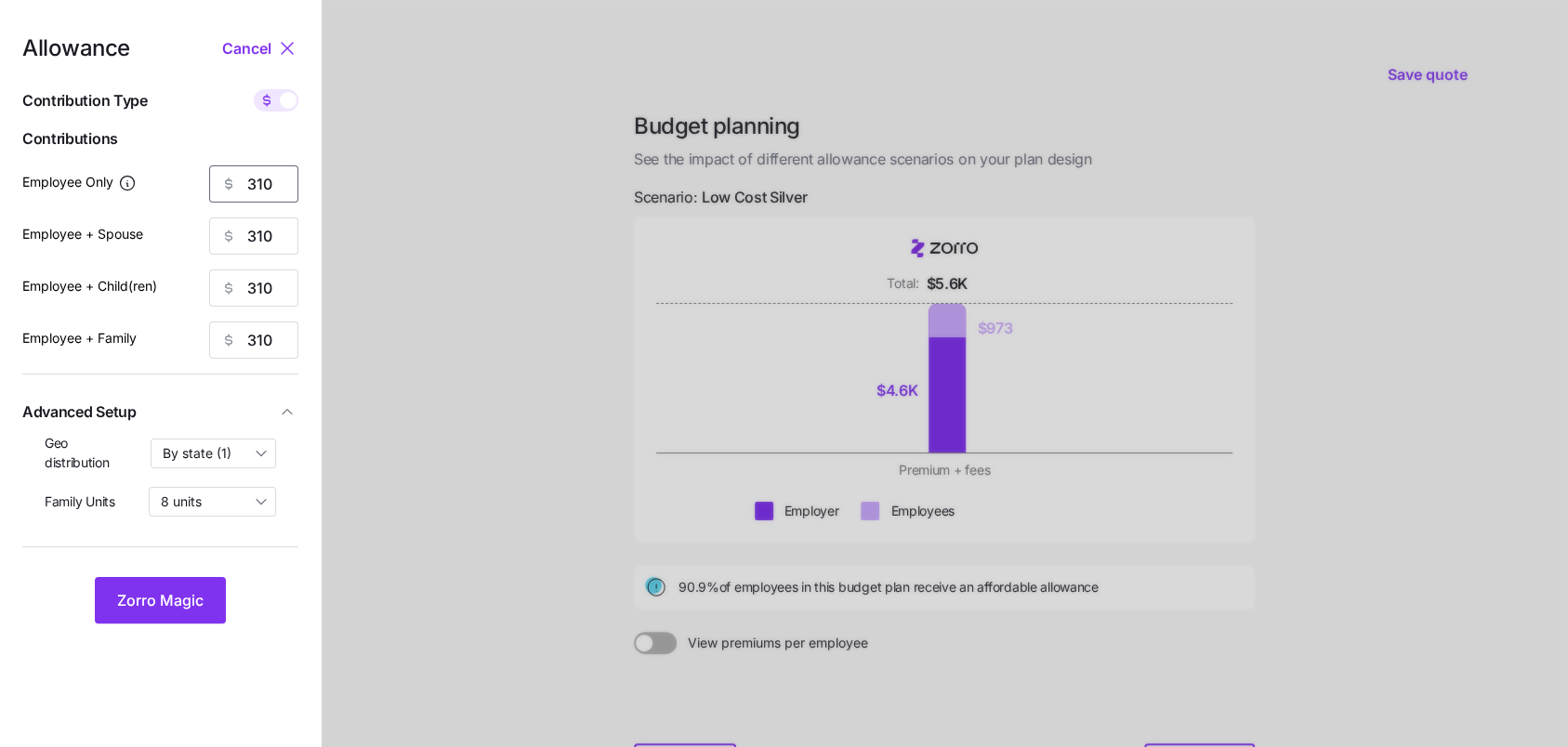 click on "310" at bounding box center [254, 184] 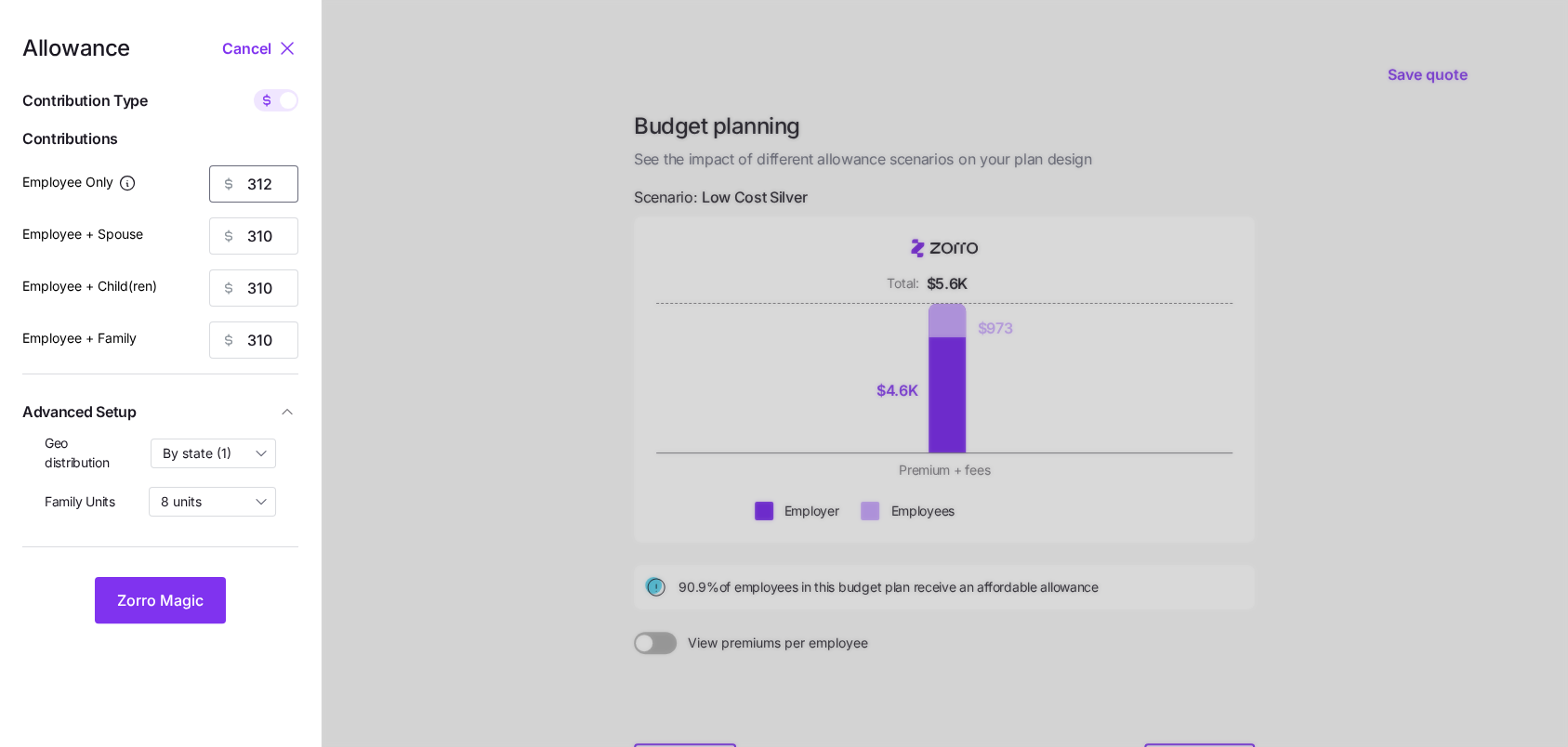 click on "312" at bounding box center (254, 184) 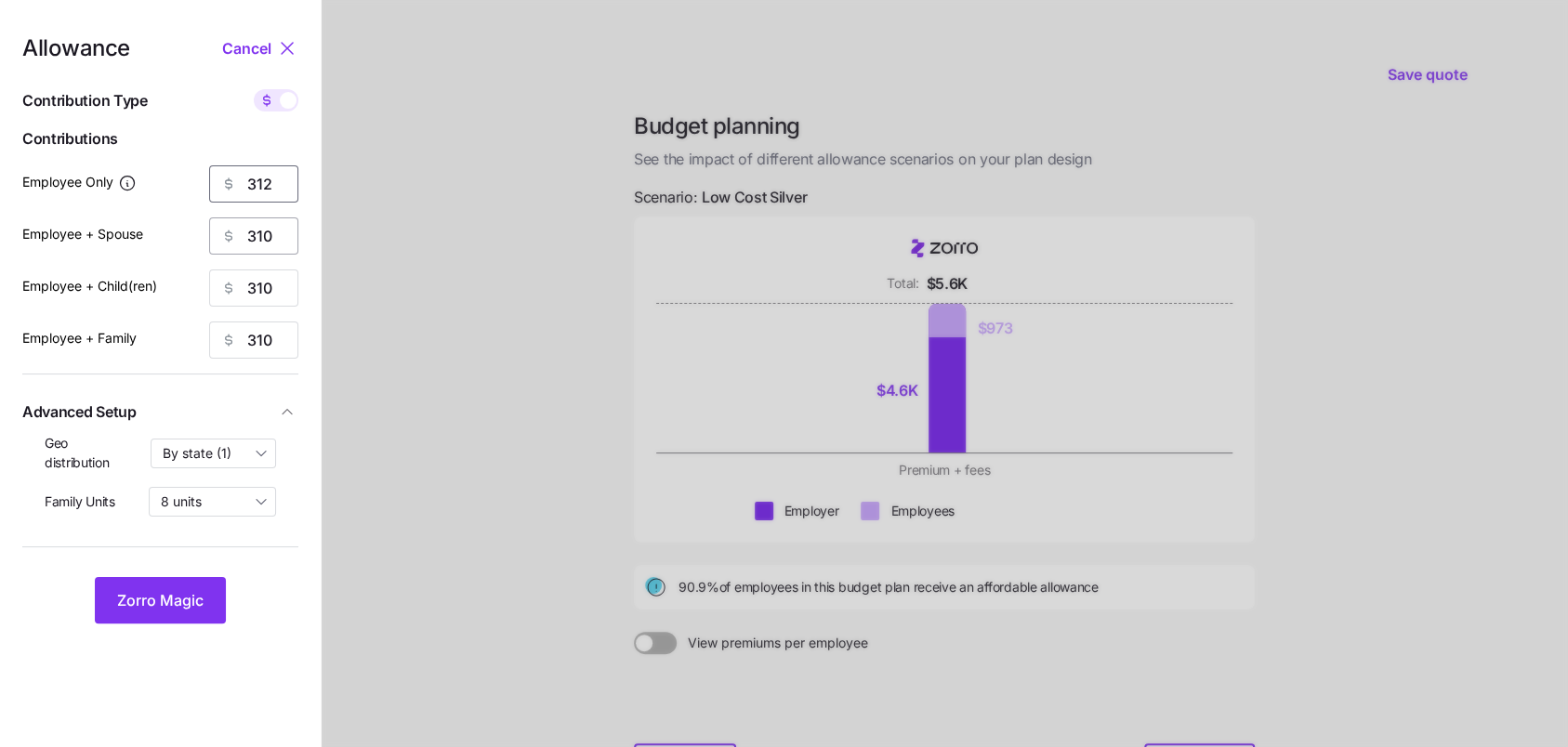 type on "312" 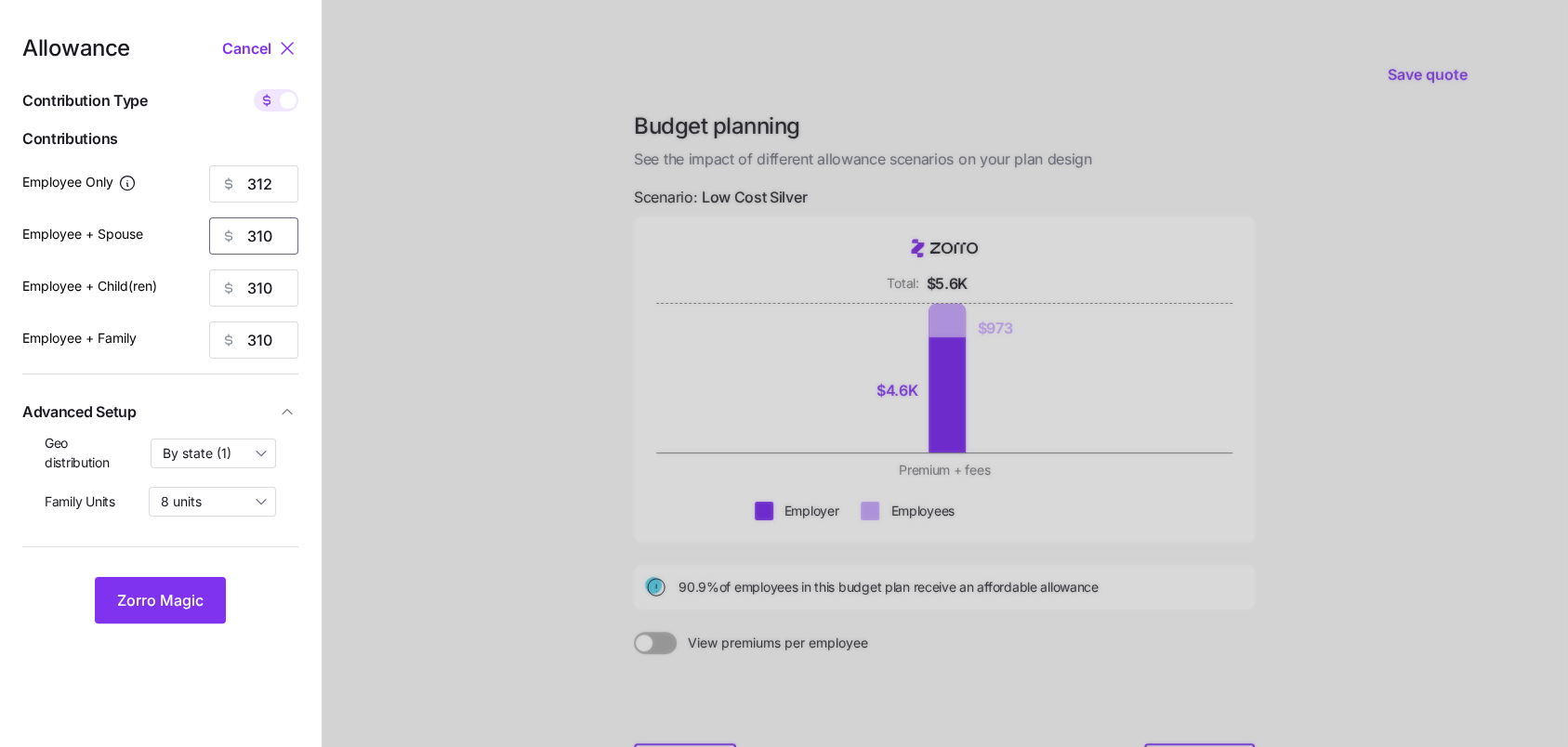 click on "310" at bounding box center (254, 236) 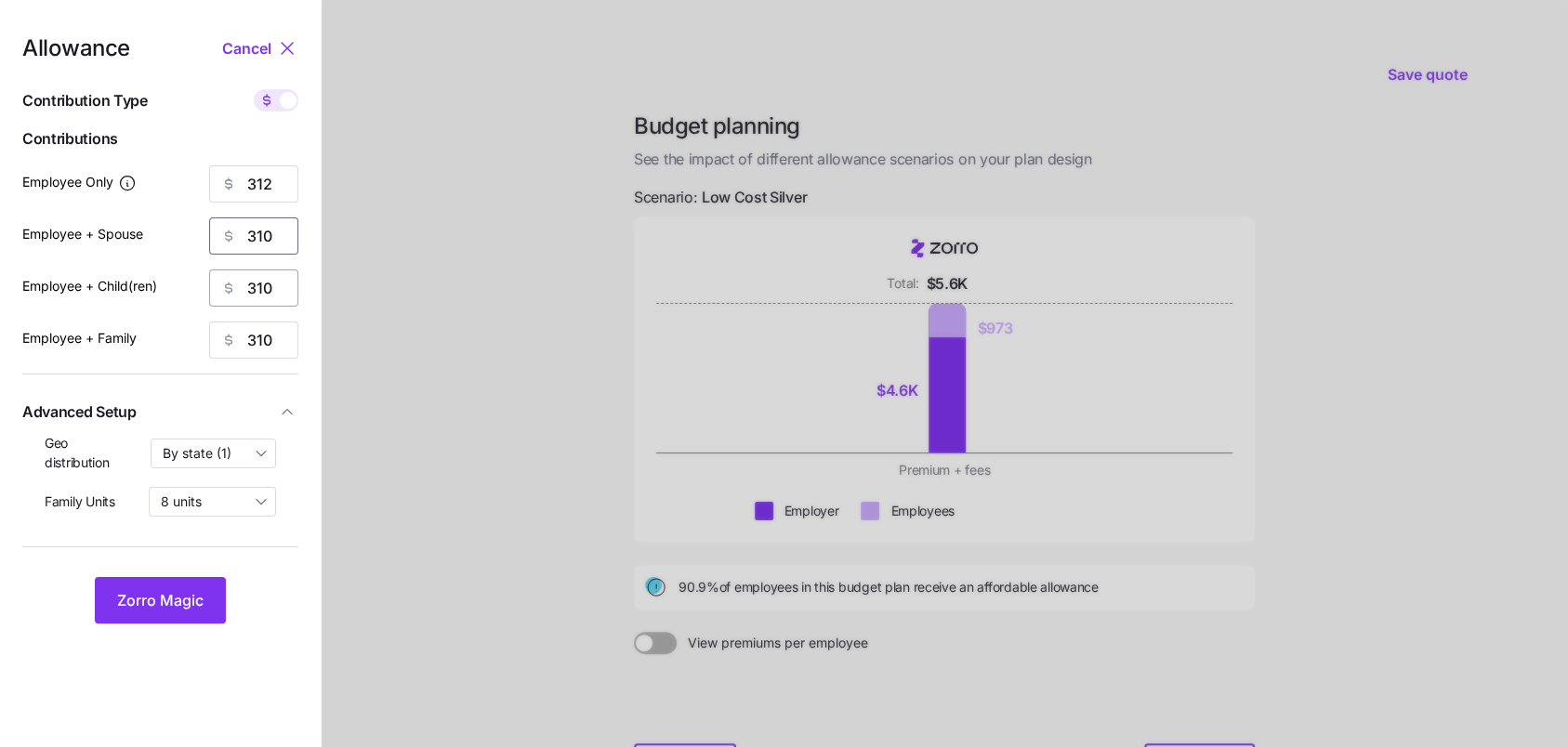 paste on "2" 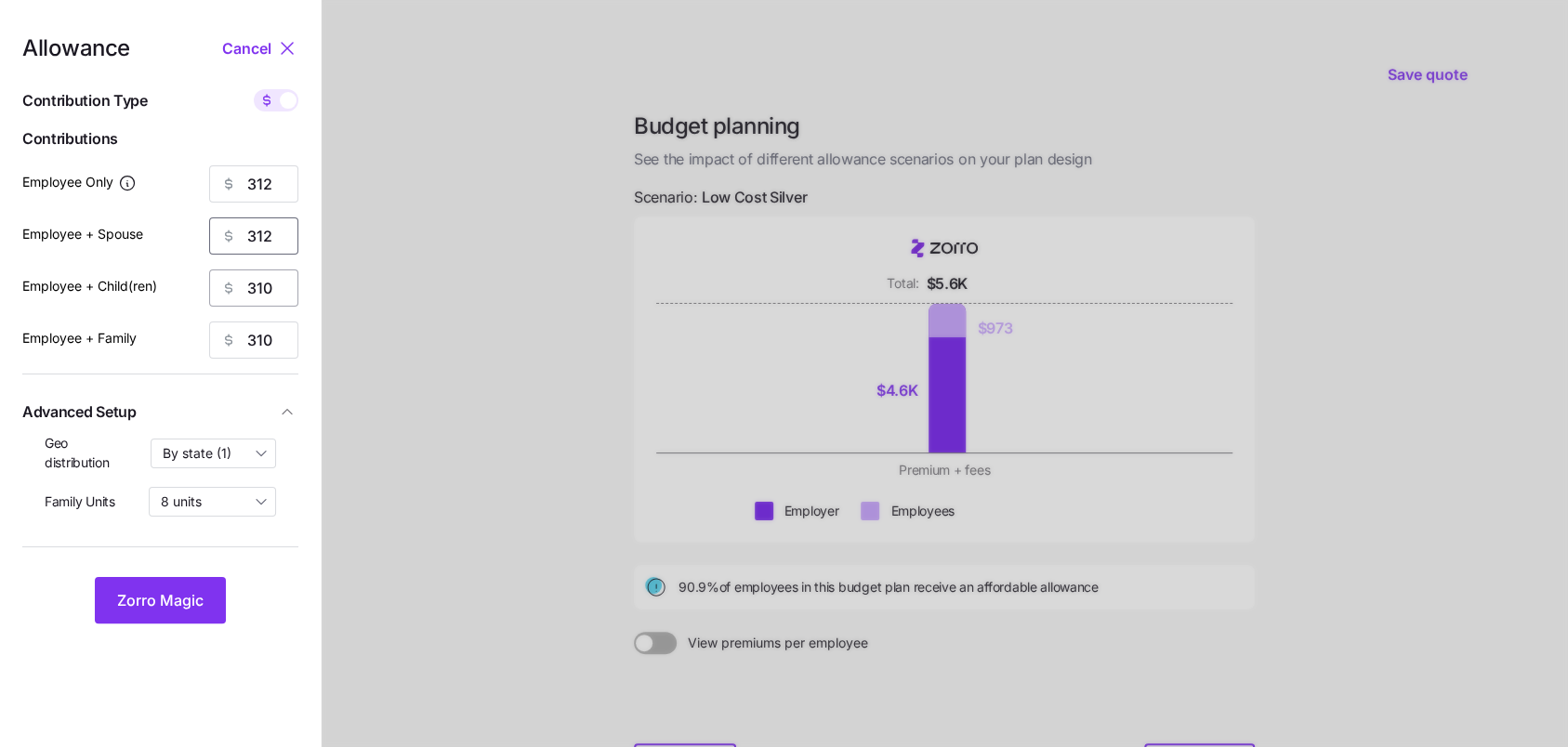 type on "312" 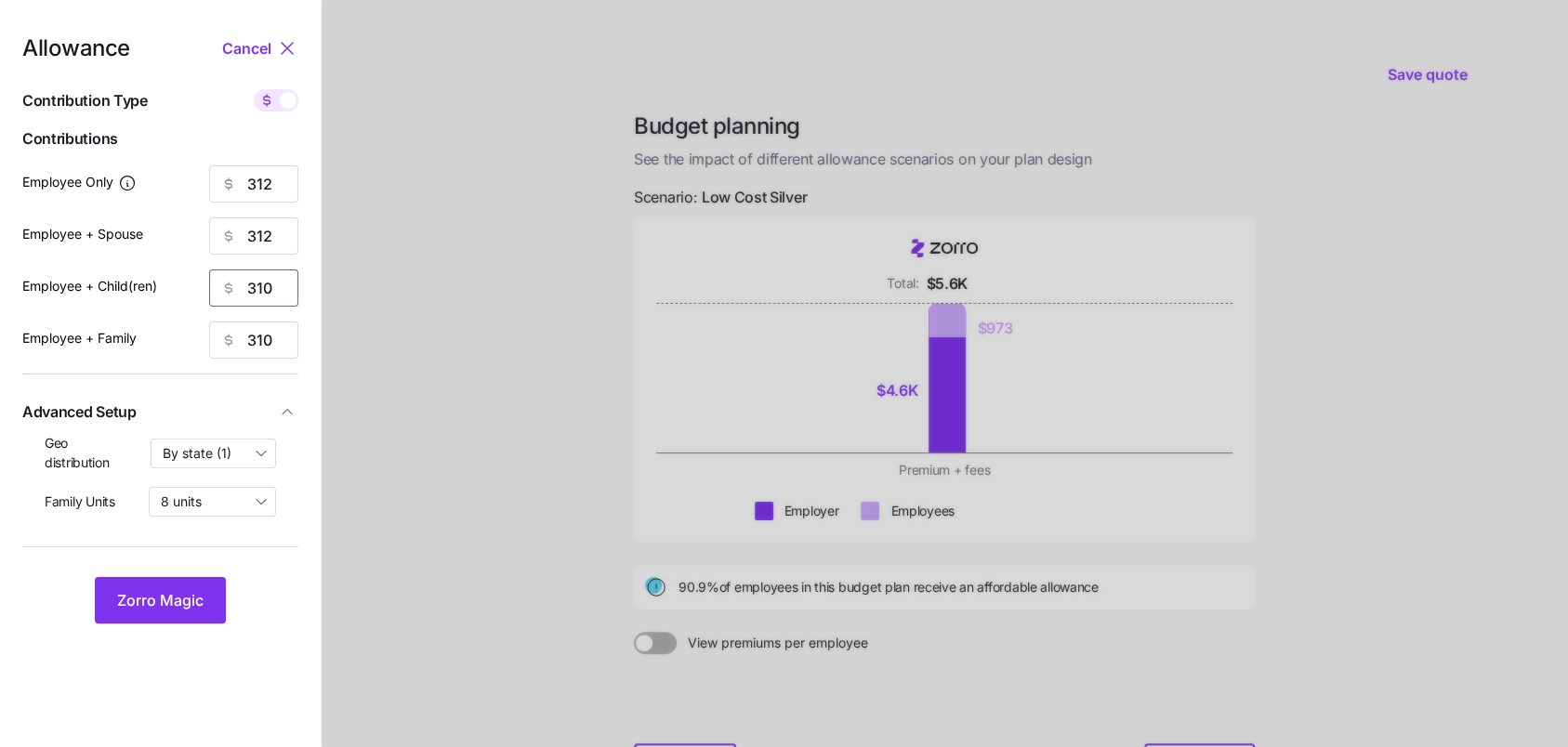 click on "310" at bounding box center (254, 288) 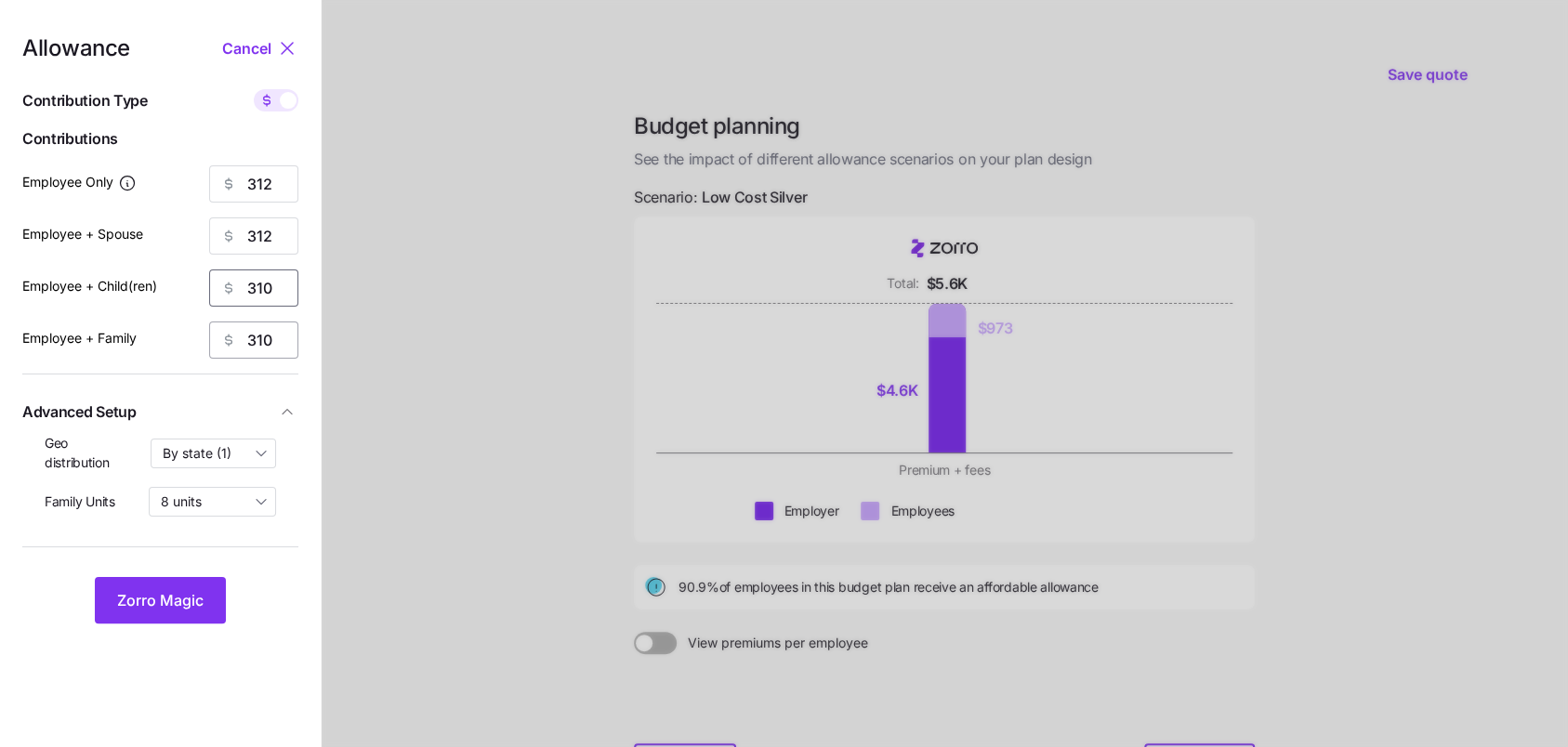 paste on "2" 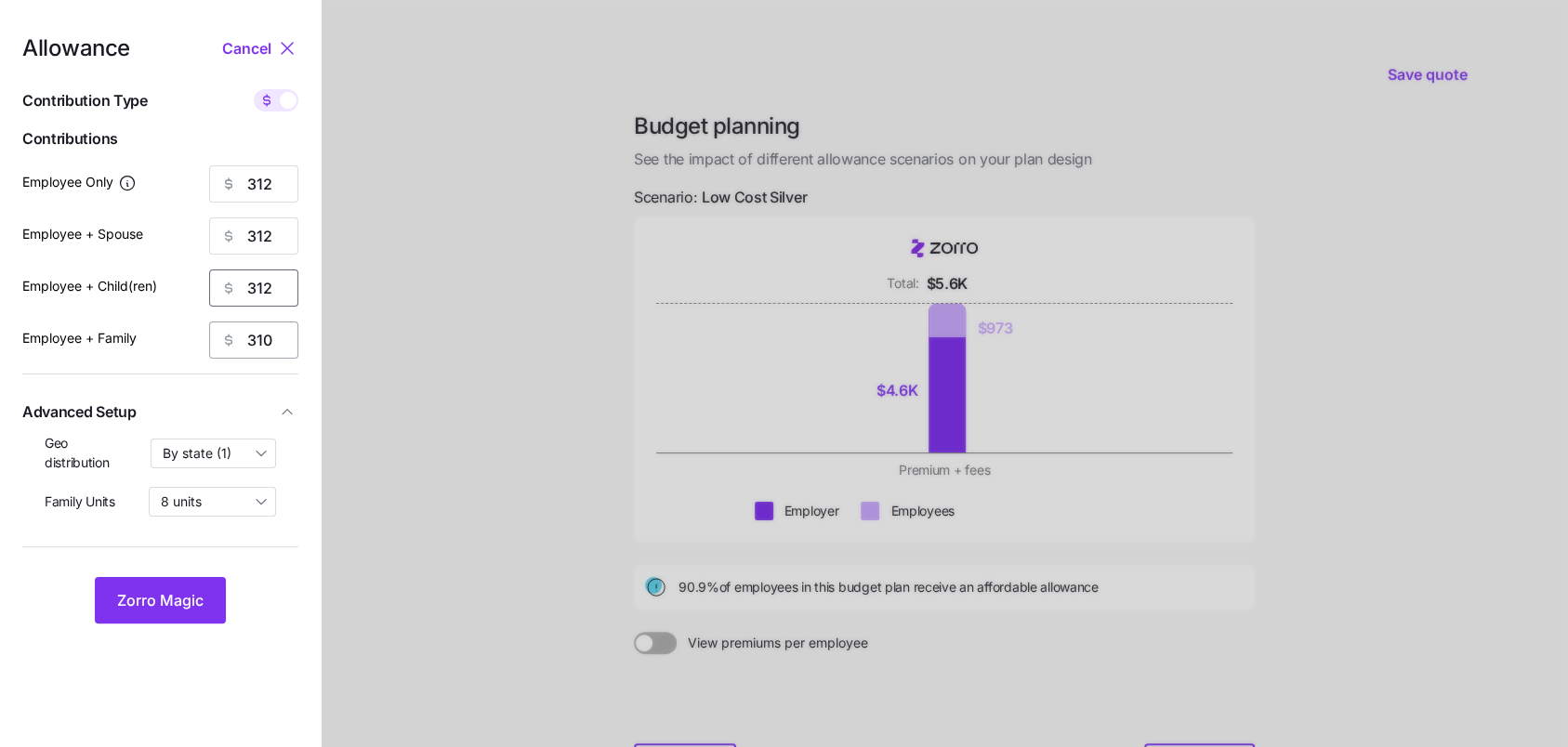 type on "312" 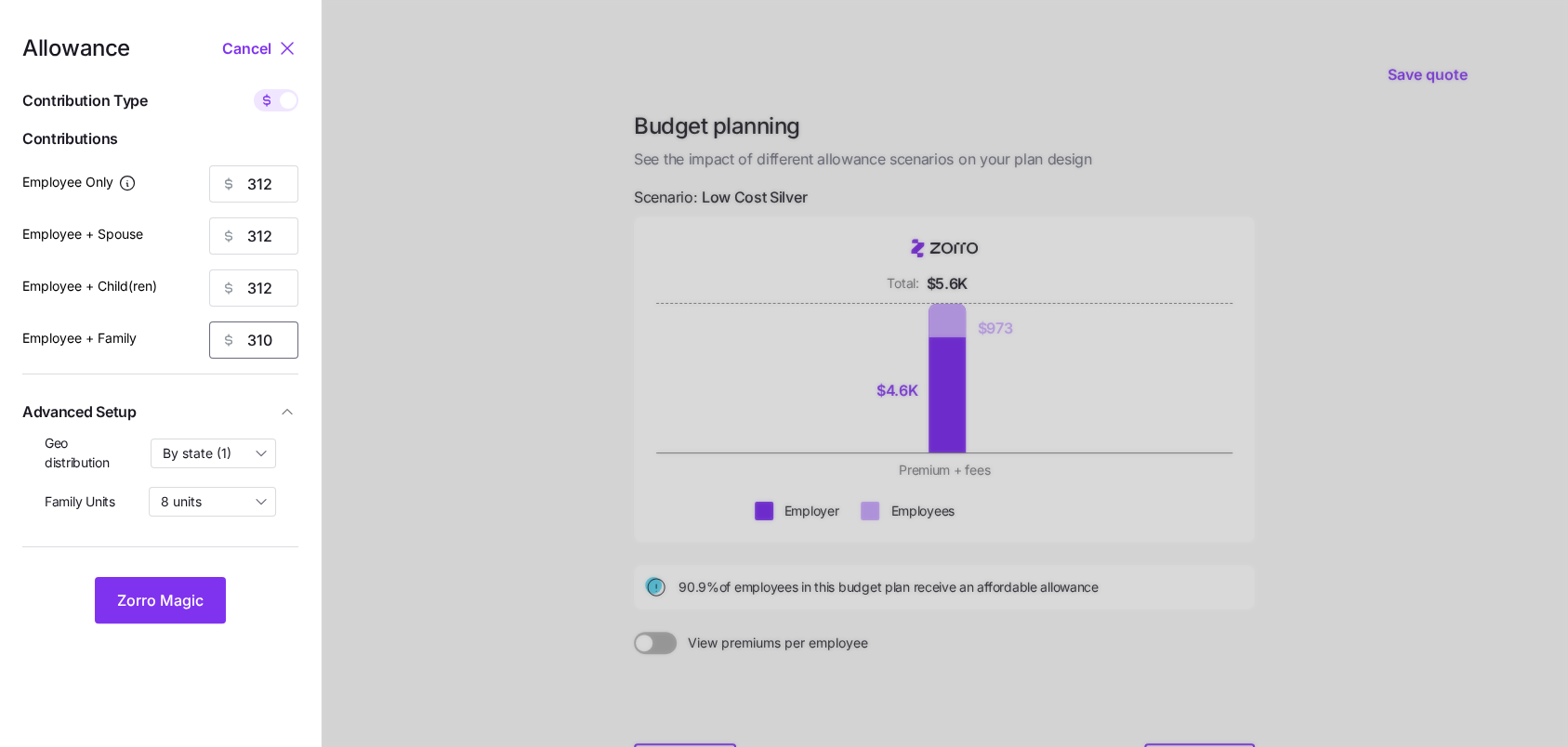 click on "310" at bounding box center (254, 340) 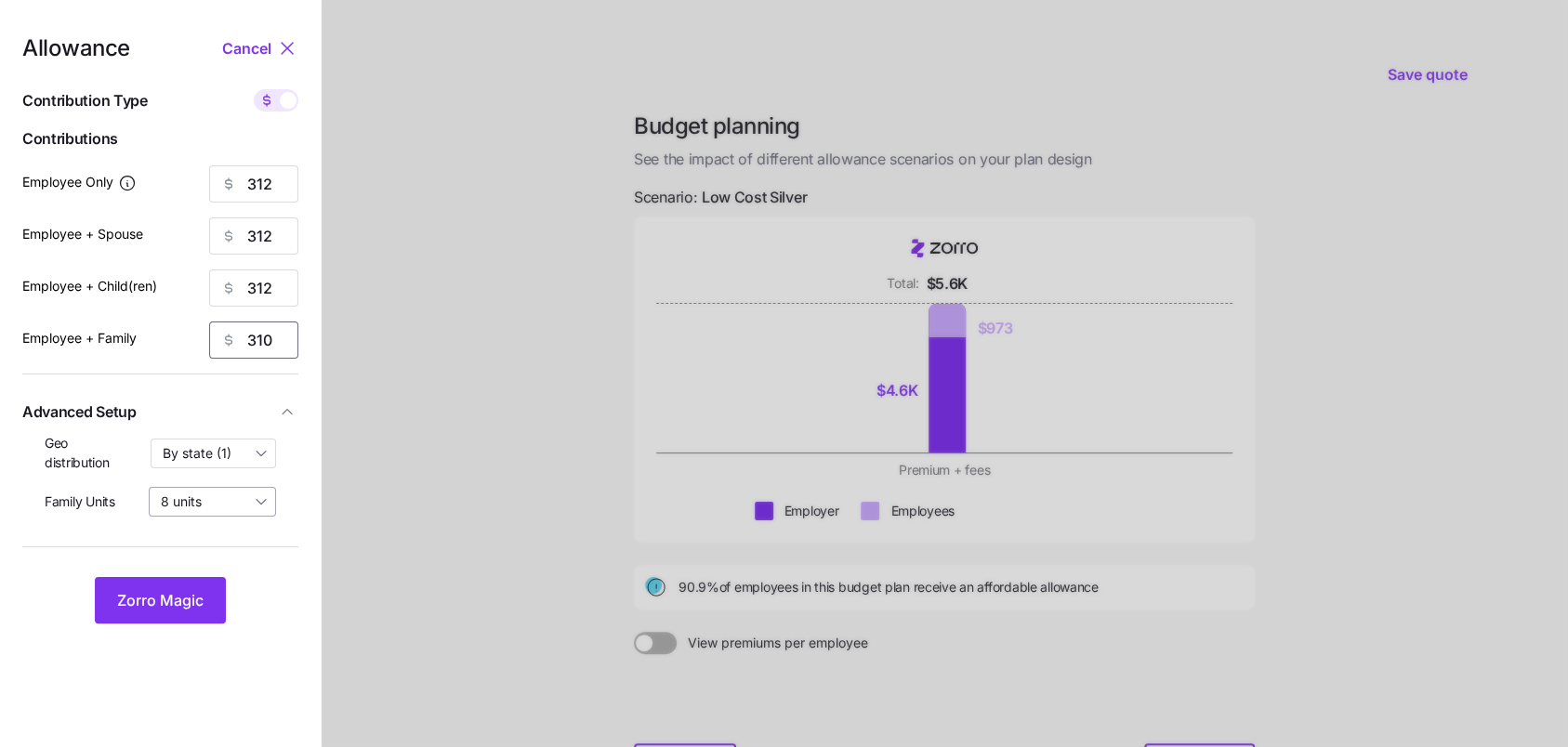 paste on "2" 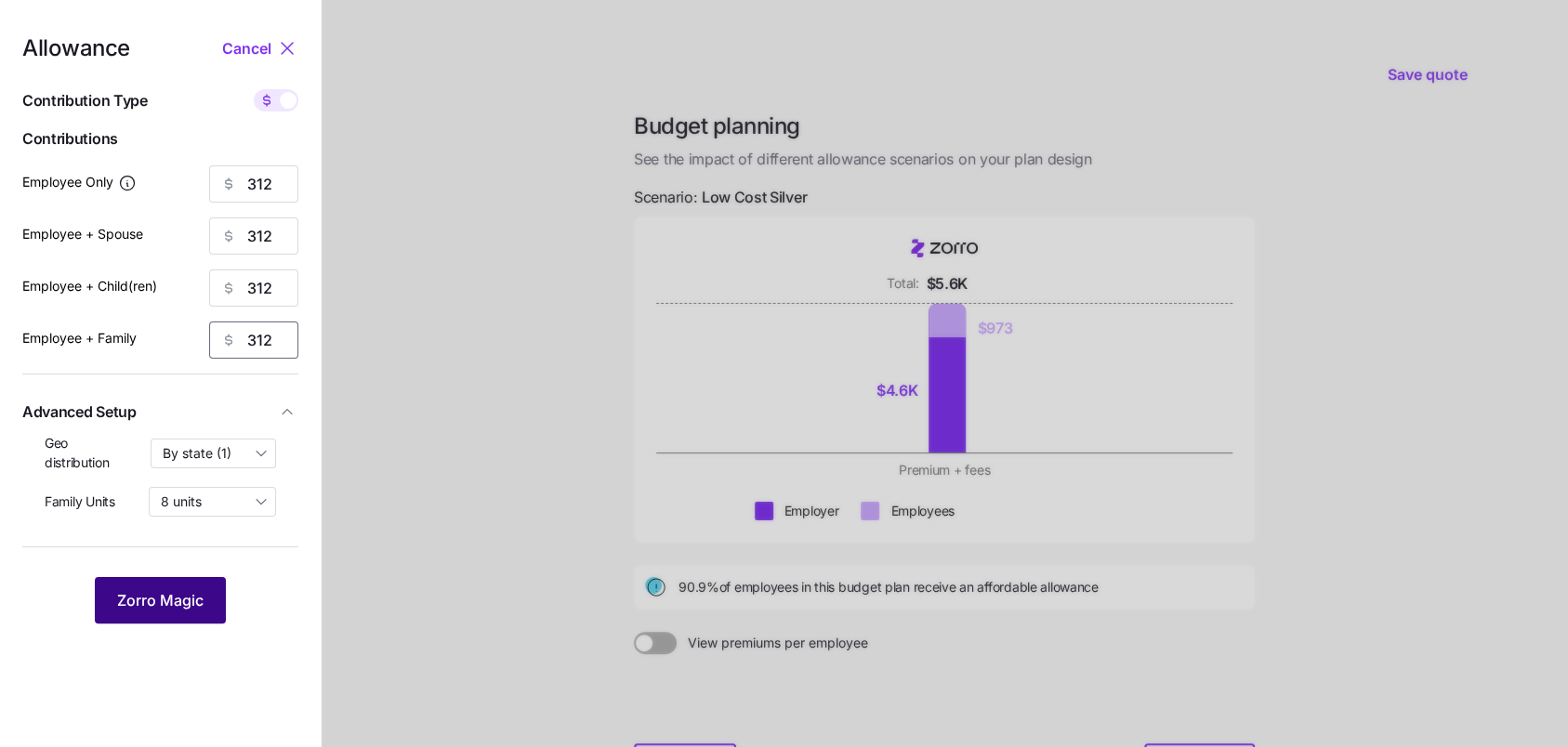 type on "312" 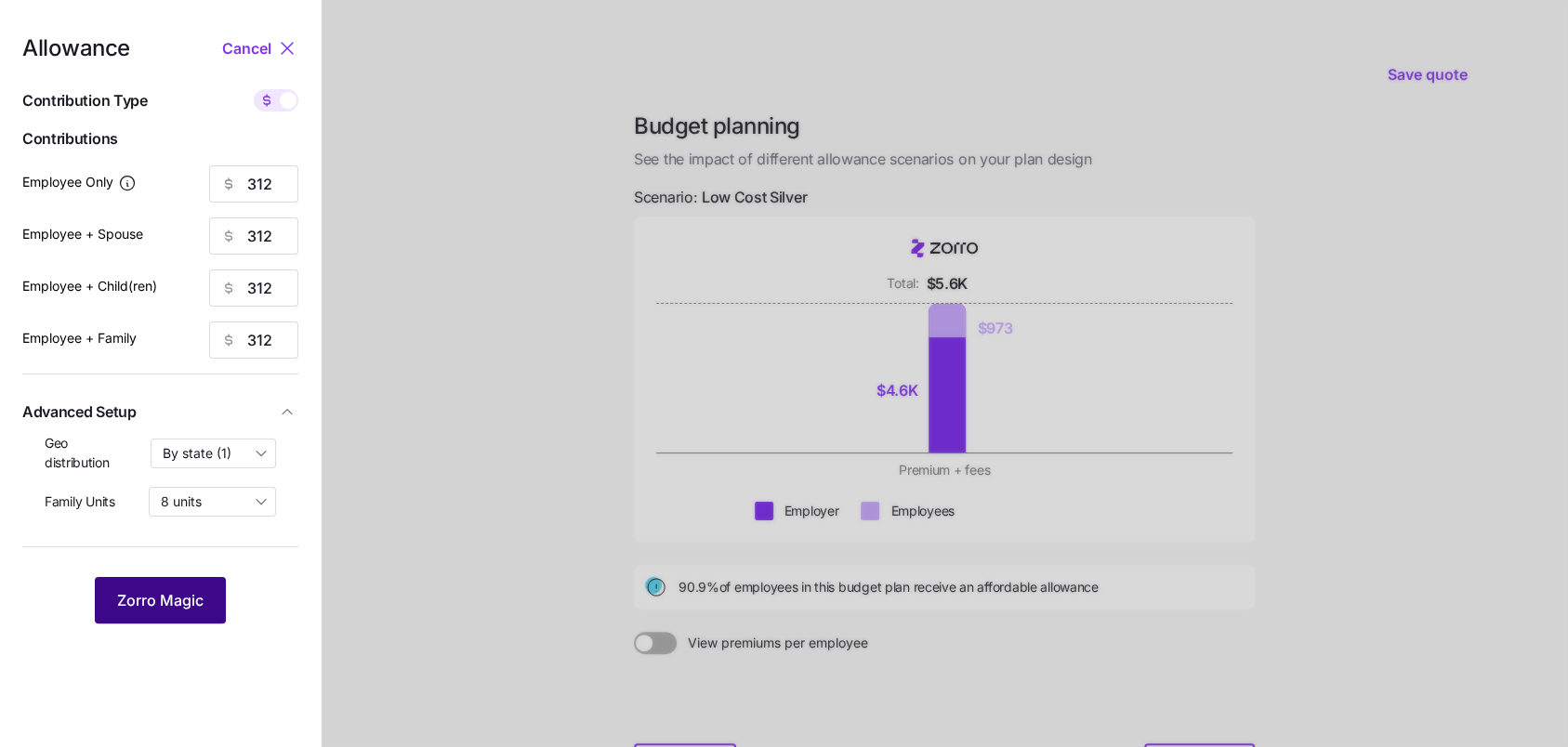 click on "Zorro Magic" at bounding box center [160, 600] 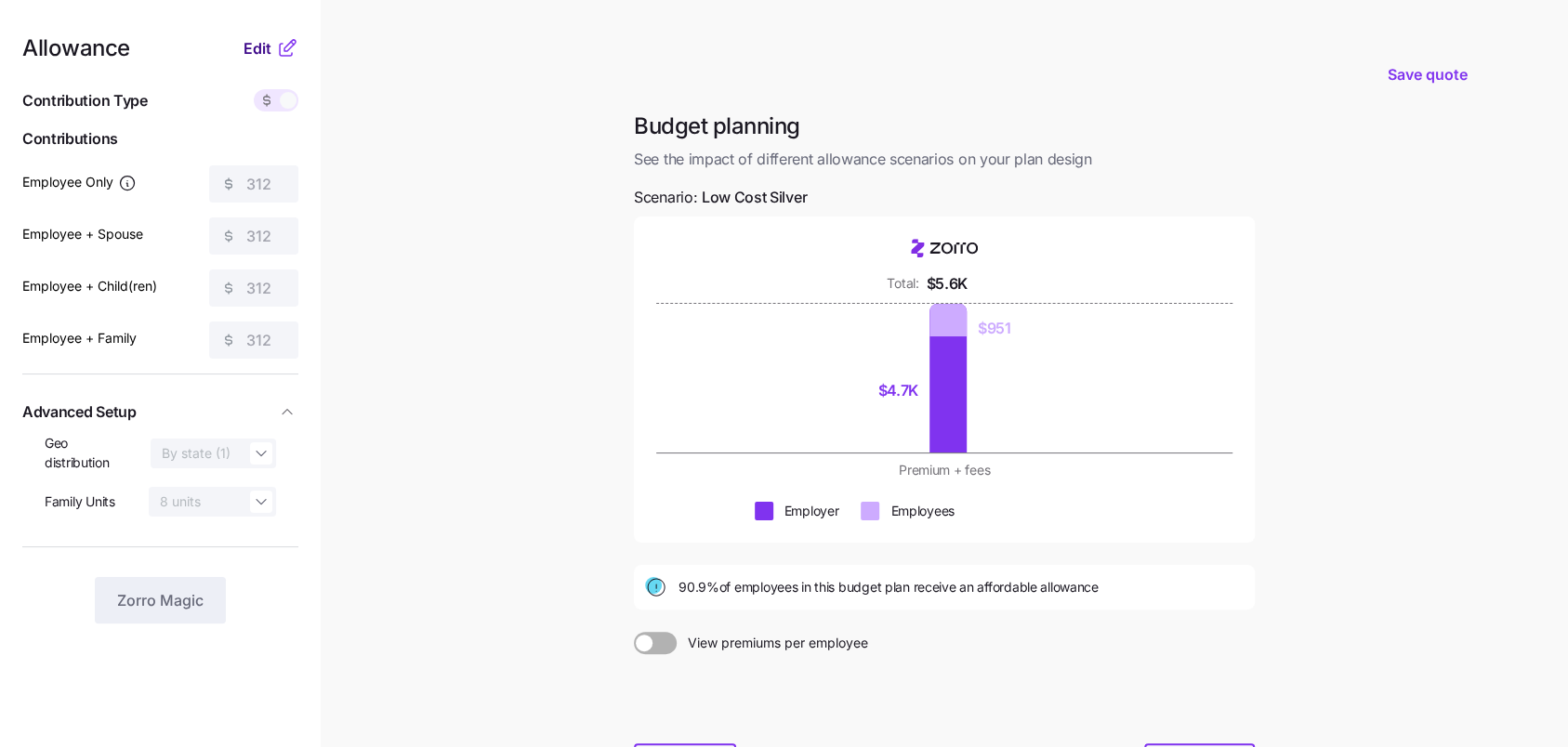 click on "Edit" at bounding box center [257, 48] 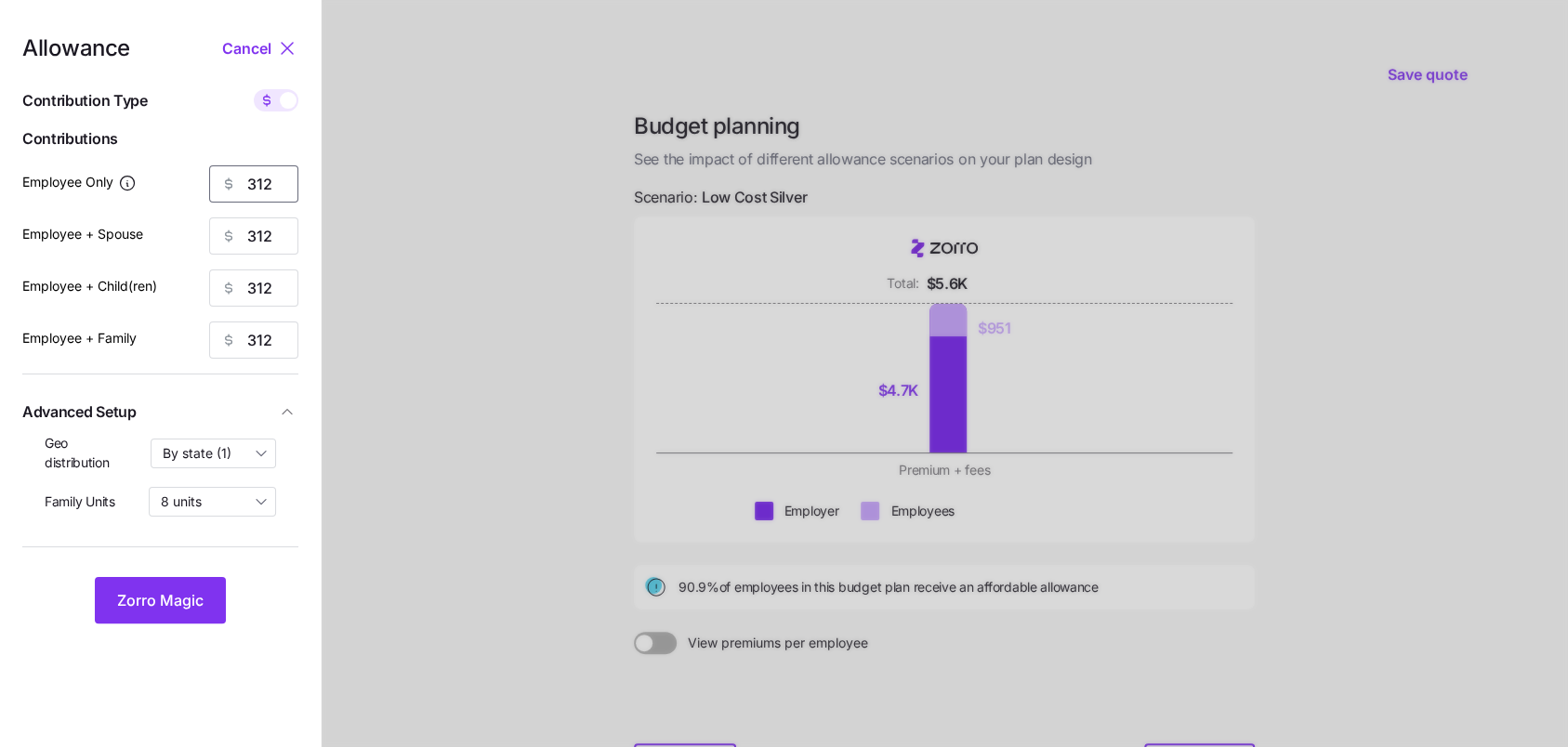 click on "312" at bounding box center (254, 184) 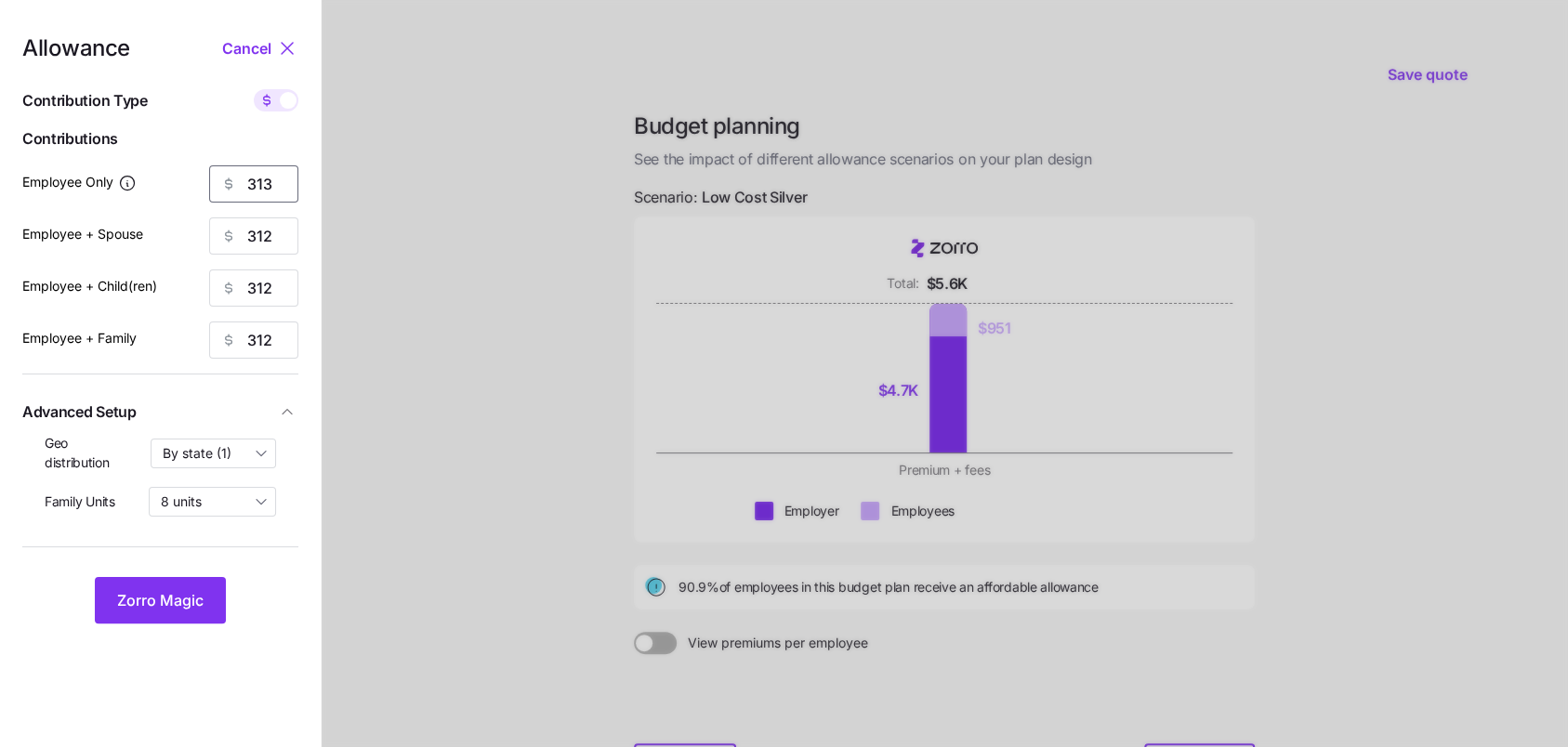 click on "313" at bounding box center (254, 184) 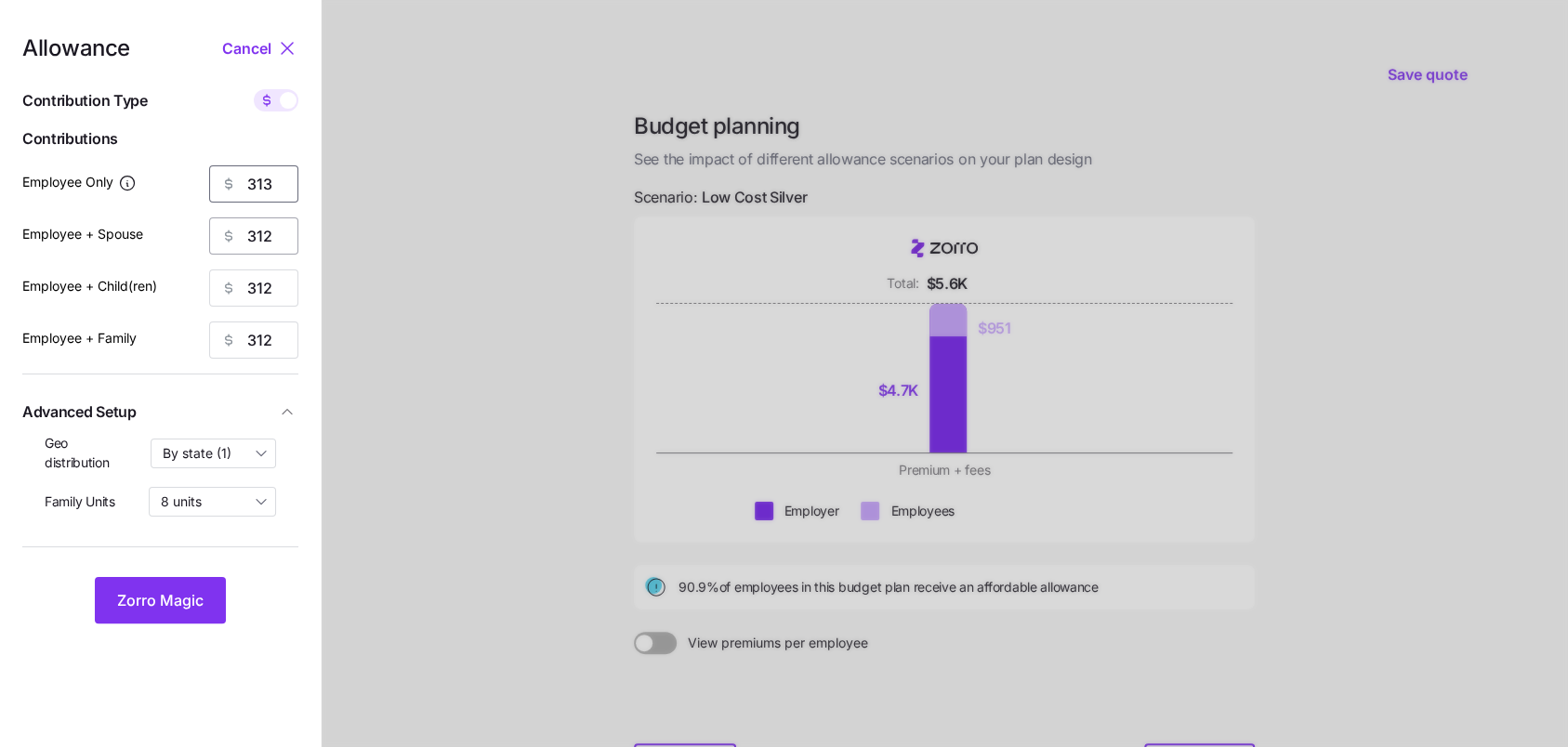 type on "313" 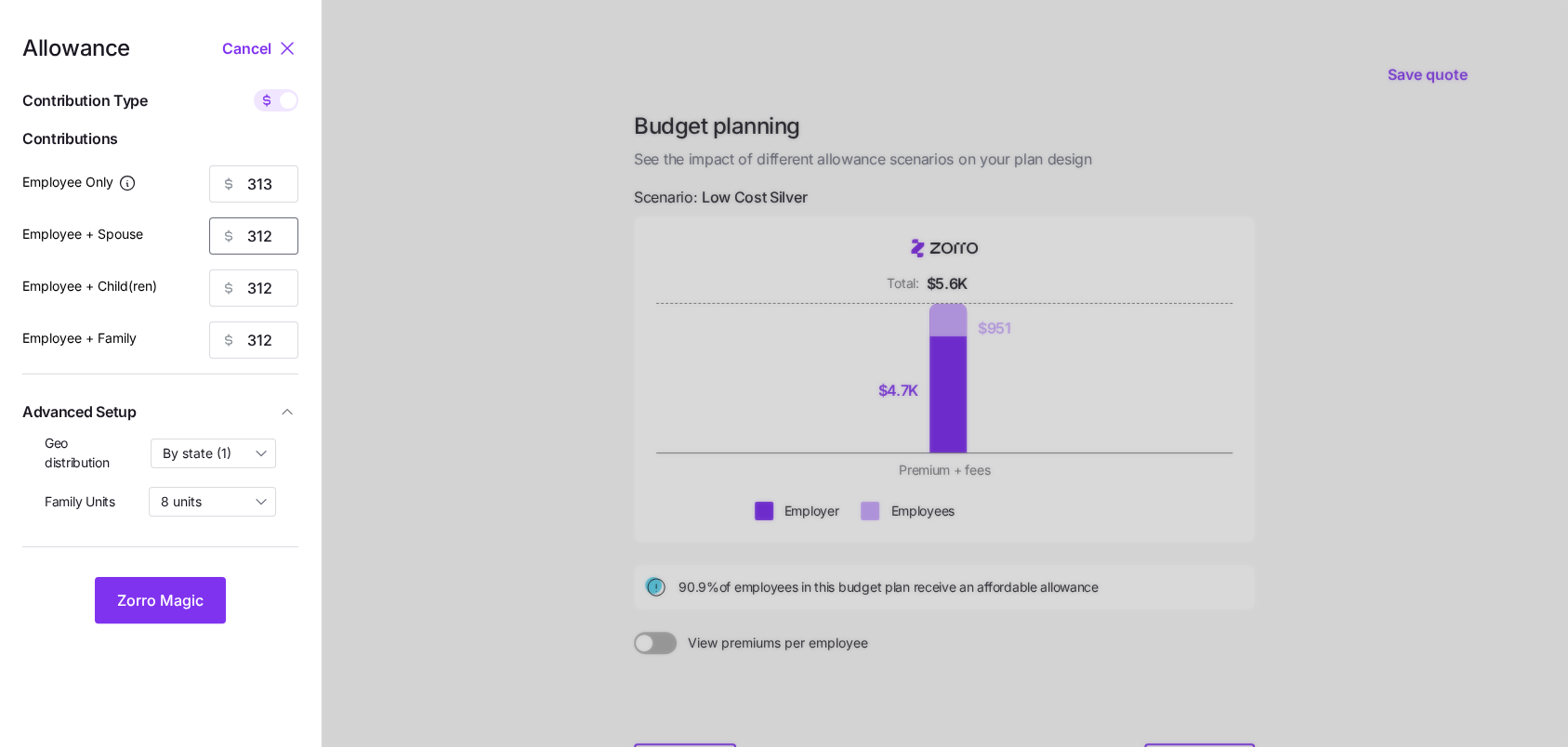 click on "312" at bounding box center (254, 236) 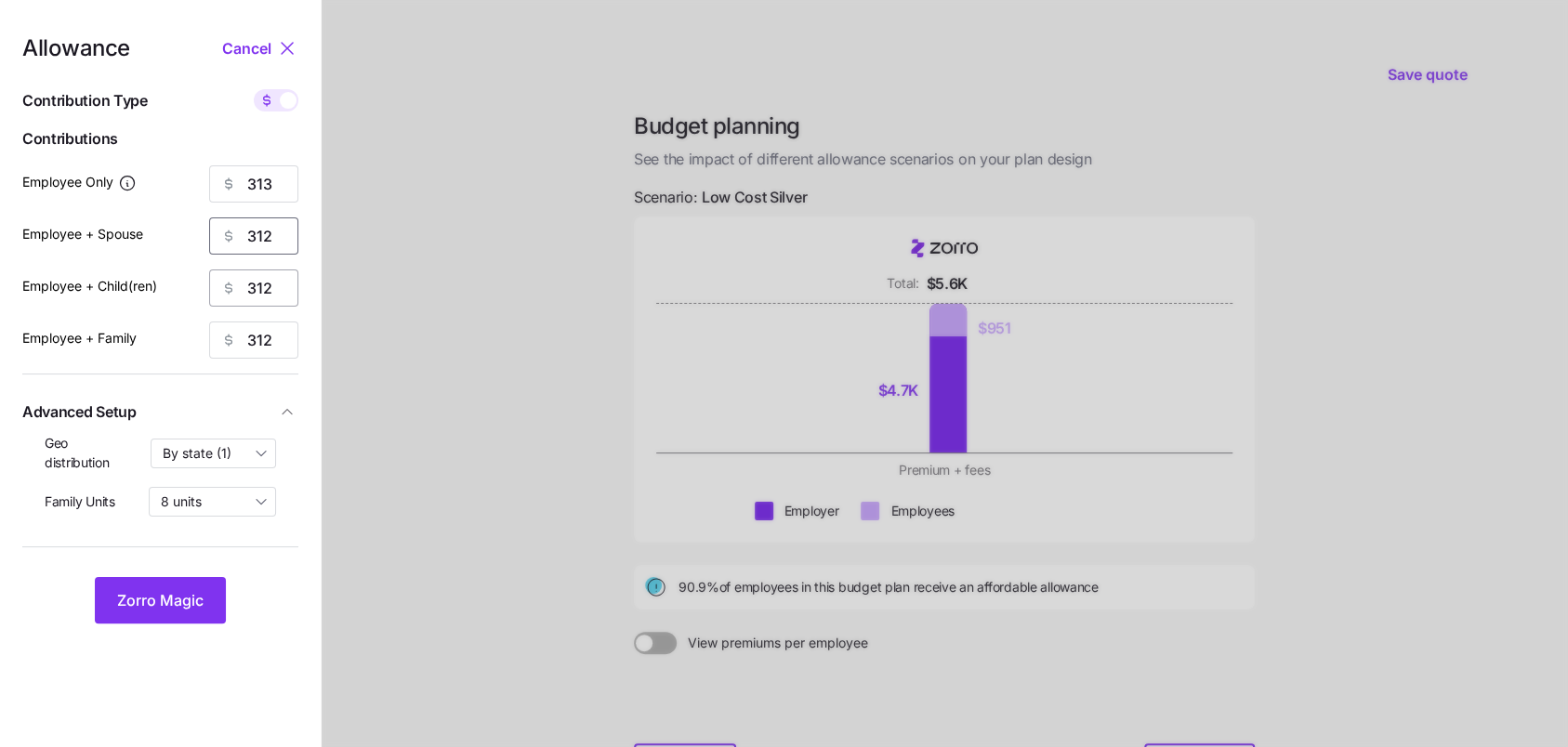 paste on "3" 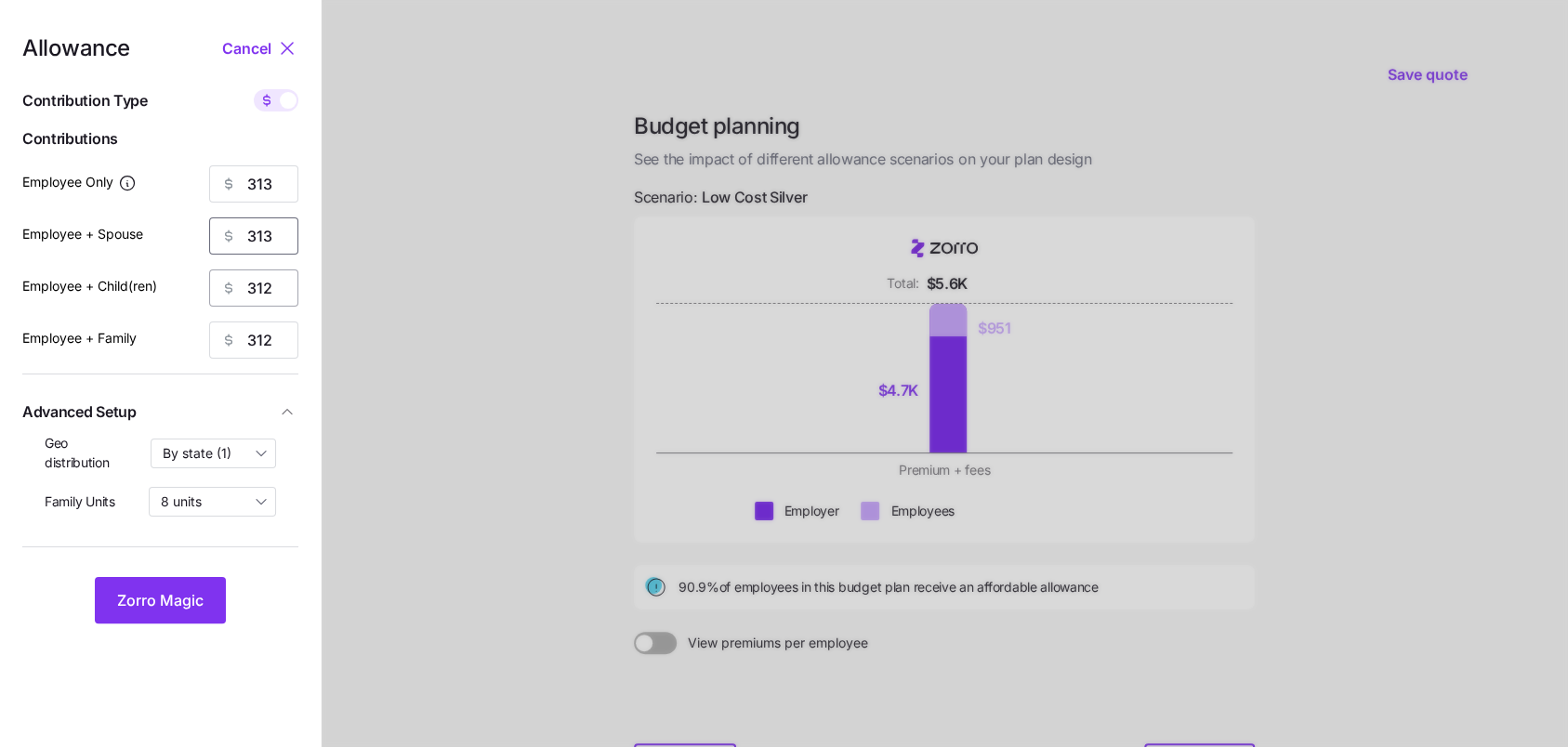 type on "313" 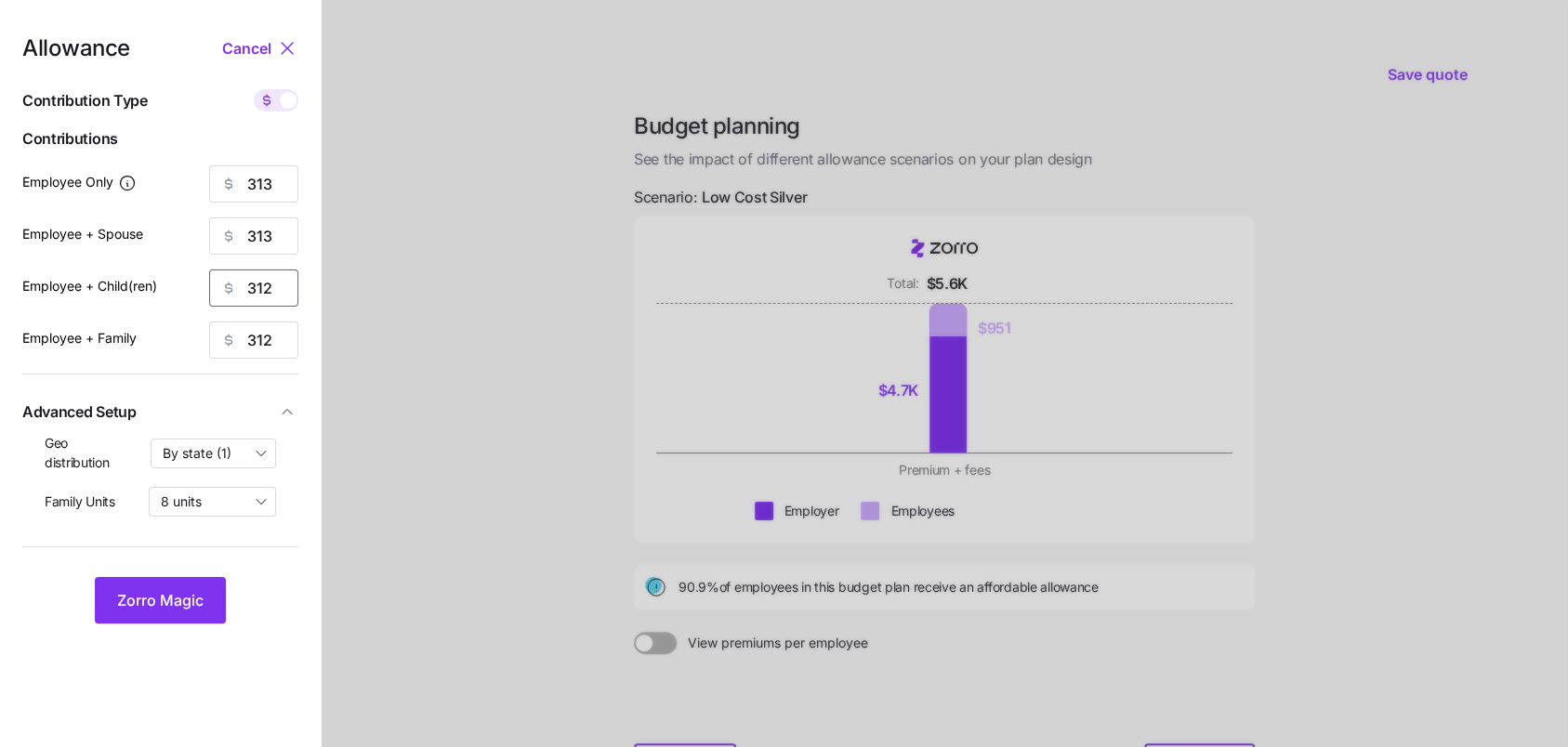 click on "312" at bounding box center (254, 288) 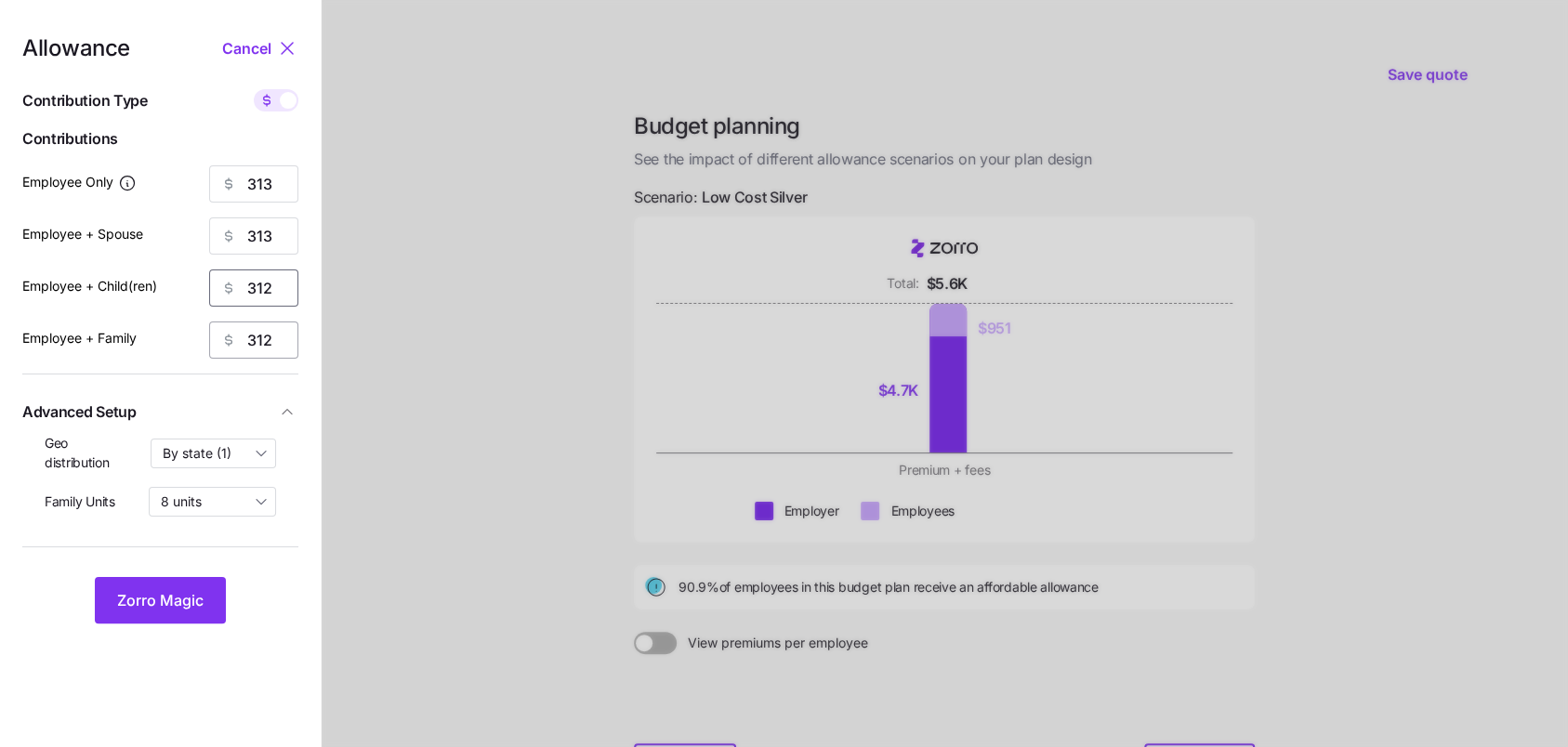 paste on "3" 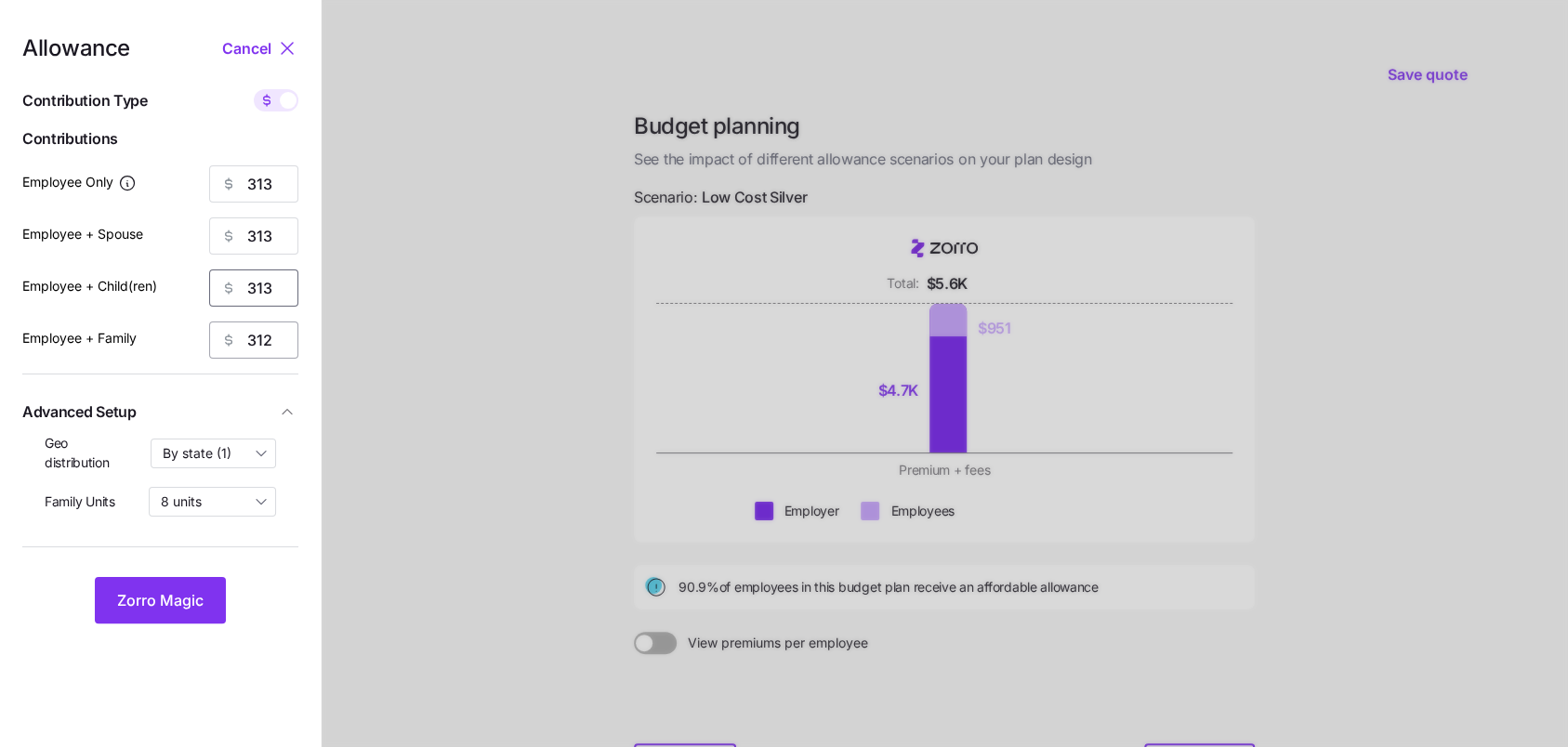 type on "313" 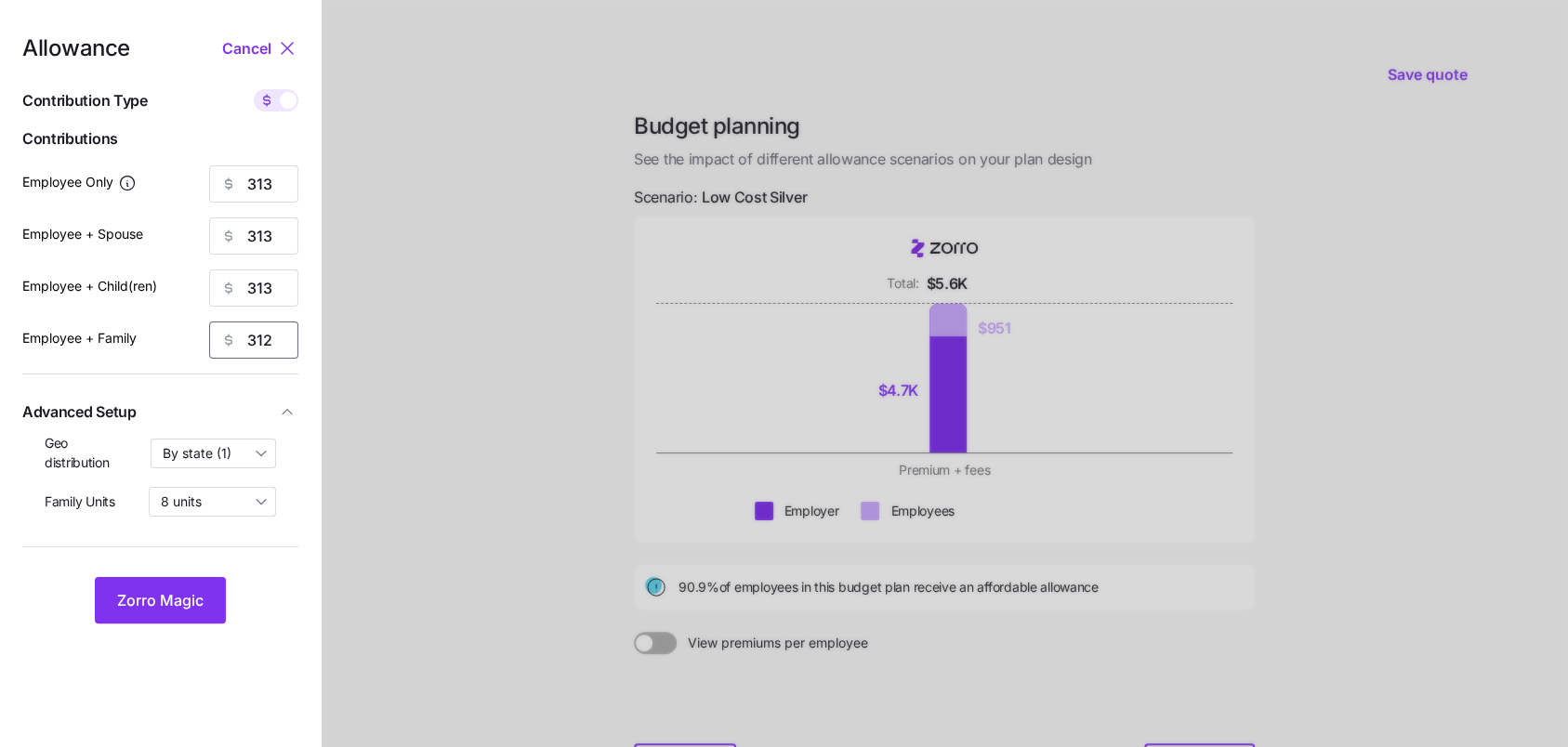 click on "312" at bounding box center [254, 340] 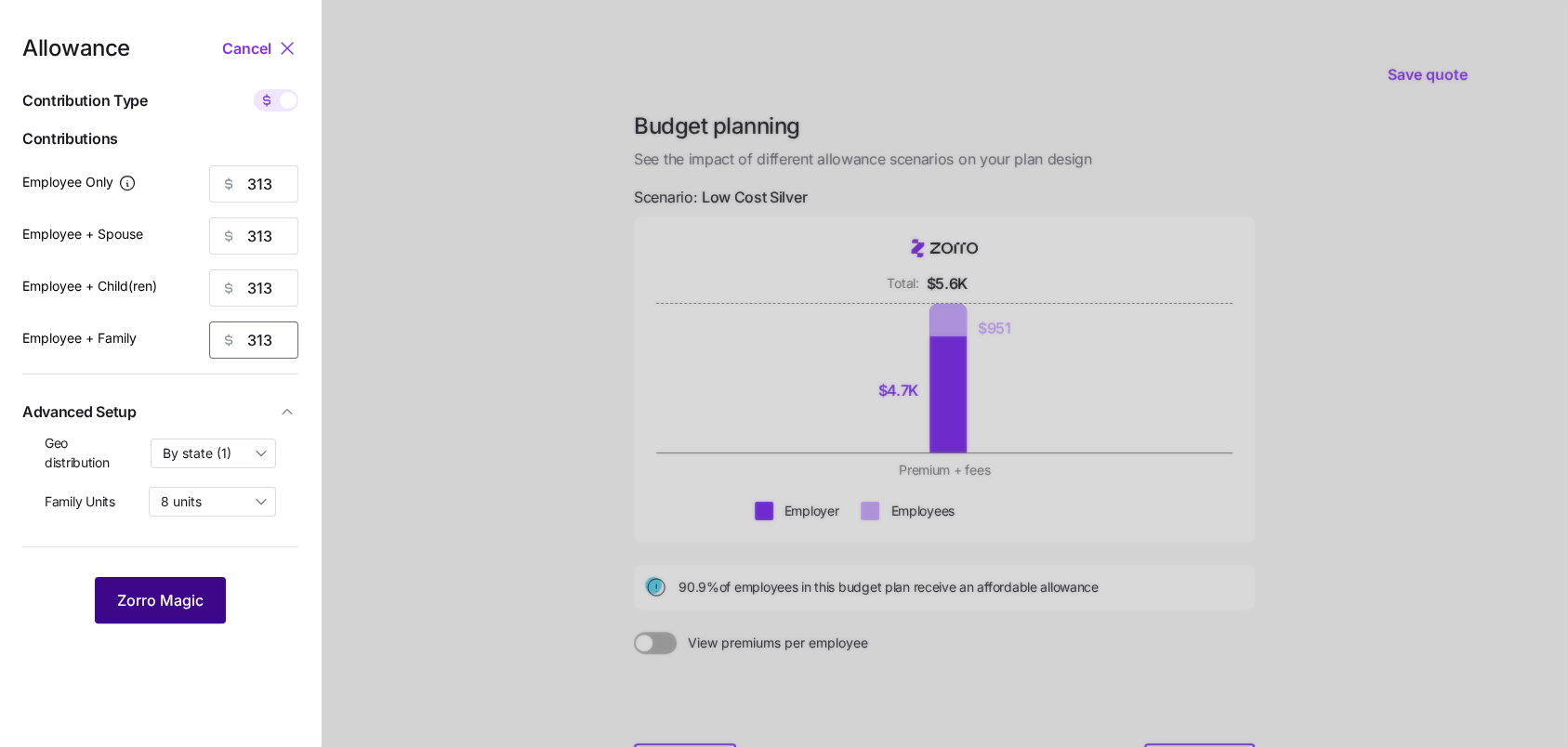 type on "313" 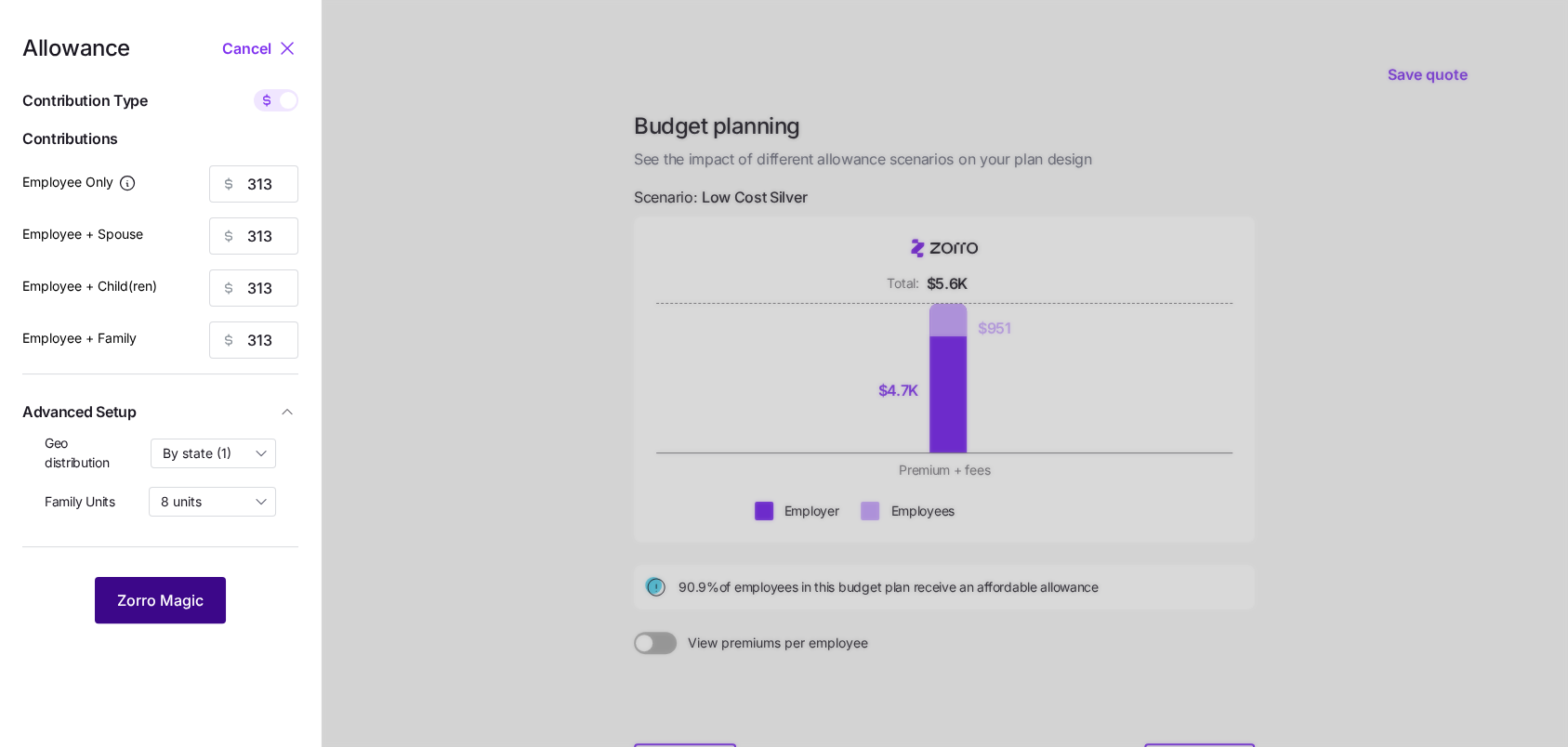 click on "Zorro Magic" at bounding box center [160, 600] 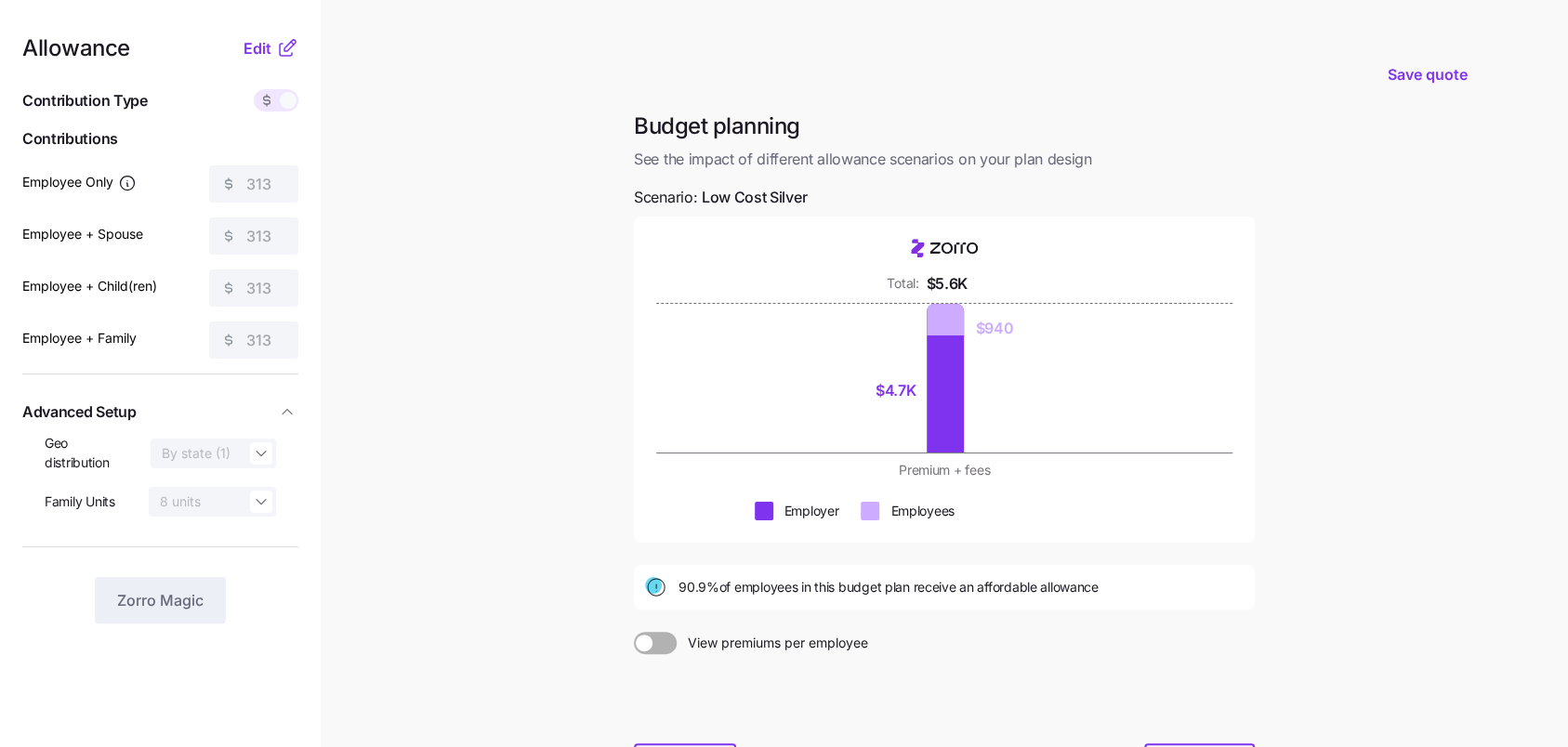 click on "Allowance Edit" at bounding box center (160, 48) 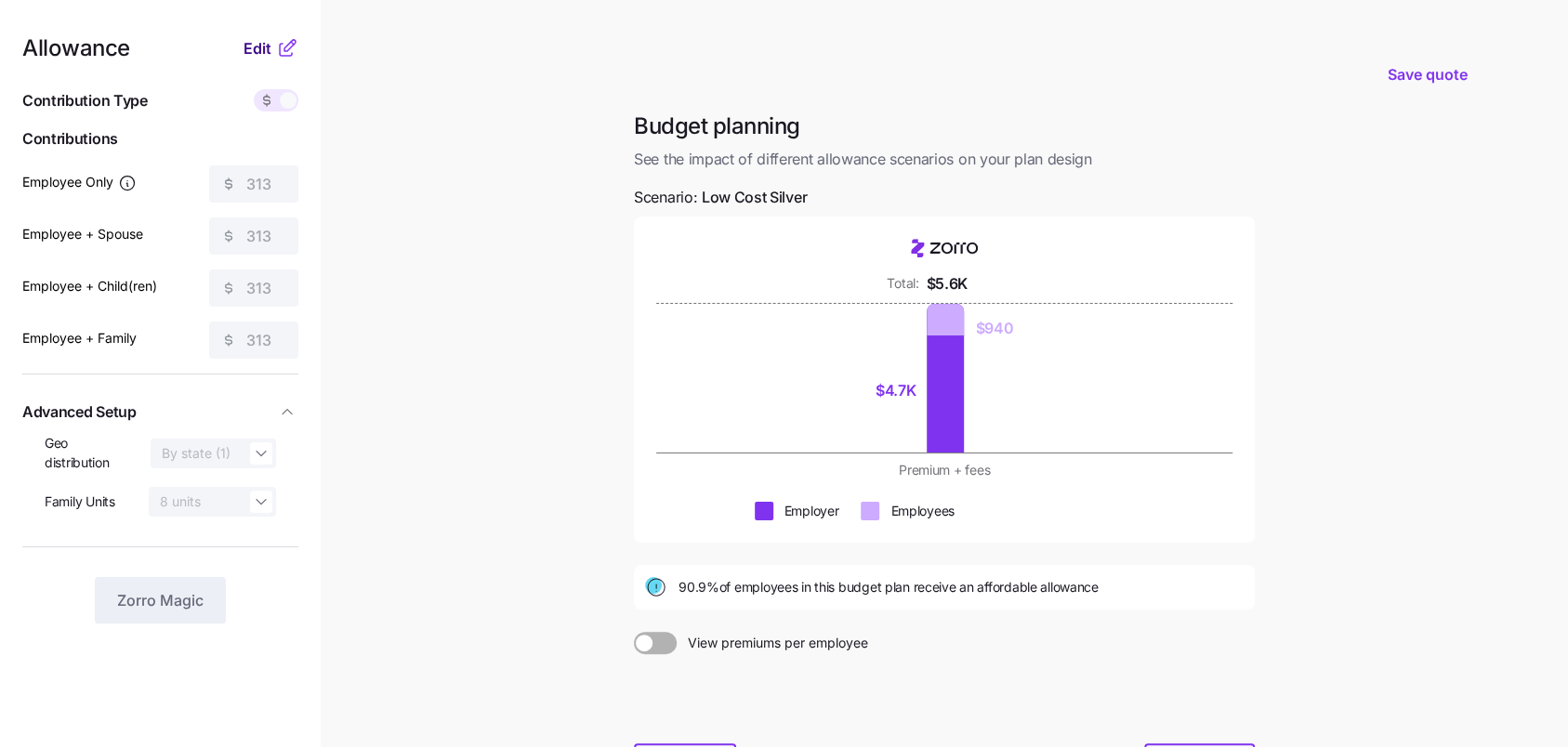click on "Edit" at bounding box center [257, 48] 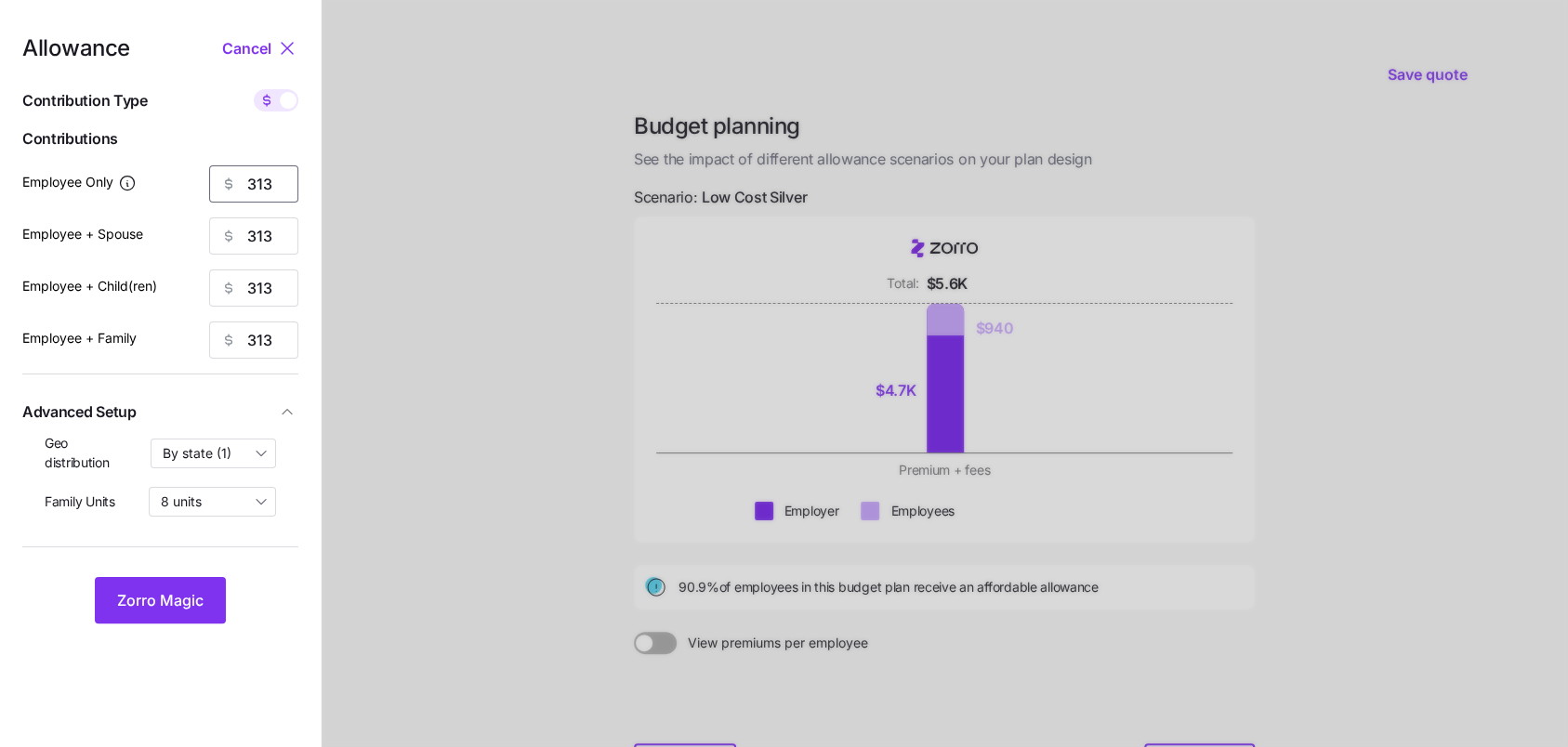 click on "313" at bounding box center (254, 184) 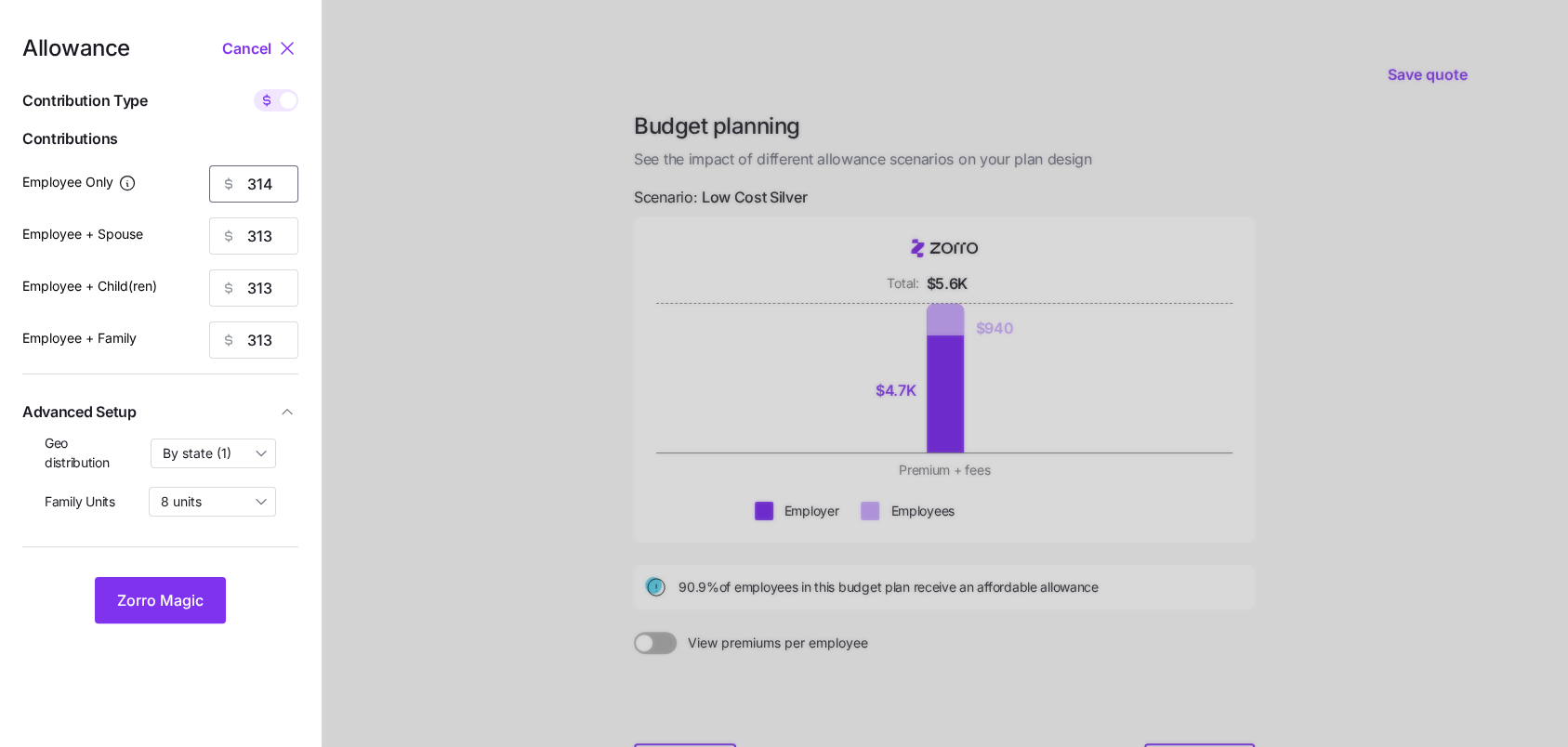 type on "314" 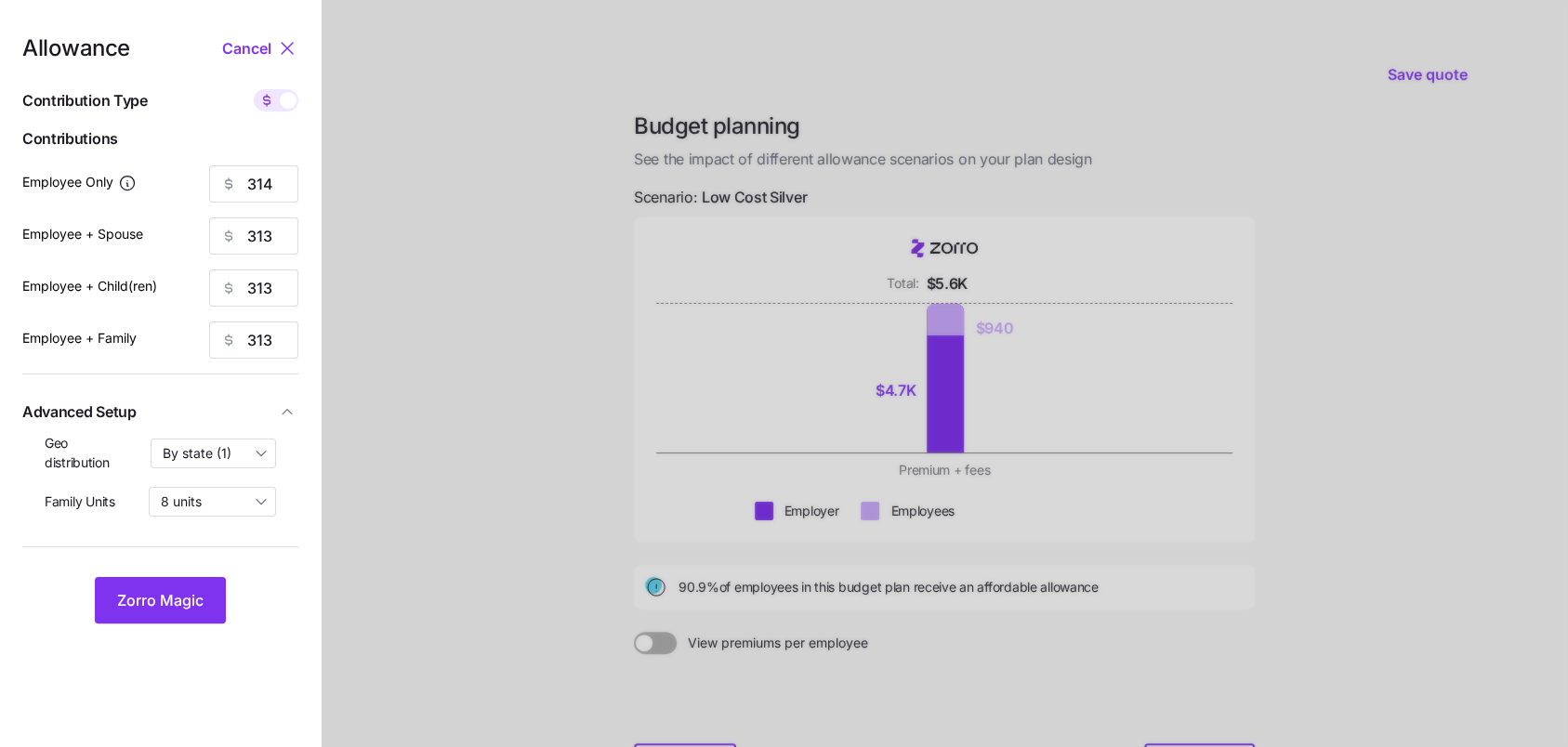 click on "Allowance Cancel Contribution Type Use classes Contributions Employee Only 314 Employee + Spouse 313 Employee + Child(ren) 313 Employee + Family 313 Advanced Setup Geo distribution By state (1) Family Units 8 units Zorro Magic" at bounding box center [160, 454] 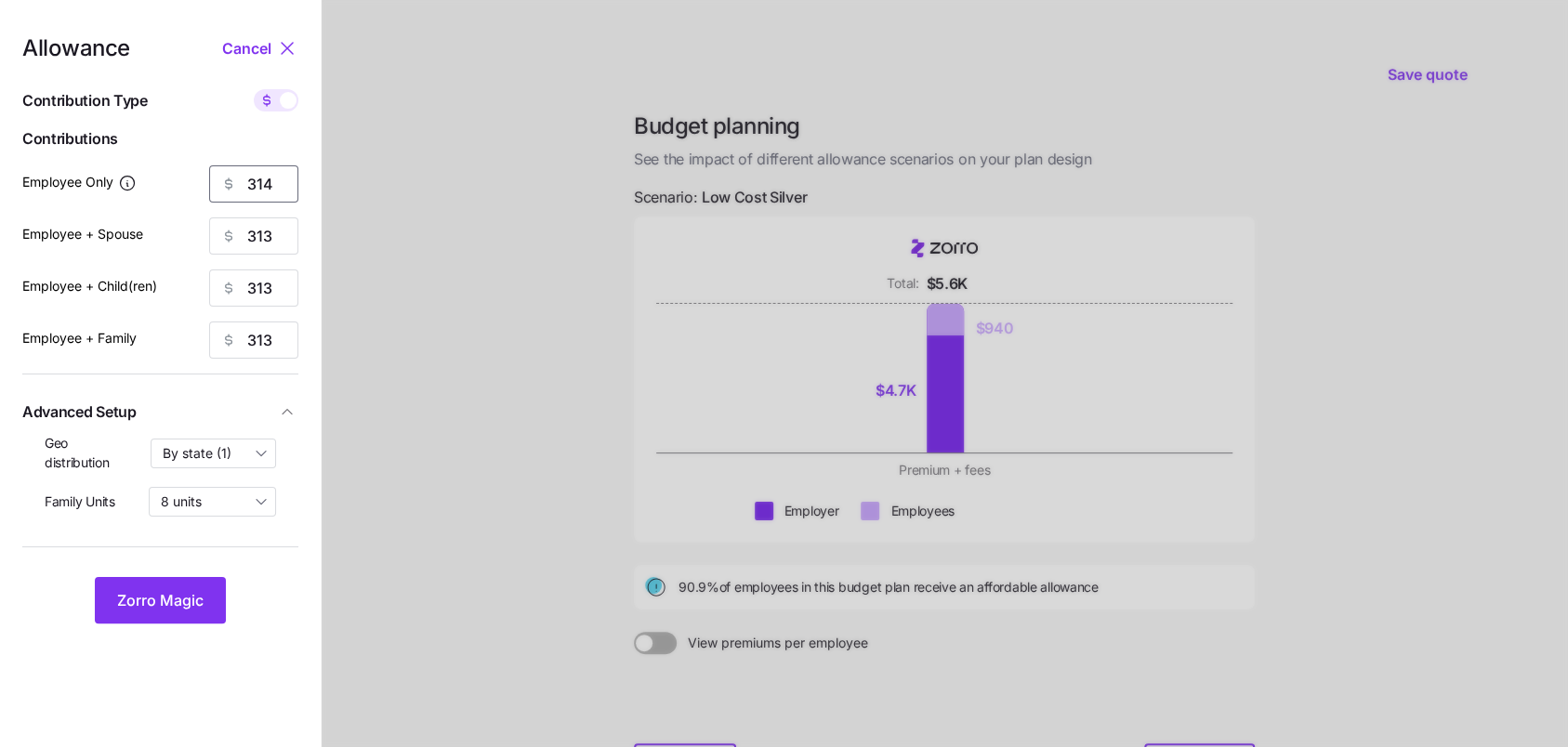 click on "314" at bounding box center [254, 184] 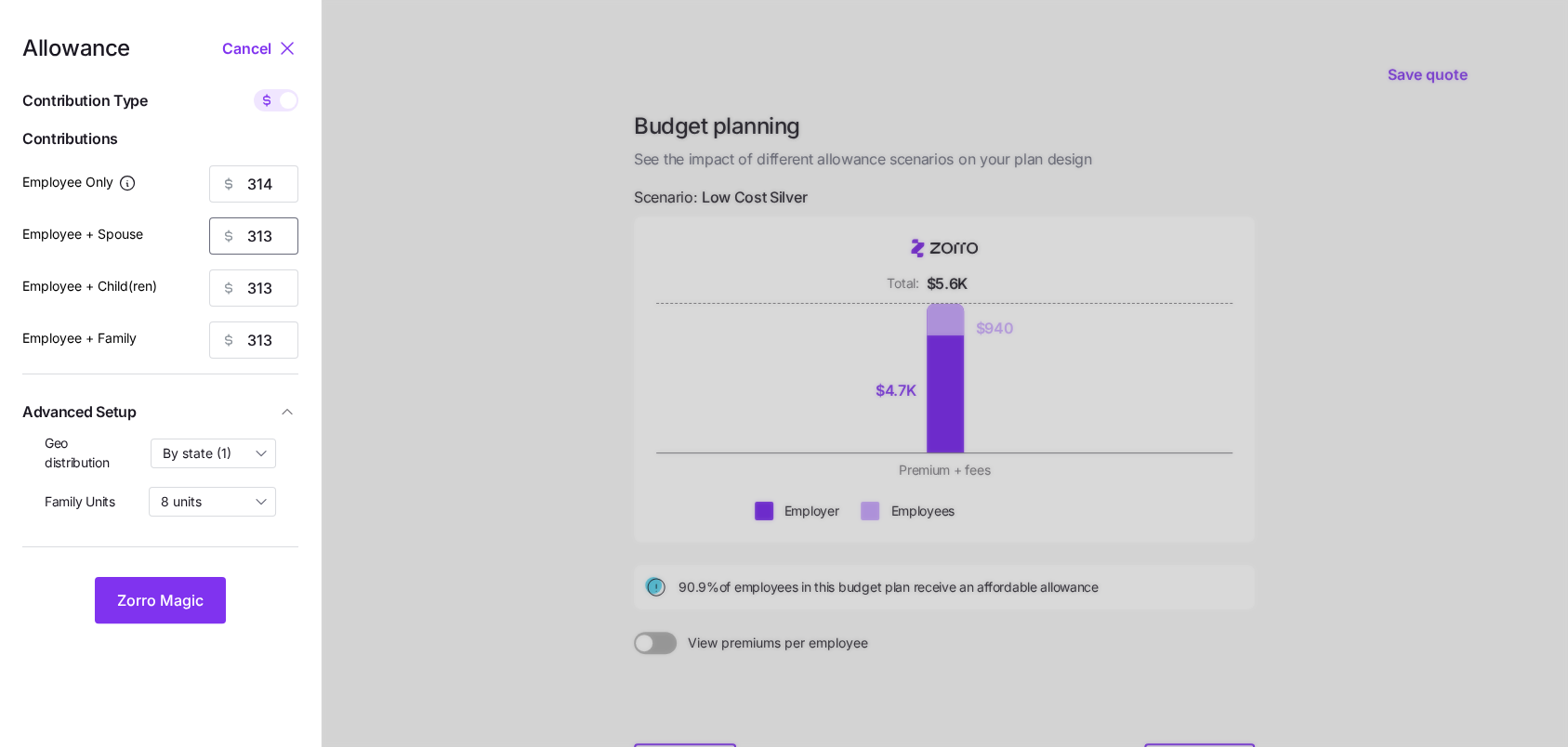 click on "313" at bounding box center [254, 236] 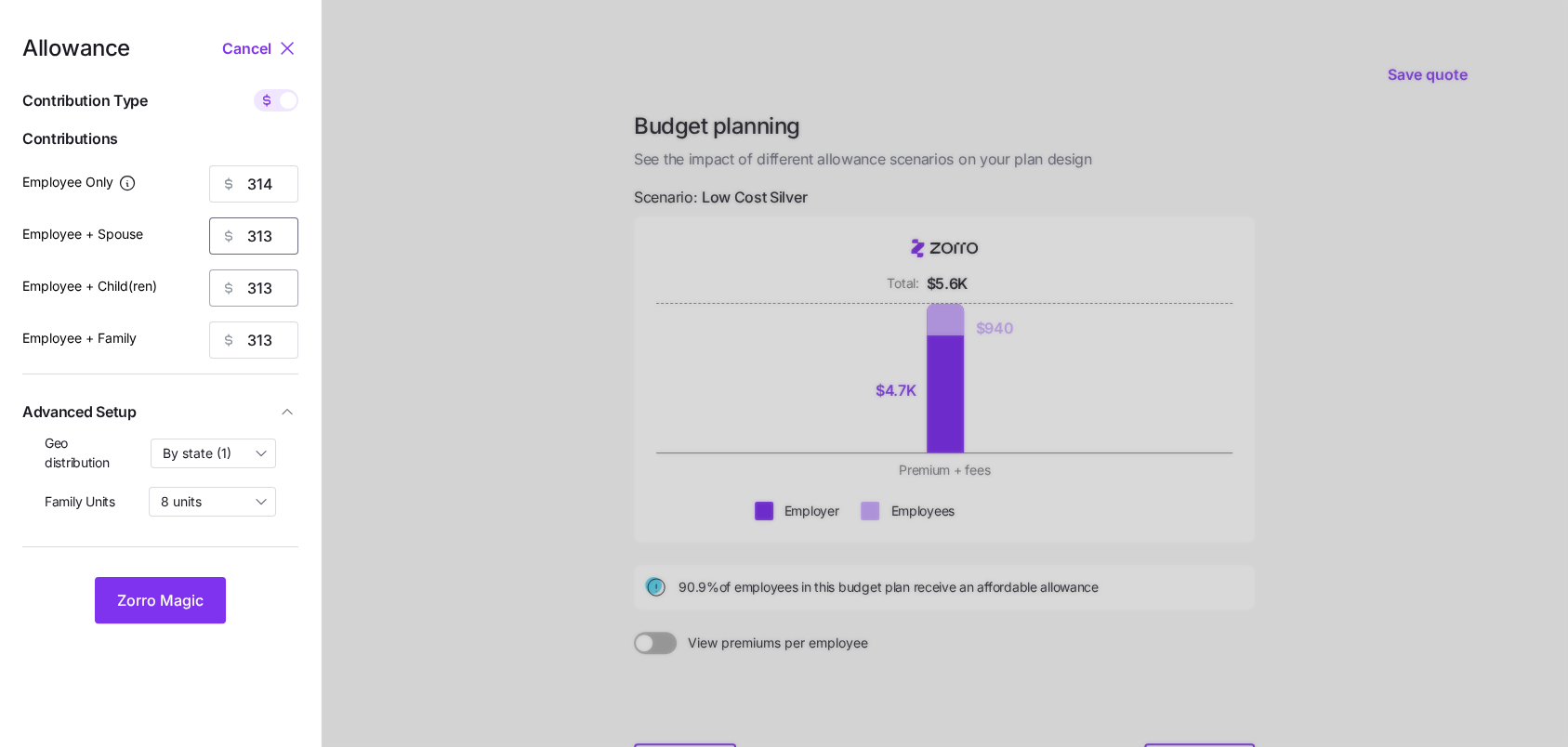 paste on "4" 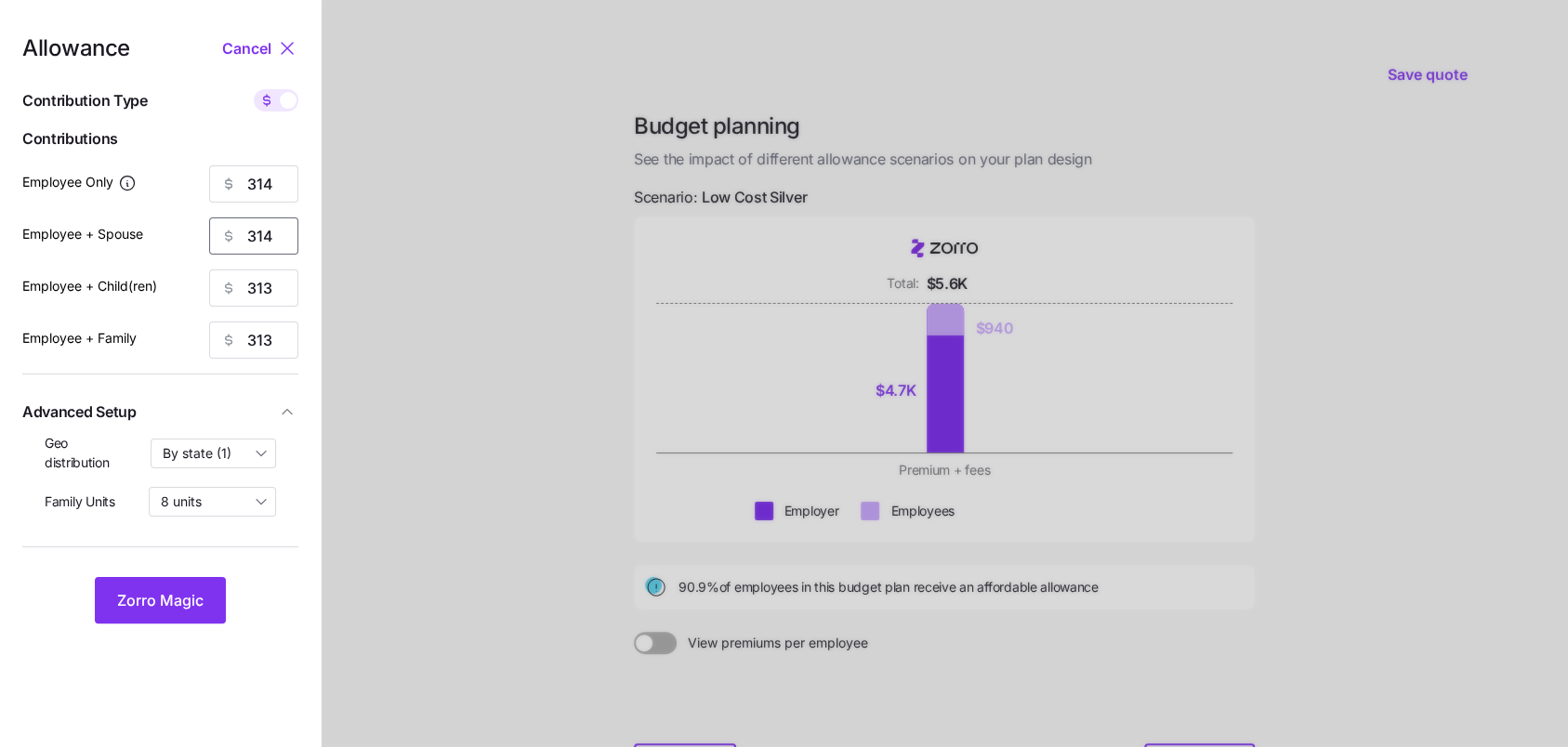 type on "314" 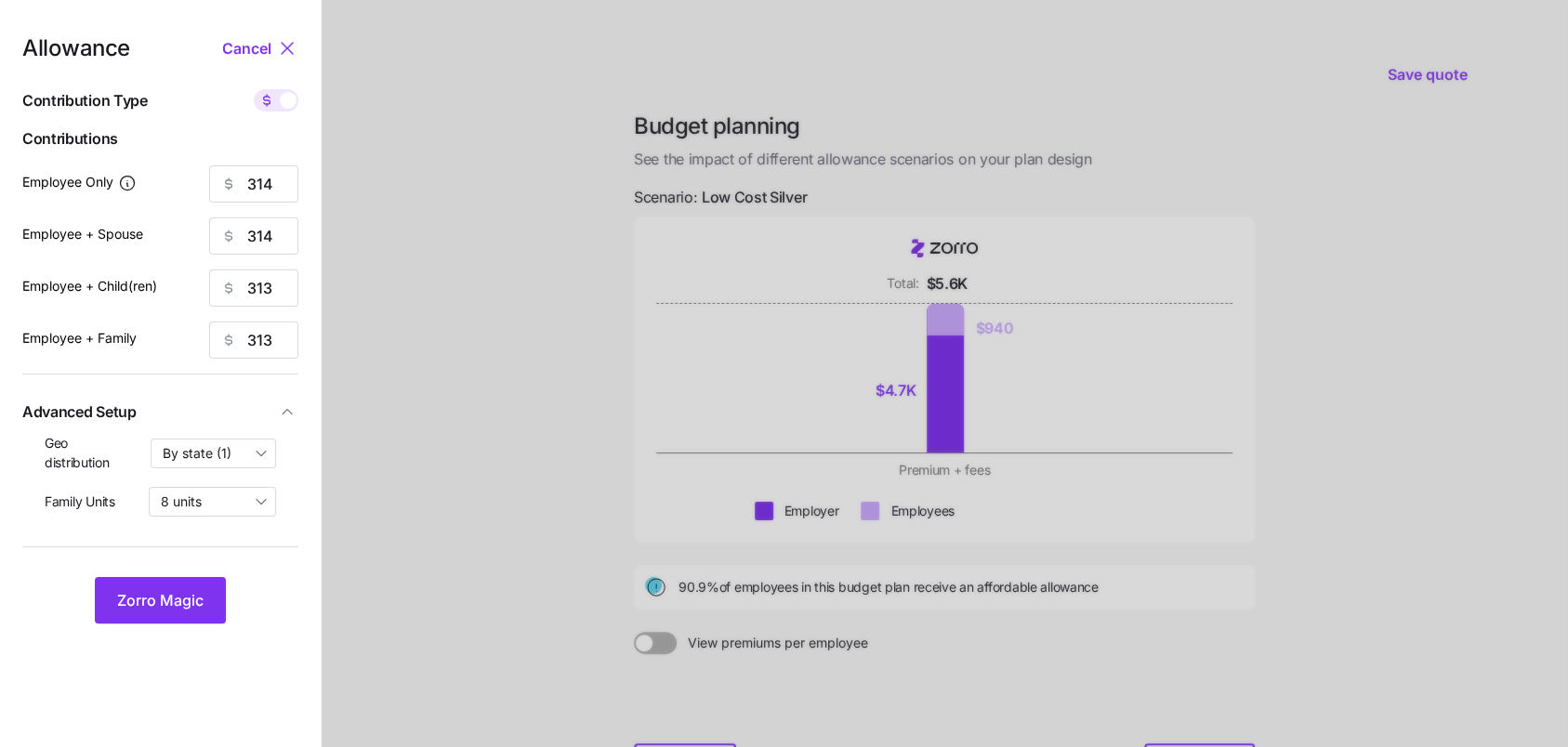 click on "Allowance Cancel Contribution Type Use classes Contributions Employee Only 314 Employee + Spouse 314 Employee + Child(ren) 313 Employee + Family 313 Advanced Setup Geo distribution By state (1) Family Units 8 units Zorro Magic" at bounding box center (160, 330) 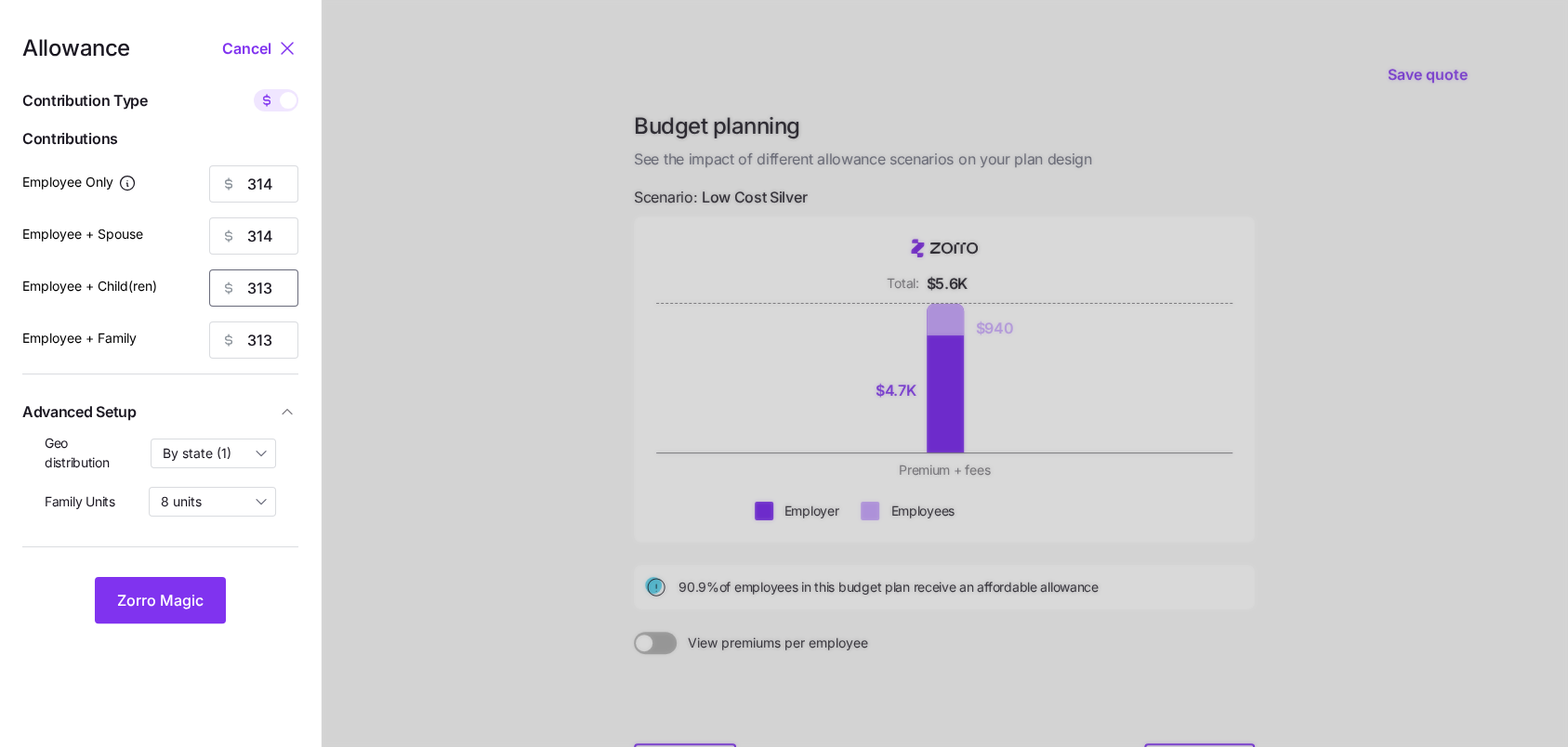 click on "313" at bounding box center (254, 288) 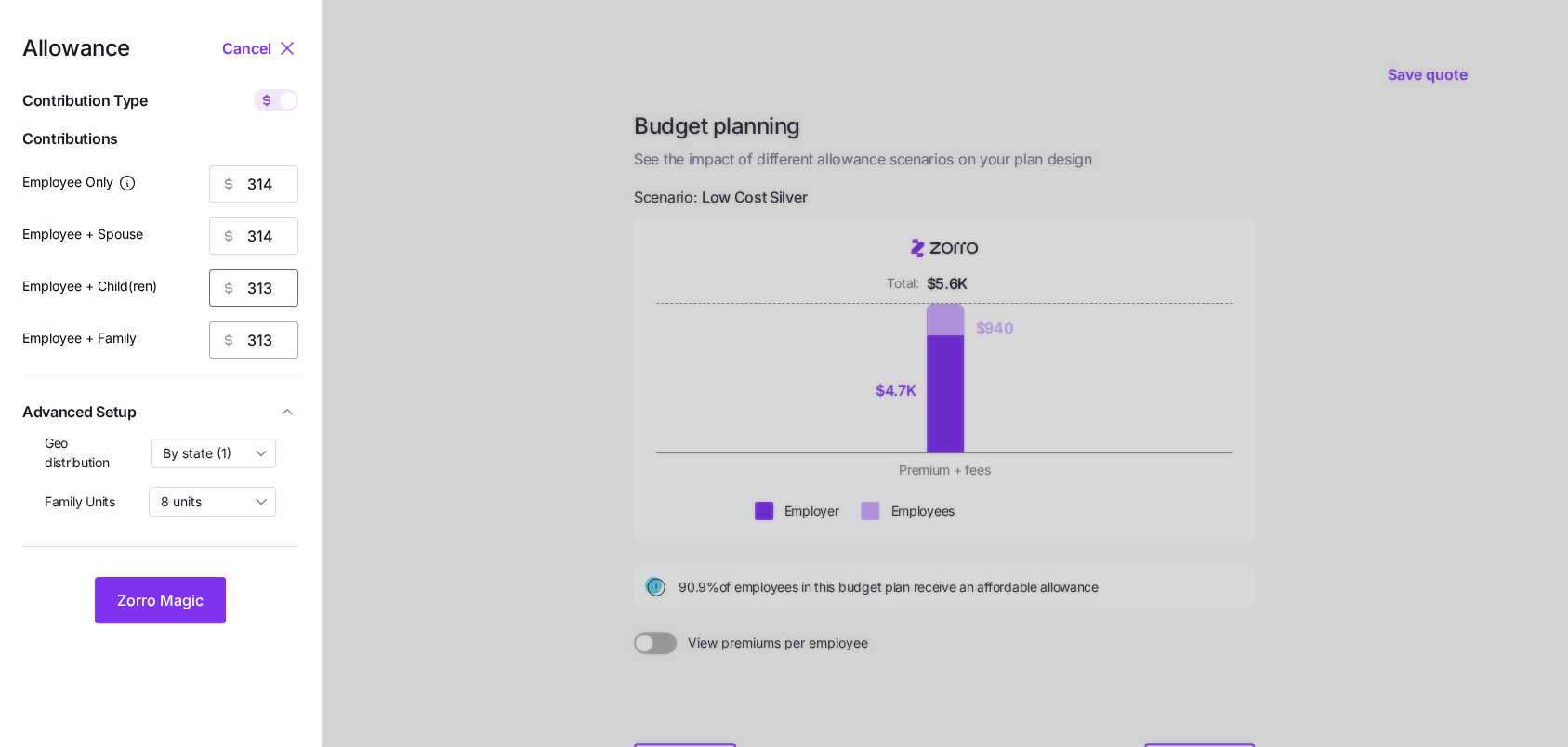 paste on "4" 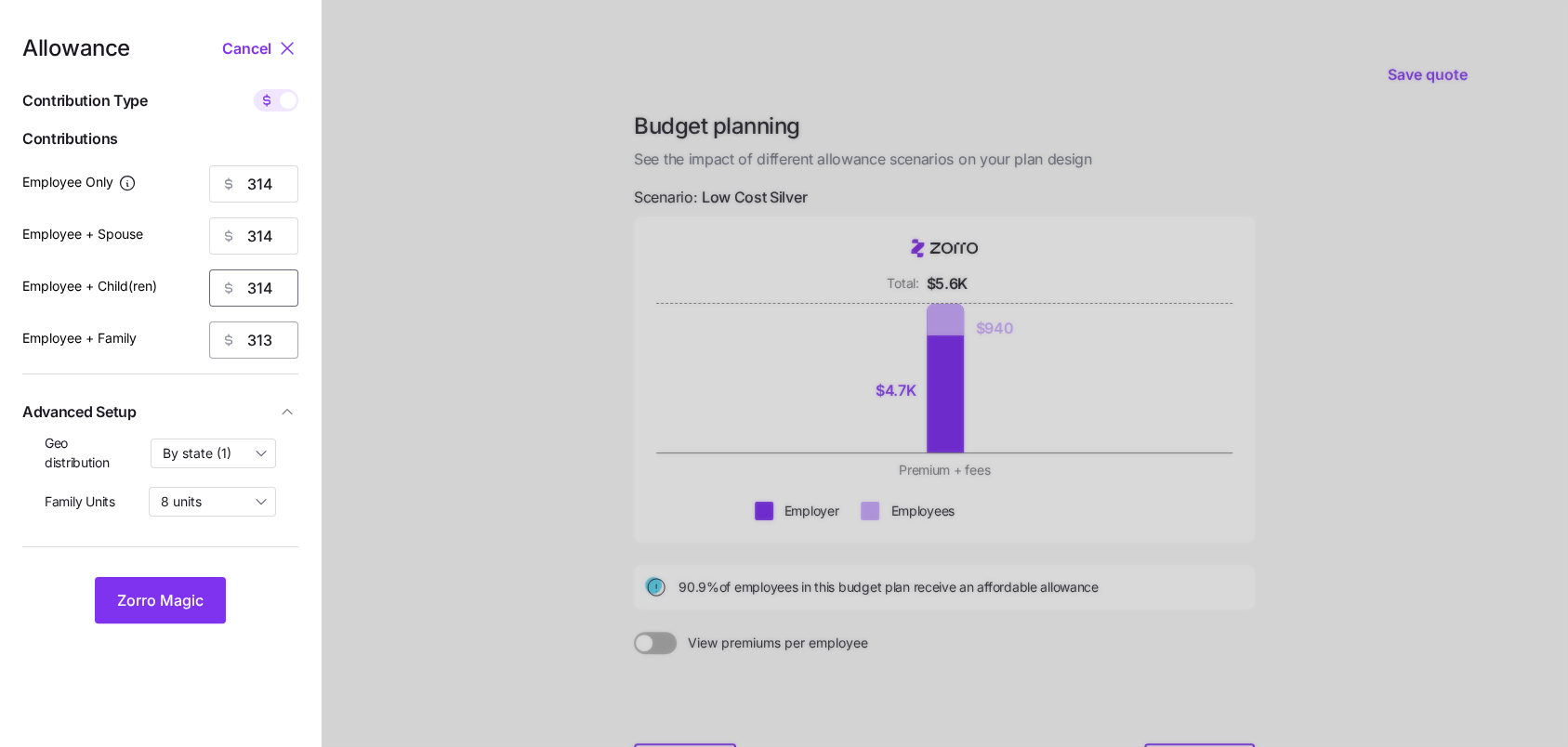 type on "314" 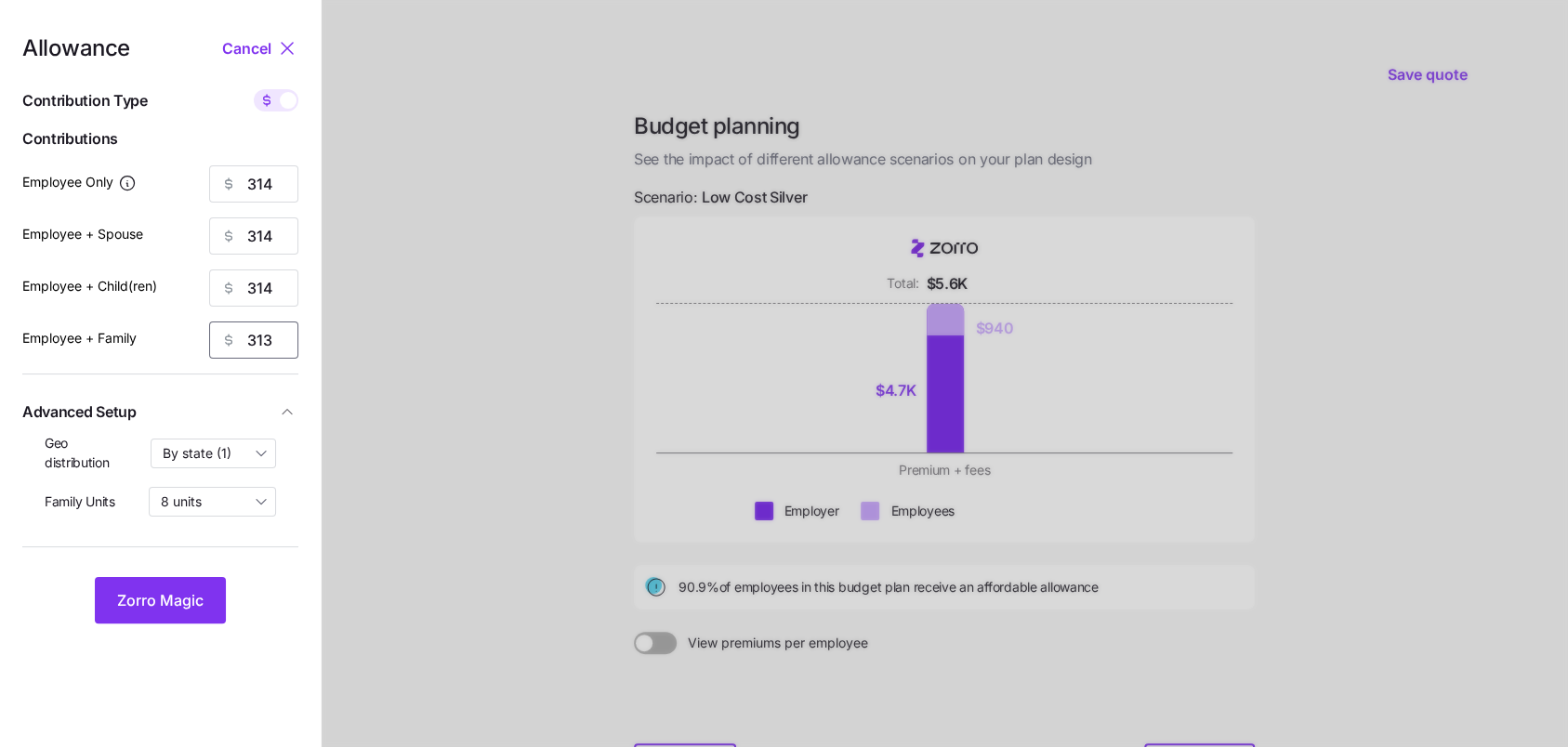 click on "313" at bounding box center (254, 340) 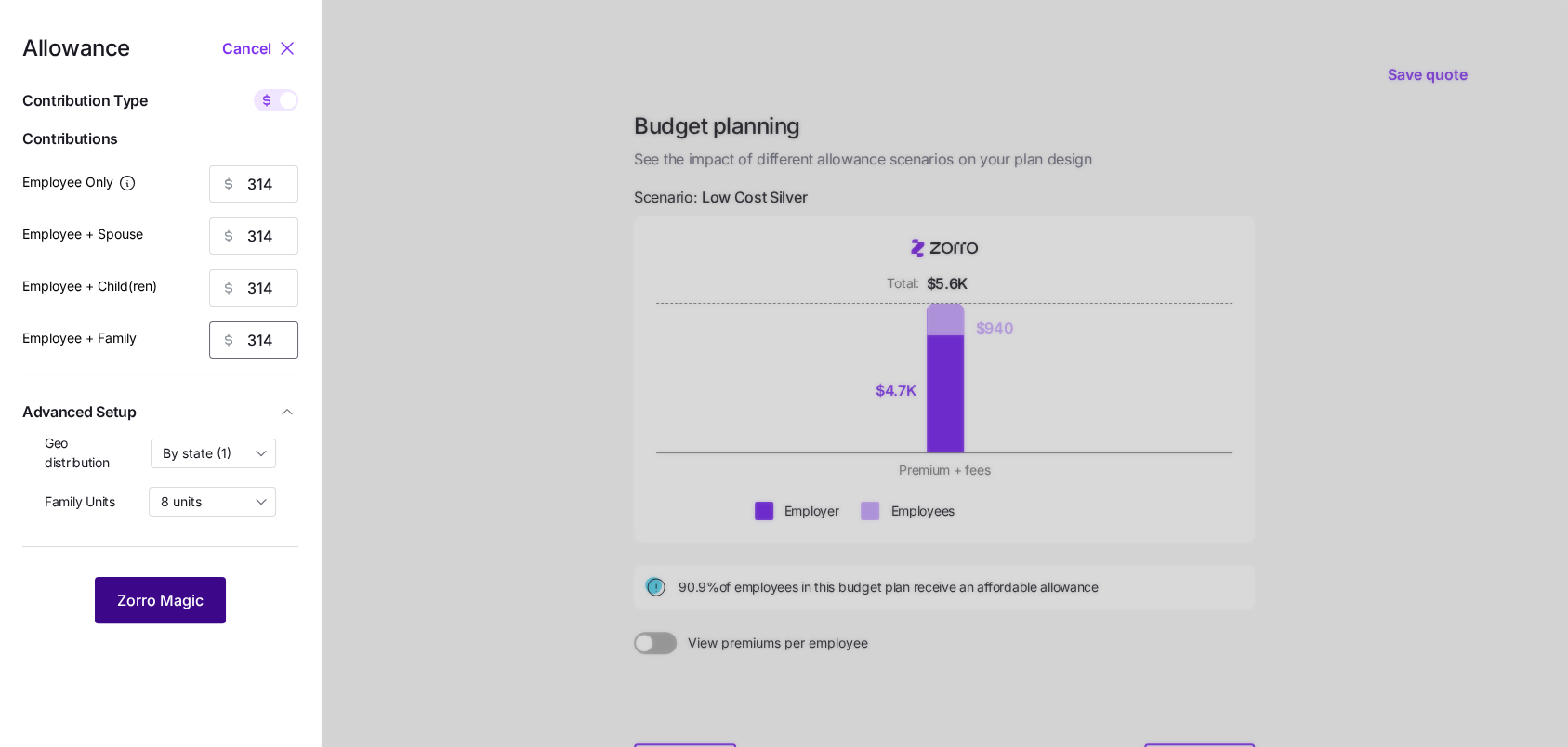type on "314" 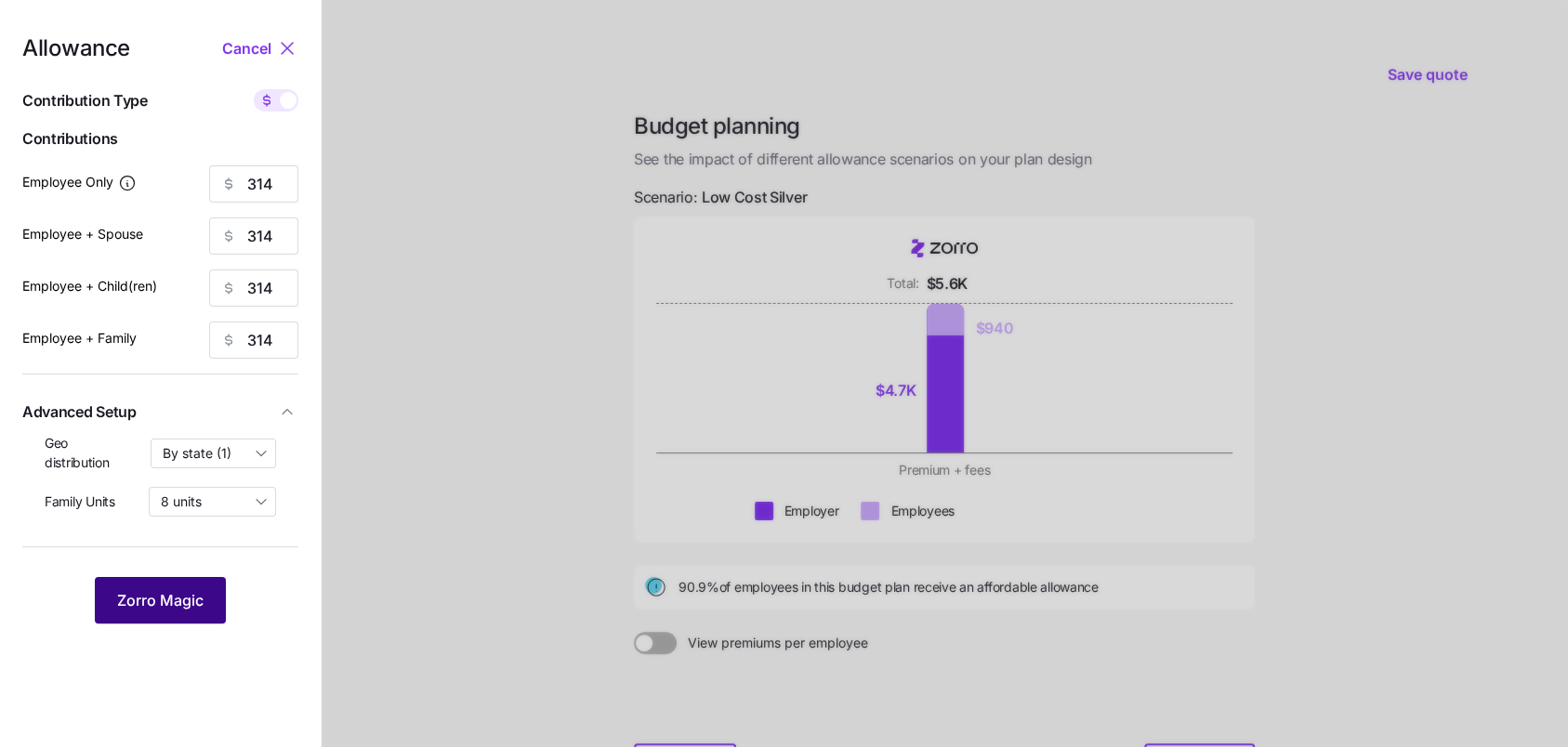 click on "Zorro Magic" at bounding box center [160, 600] 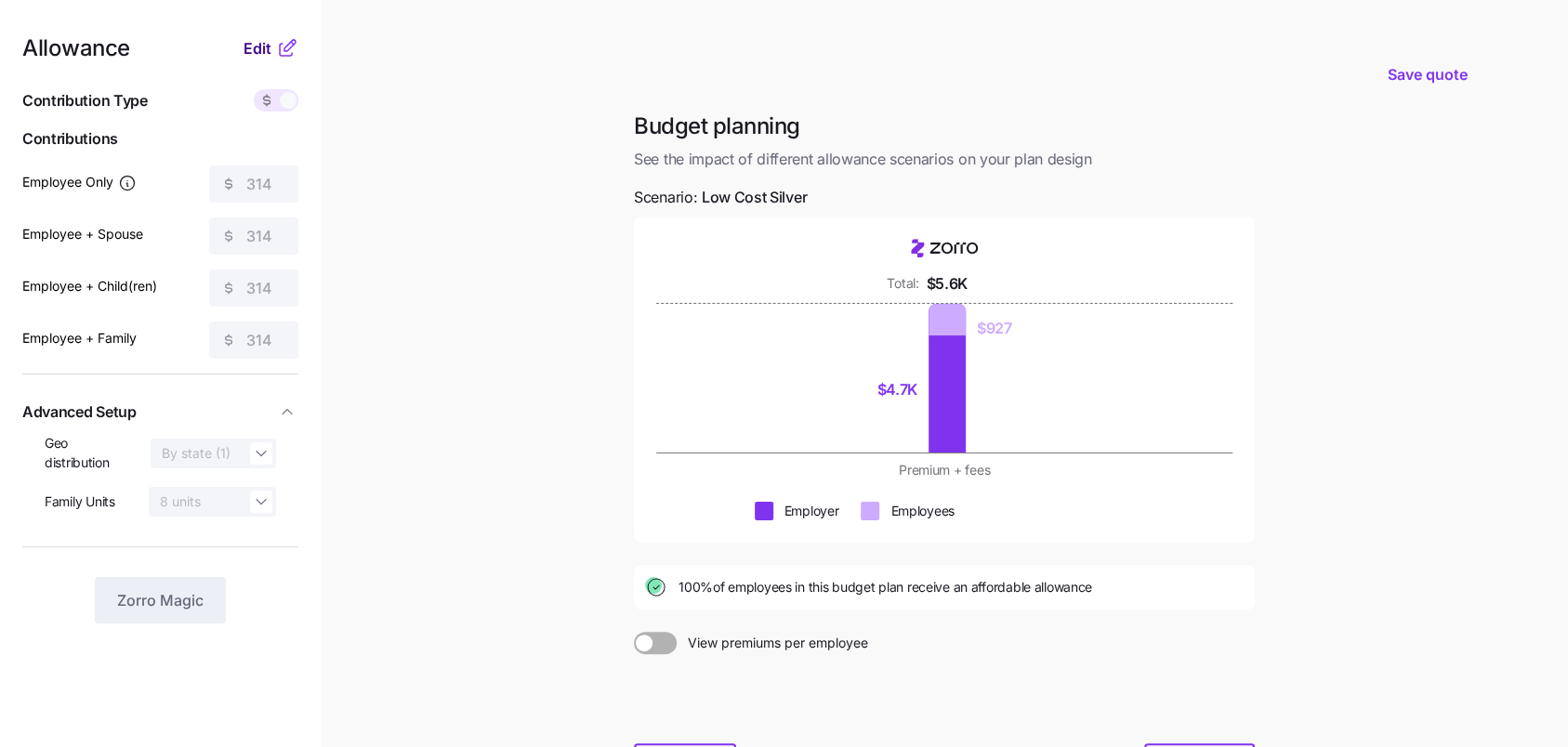 click on "Edit" at bounding box center (257, 48) 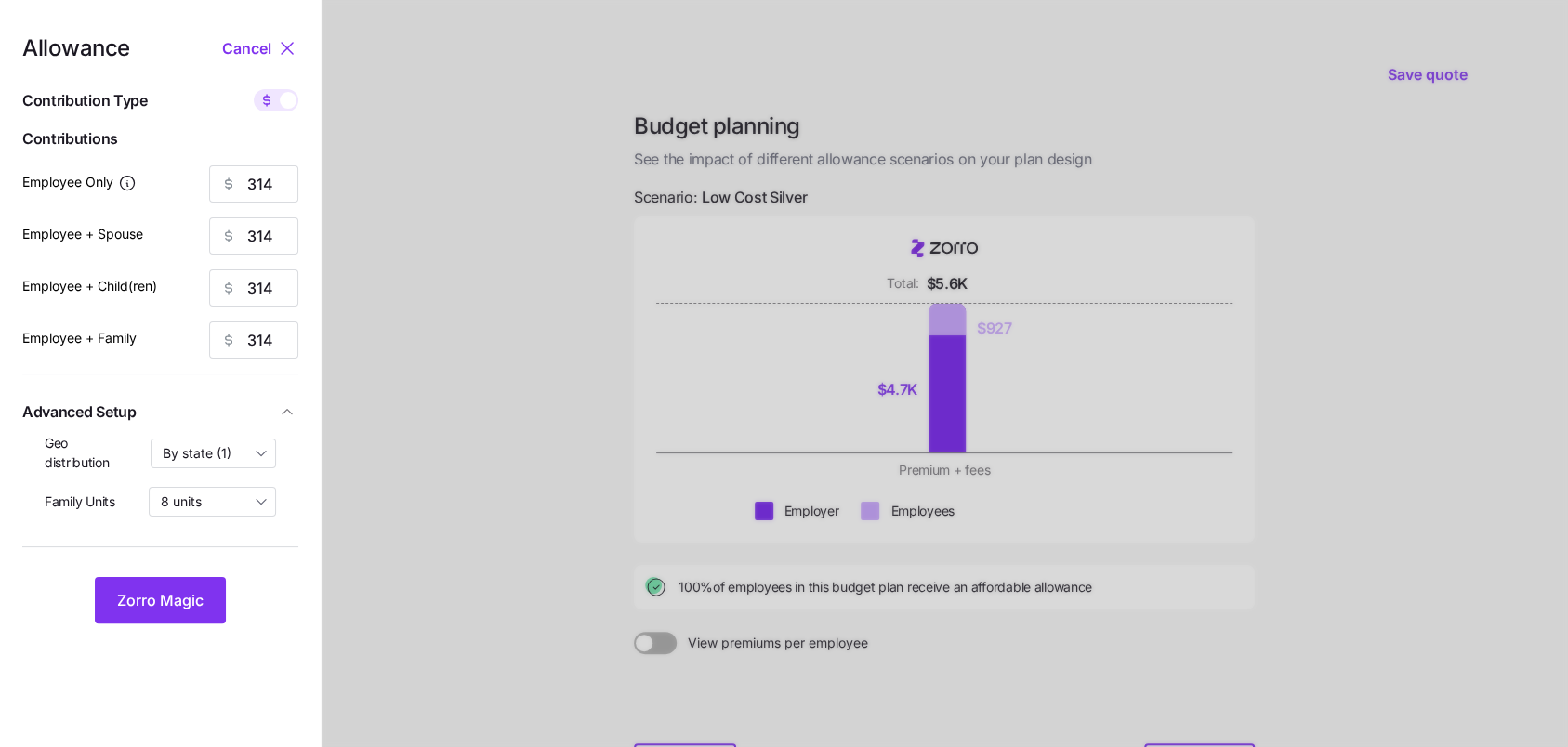 click at bounding box center (267, 100) 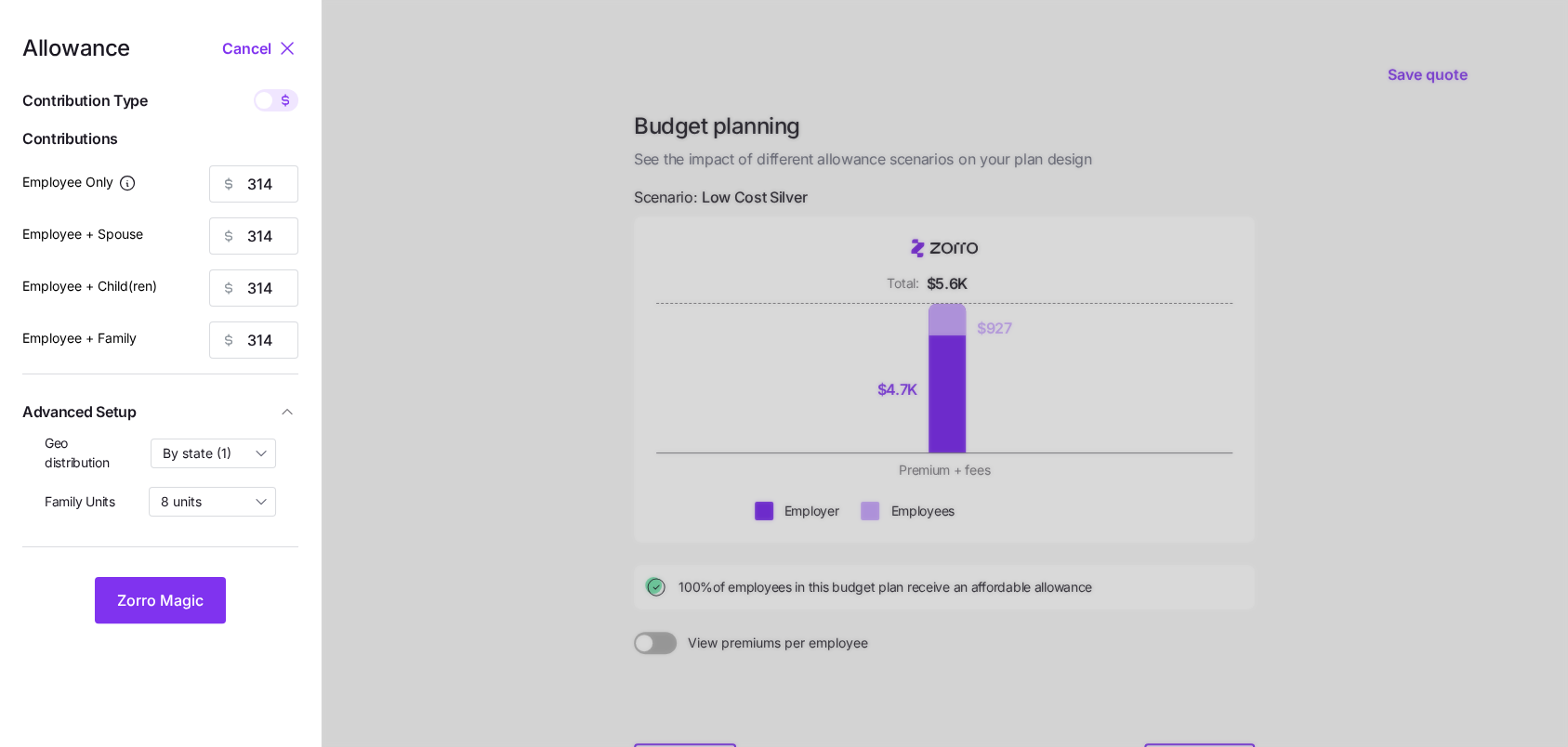 type on "79" 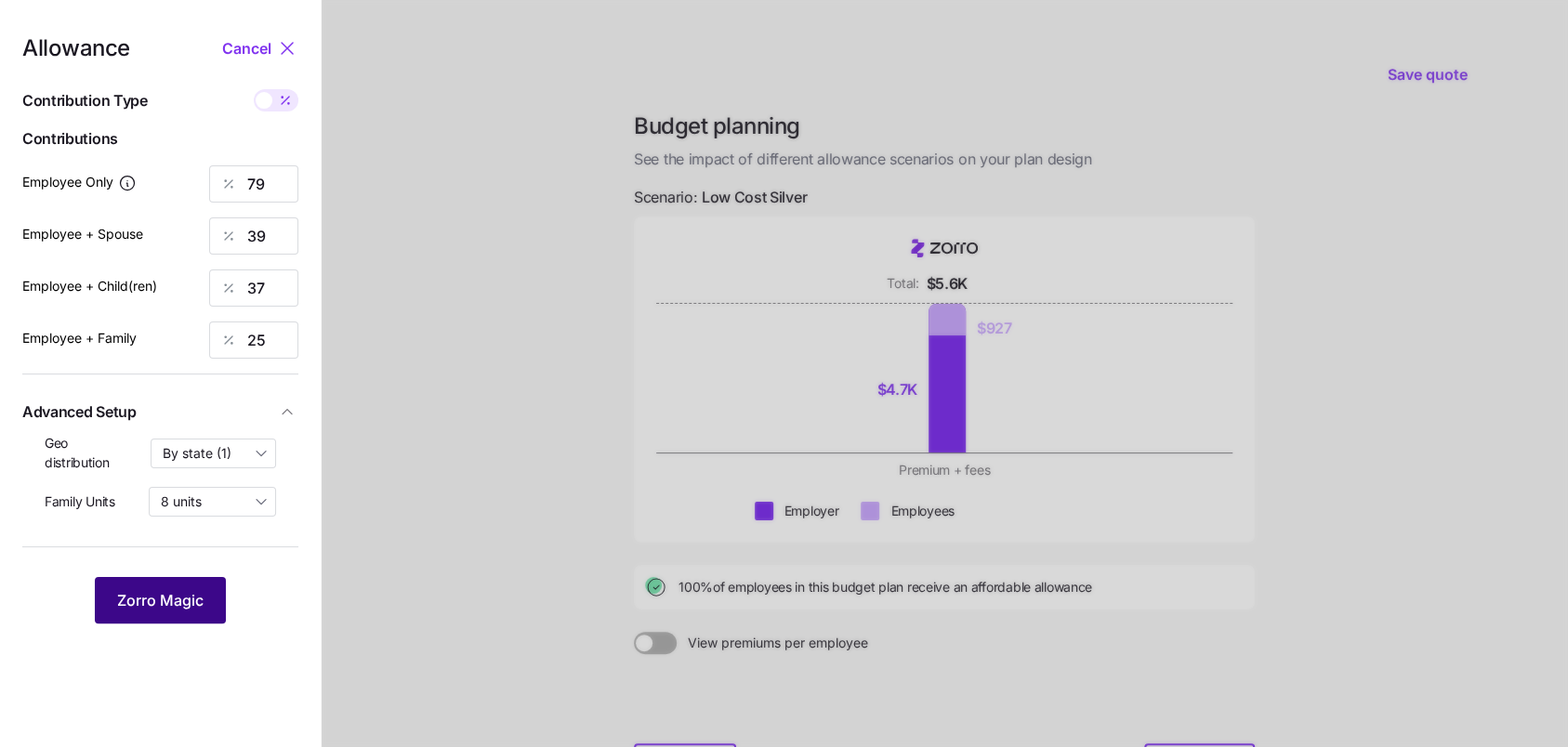 click on "Zorro Magic" at bounding box center [160, 600] 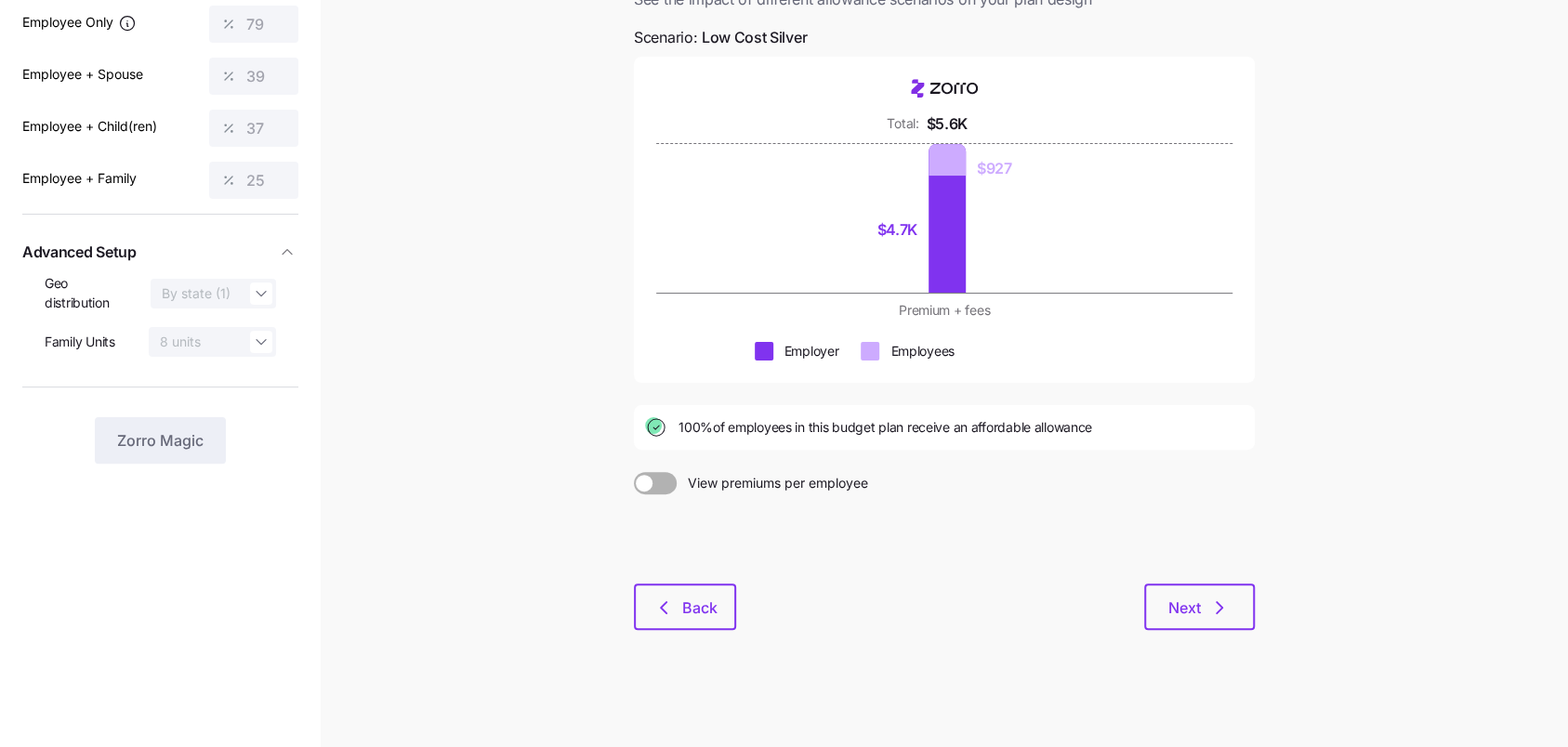 scroll, scrollTop: 161, scrollLeft: 0, axis: vertical 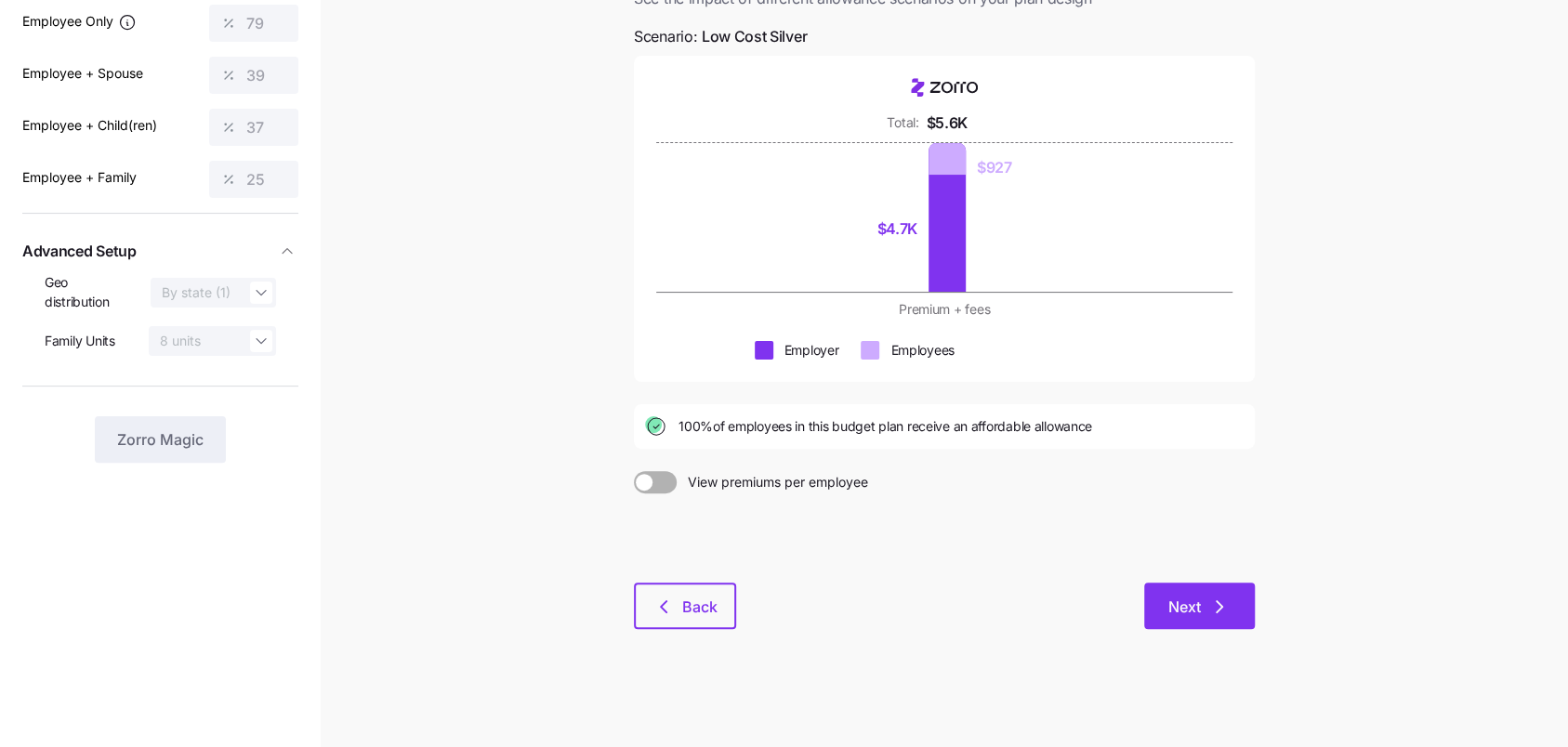 click on "Next" at bounding box center (1199, 606) 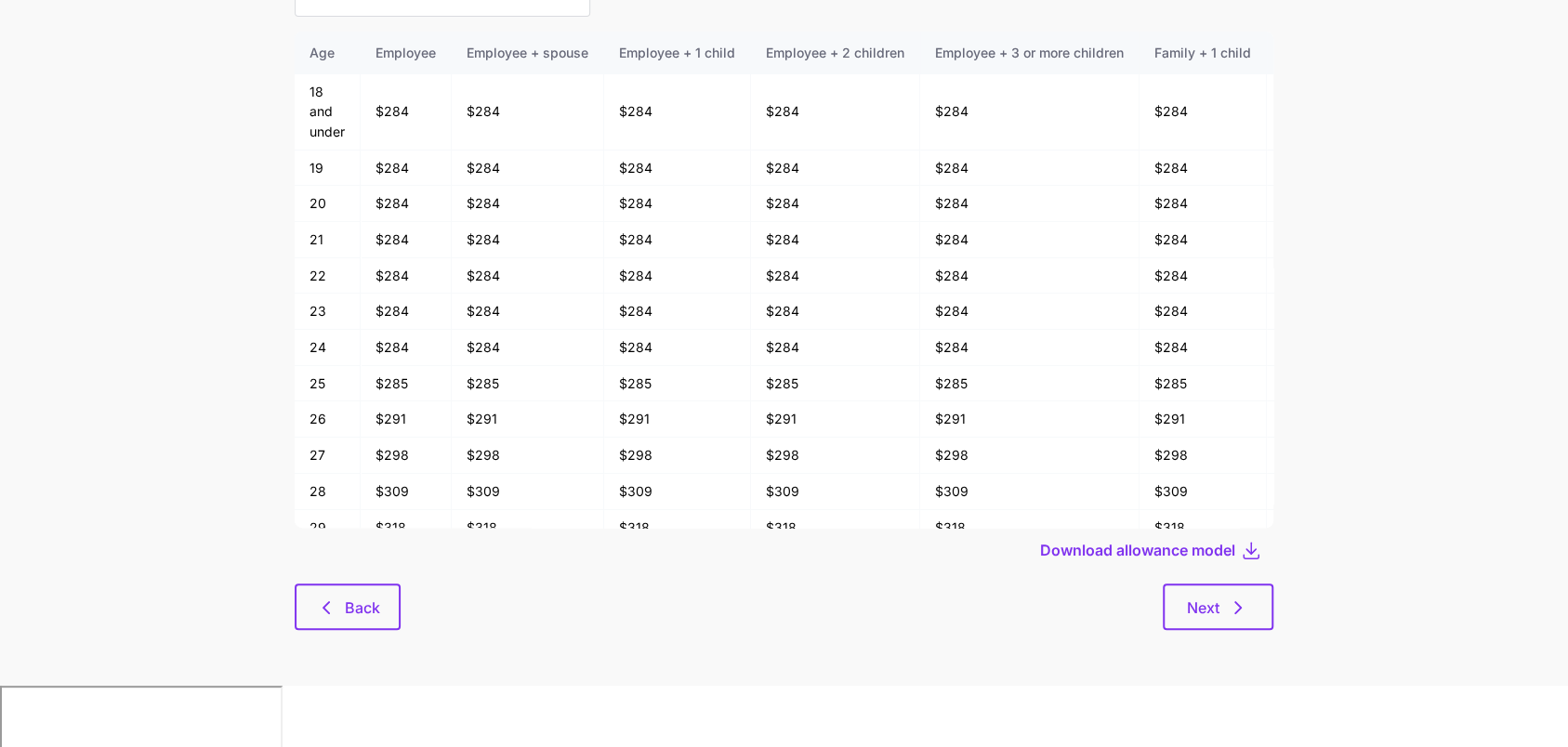 scroll, scrollTop: 0, scrollLeft: 0, axis: both 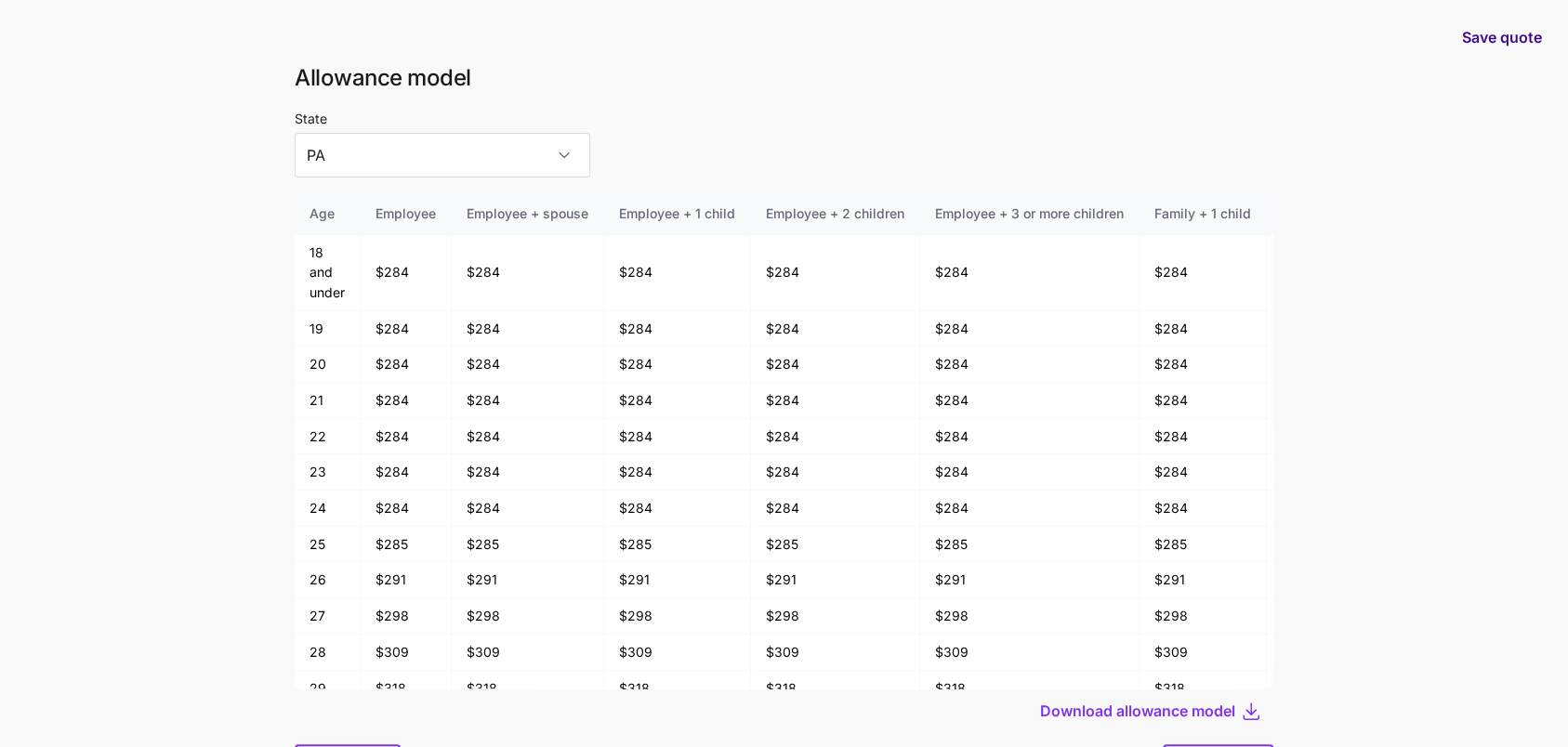 click on "Save quote" at bounding box center (1502, 37) 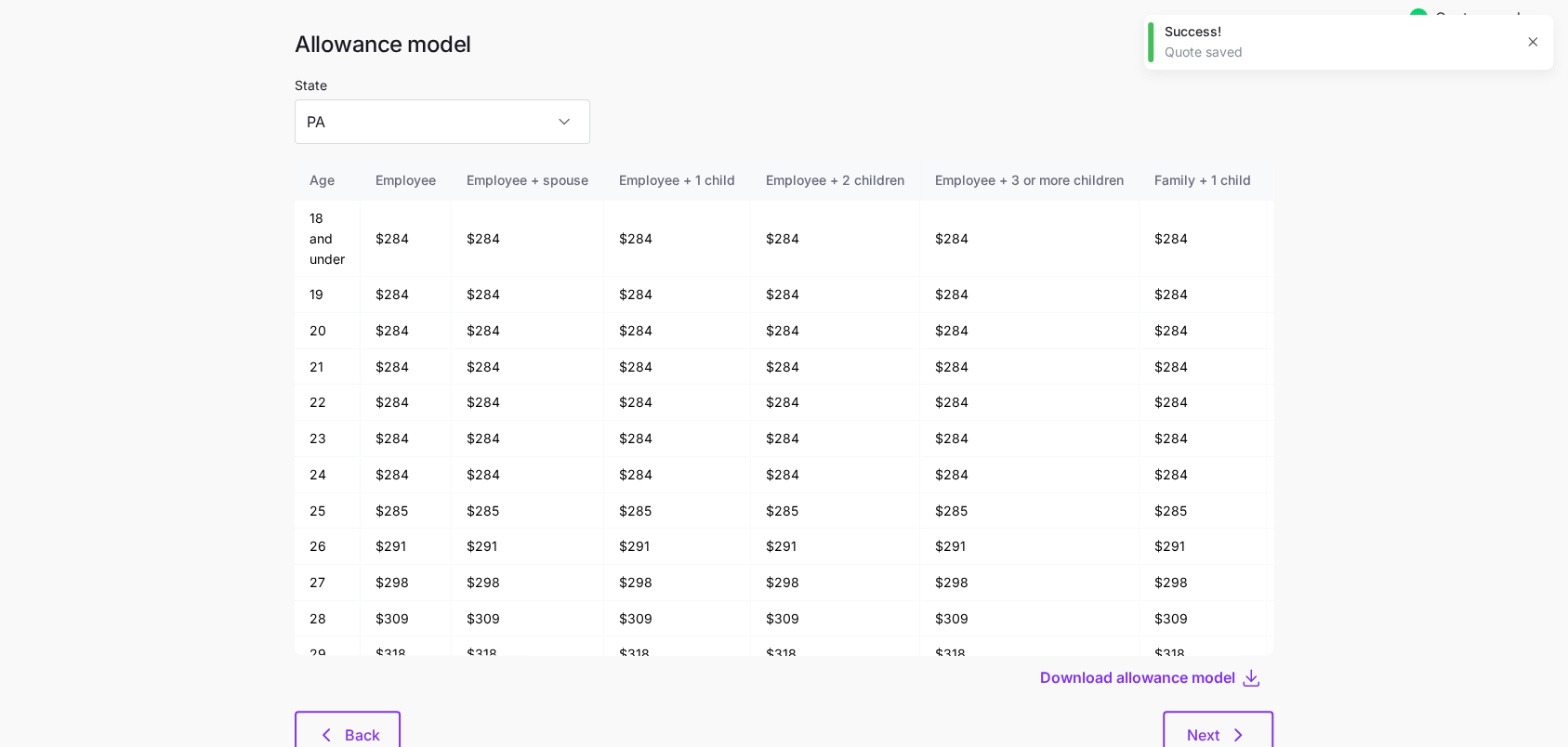 scroll, scrollTop: 97, scrollLeft: 0, axis: vertical 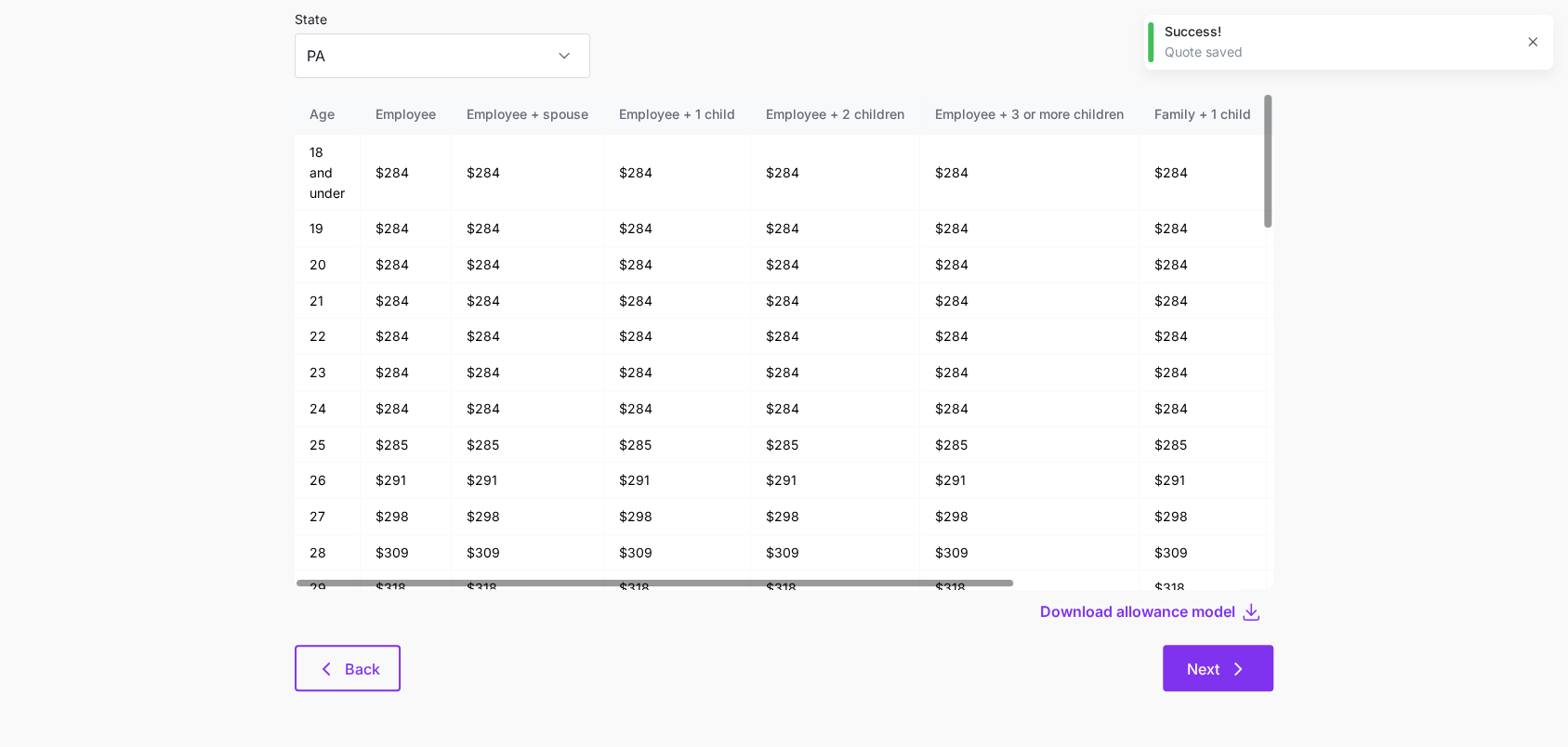 click on "Next" at bounding box center (1218, 668) 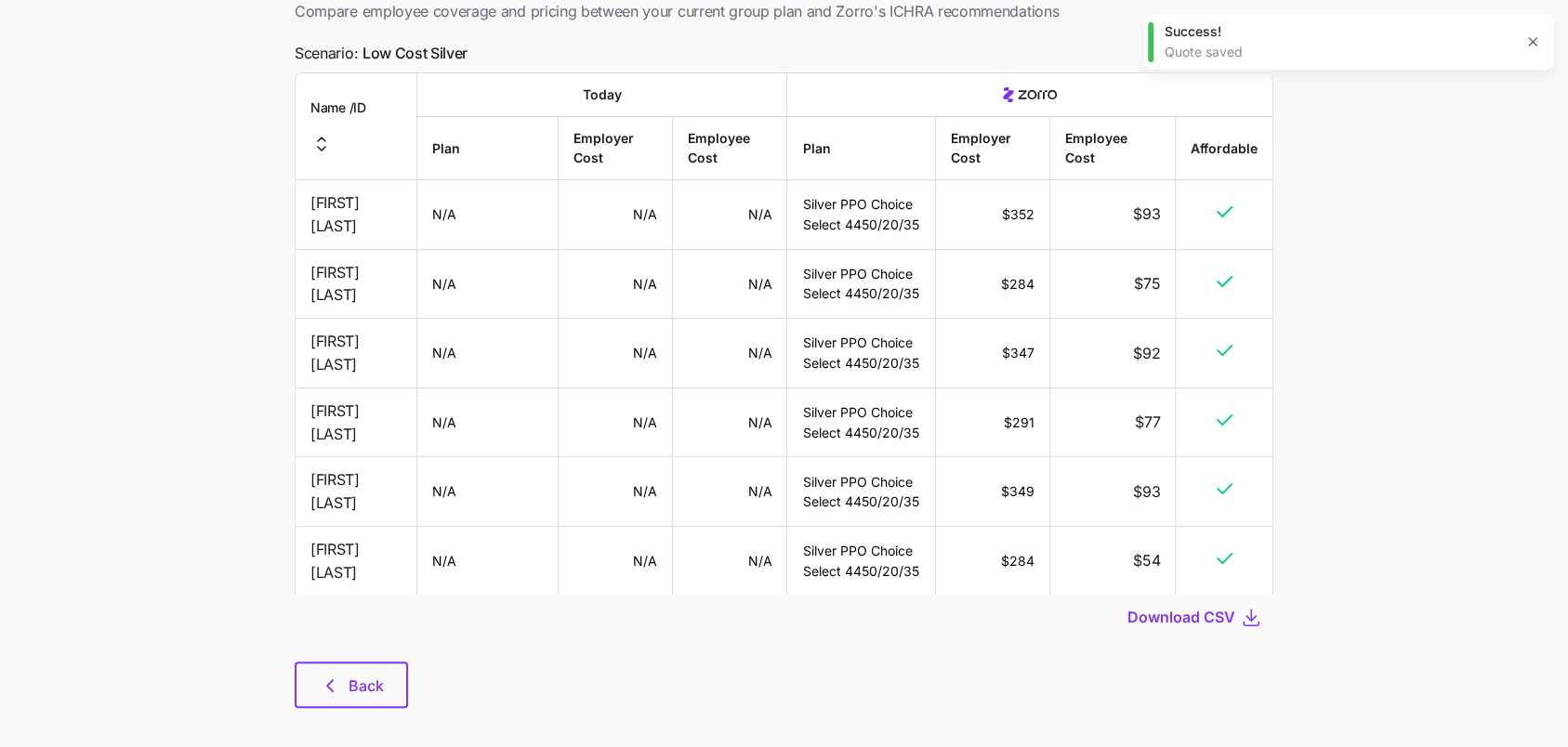 scroll, scrollTop: 0, scrollLeft: 0, axis: both 